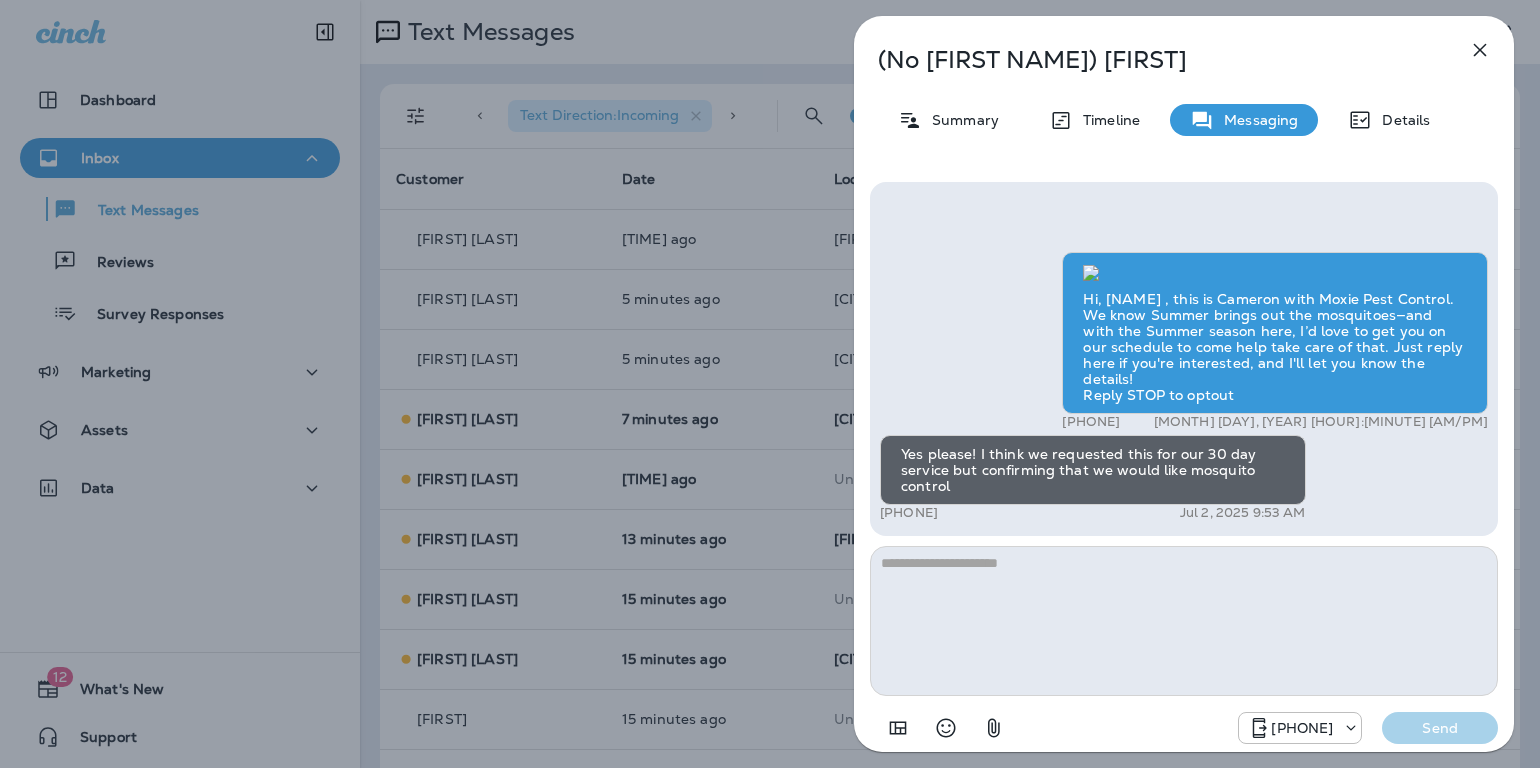 scroll, scrollTop: 0, scrollLeft: 0, axis: both 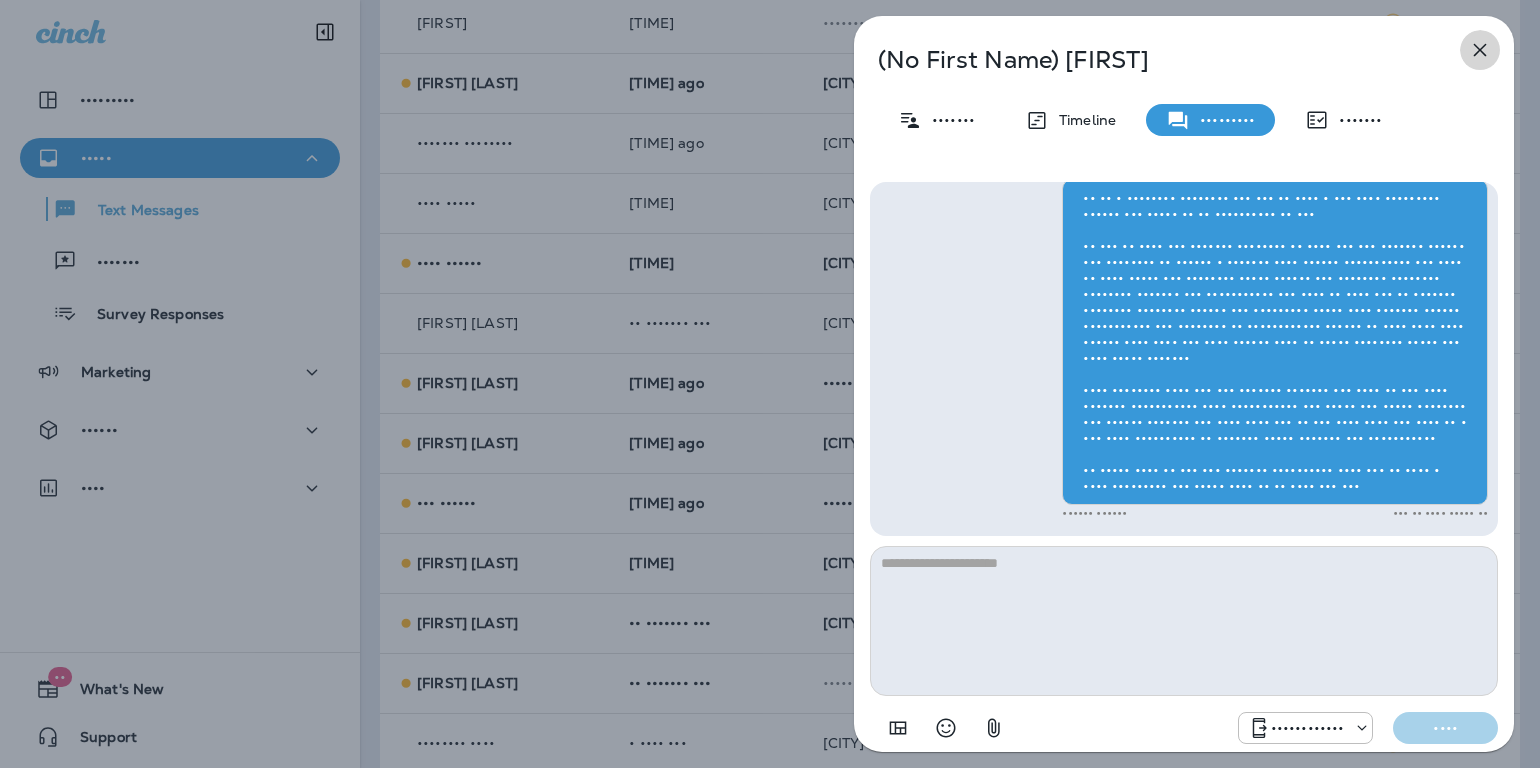 click at bounding box center (1480, 50) 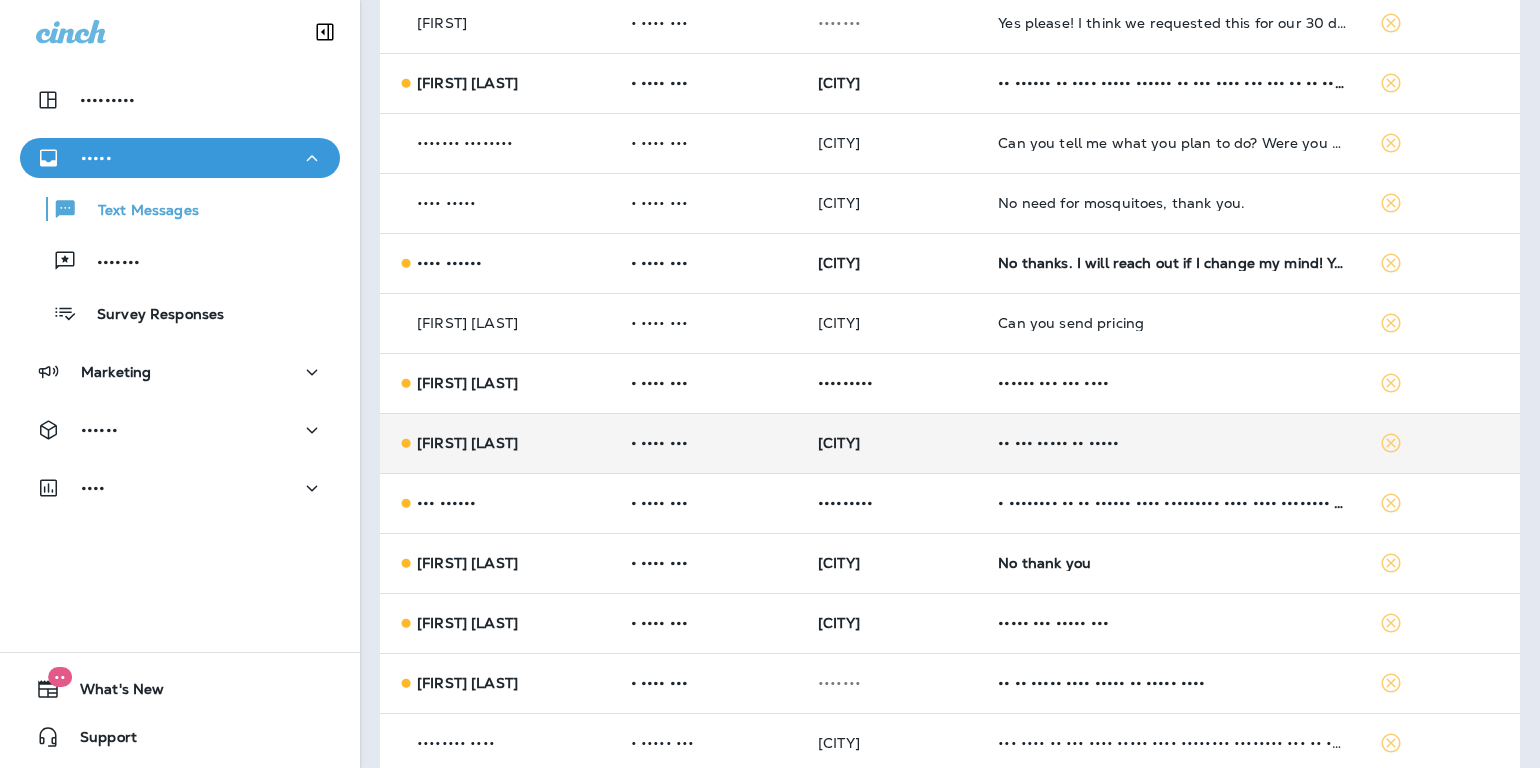 click on "•• ••• ••••• •• •••••" at bounding box center [1172, 443] 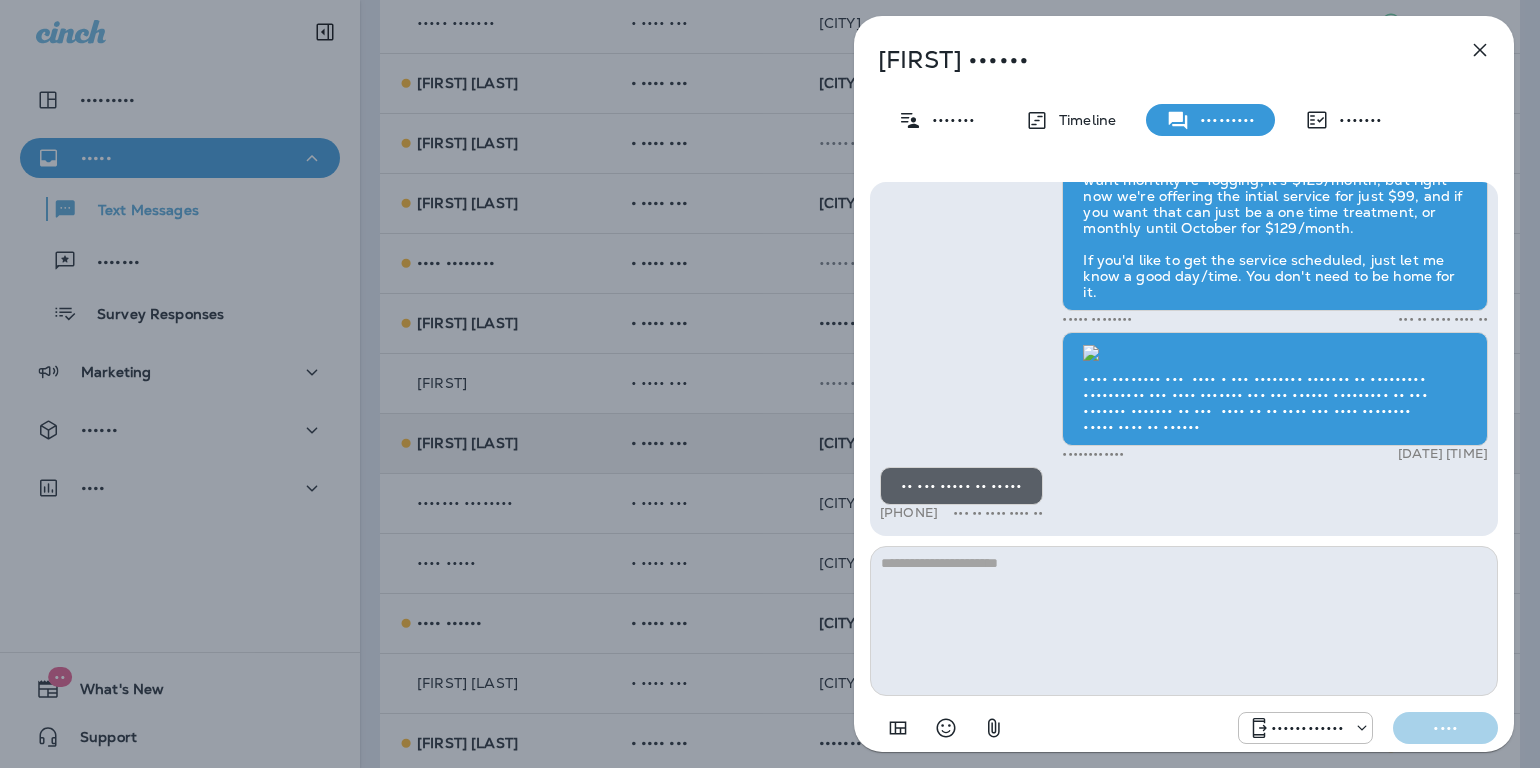 click at bounding box center [1480, 50] 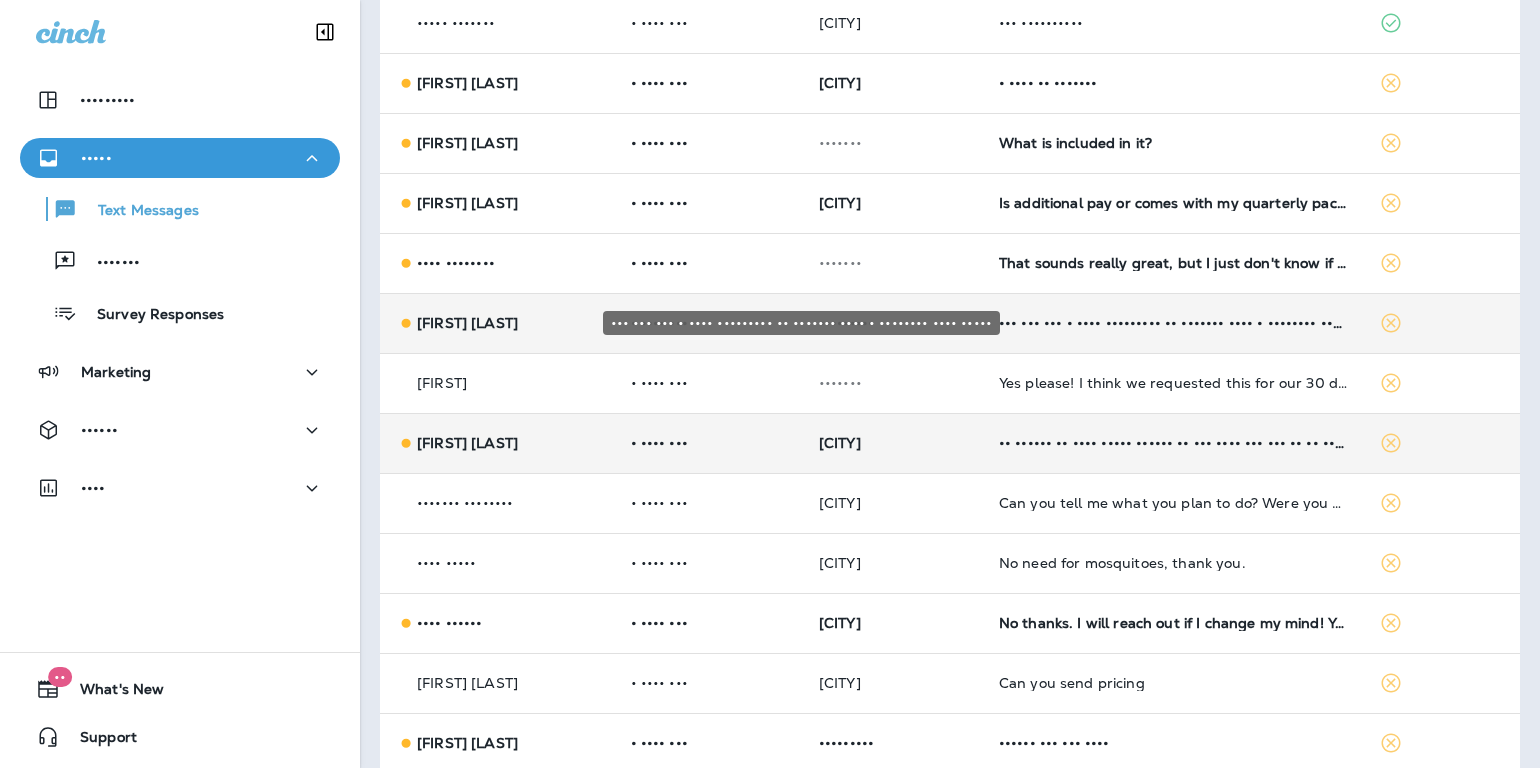 click on "••• ••• ••• • •••• ••••••••• •• ••••••• •••• • •••••••• •••• •••••" at bounding box center (1173, 323) 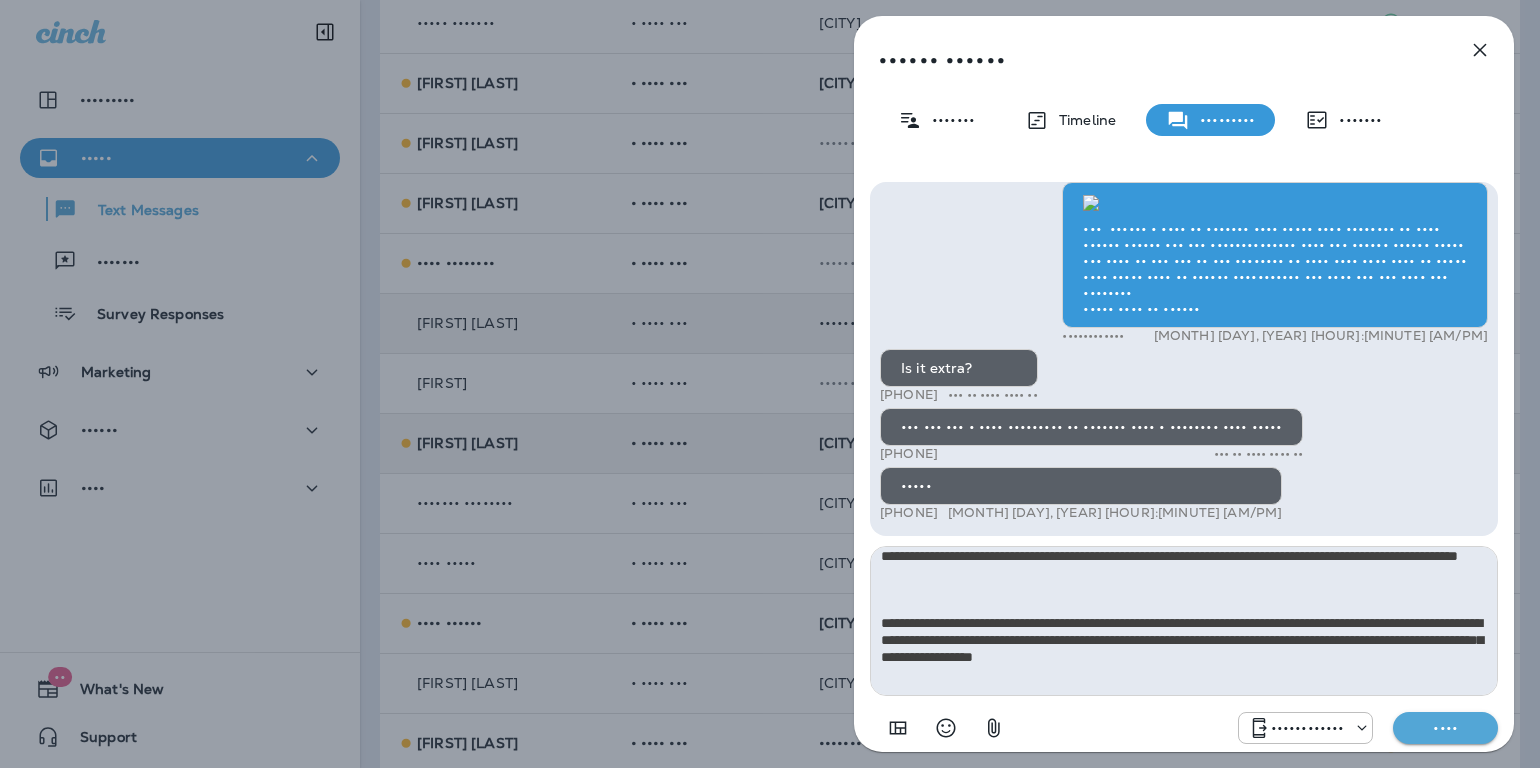 scroll, scrollTop: 0, scrollLeft: 0, axis: both 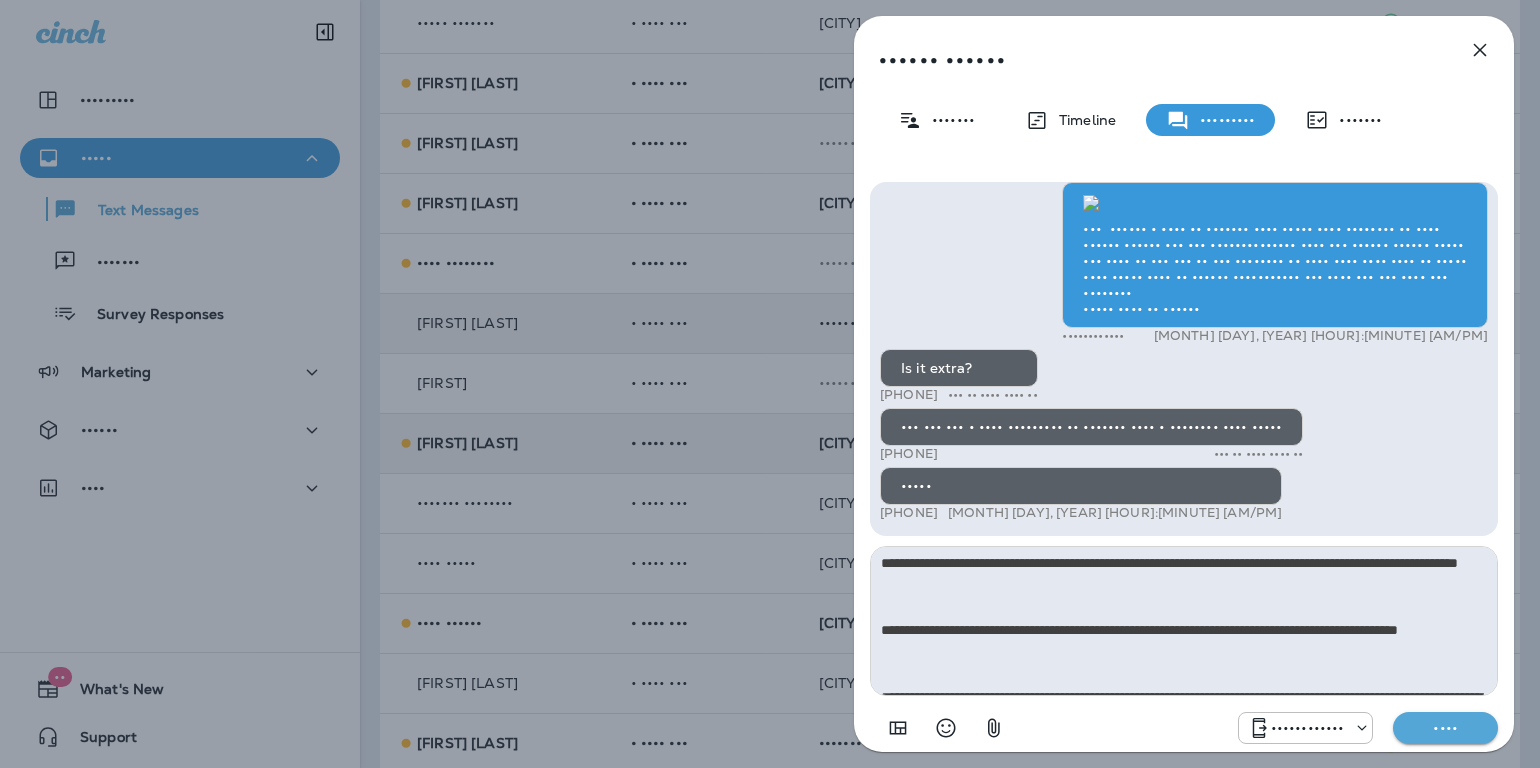 click at bounding box center [1184, 621] 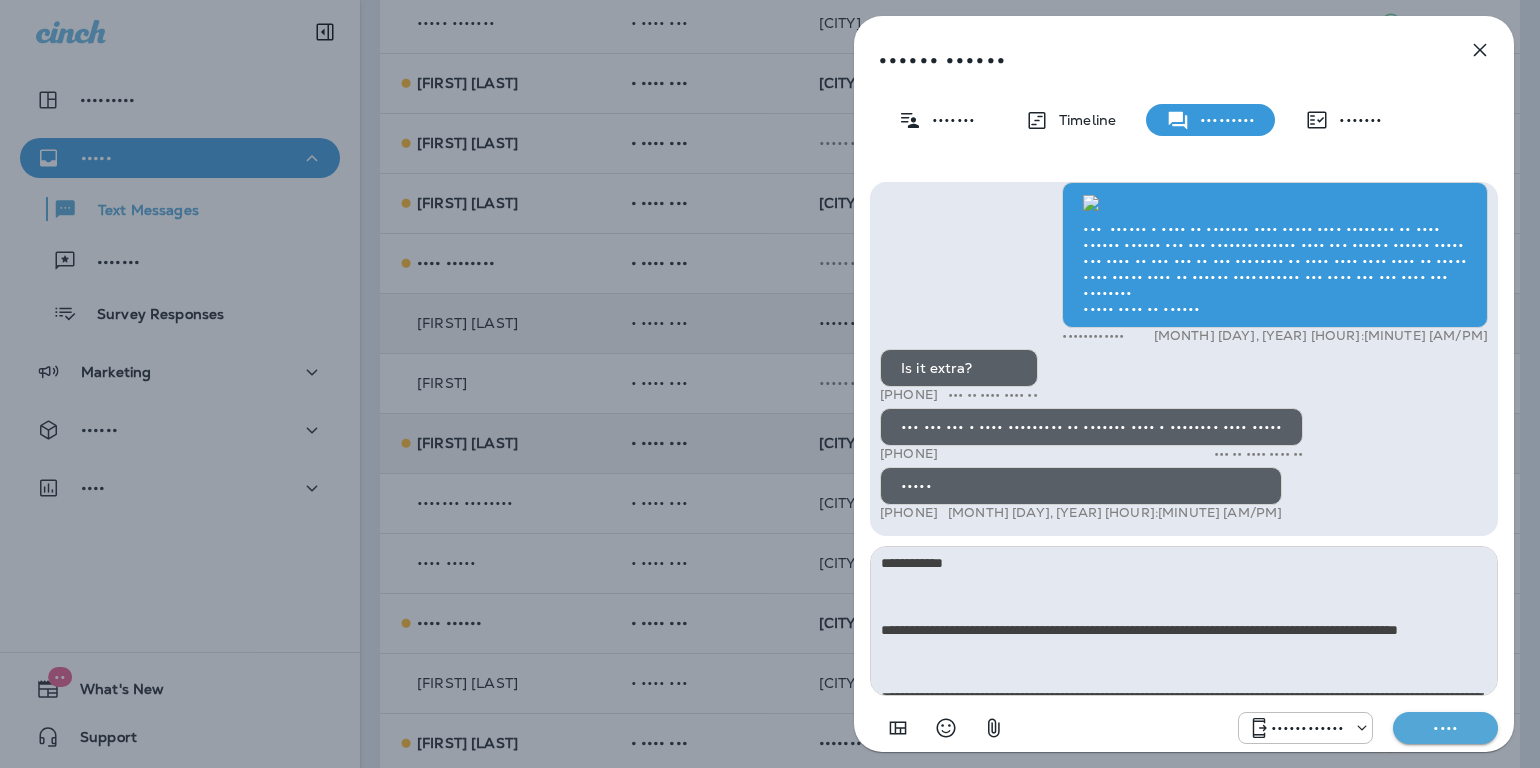 type on "••••••••••••
•••••••••••••••••••••••••••••••••••••••••••••••••••••••••••••••••••••••••••••••••••••••••••••••••••••••
•••••••••••••••••••••••••••••••••••••••••••••••••••••••••••••••••••••••••••••••••••••••••••••••••••••••••••••••••••••••••••••••••••••••••••••••••••••••••••••••••••••••••••••••••••••••••••••••••••••••••••••••••••••••••••••••••••••••••••••••••••••••••••••••••••••••••••••••••••••••••••••••••••••••••••••••••••••••••••••••••••••••••••••••••••••••••••••••••••••••••••••••••••••••••••••••••••••••••••••••••••••••••••••••••••••••••••••••••••••••••••••••••••••••••••••••••••••••••••
••••••••••••••••••••••••••••••••••••••••••••••••••••••••••••••••••••••••••••••••••••••••••••••••••••••••••••••••••••••••••••••••••••••••••••••••••••••••••••••••••••••••••••••••••••••••••••••••••••••••••••••••••••••••••••••••••••••••••••••••••••••••••••••••••
•••••••••••••••••••••••••••••••••••••••••••••••••••••••••••••••••••••••••••••••••••••••••••••••••••••••••••••••" 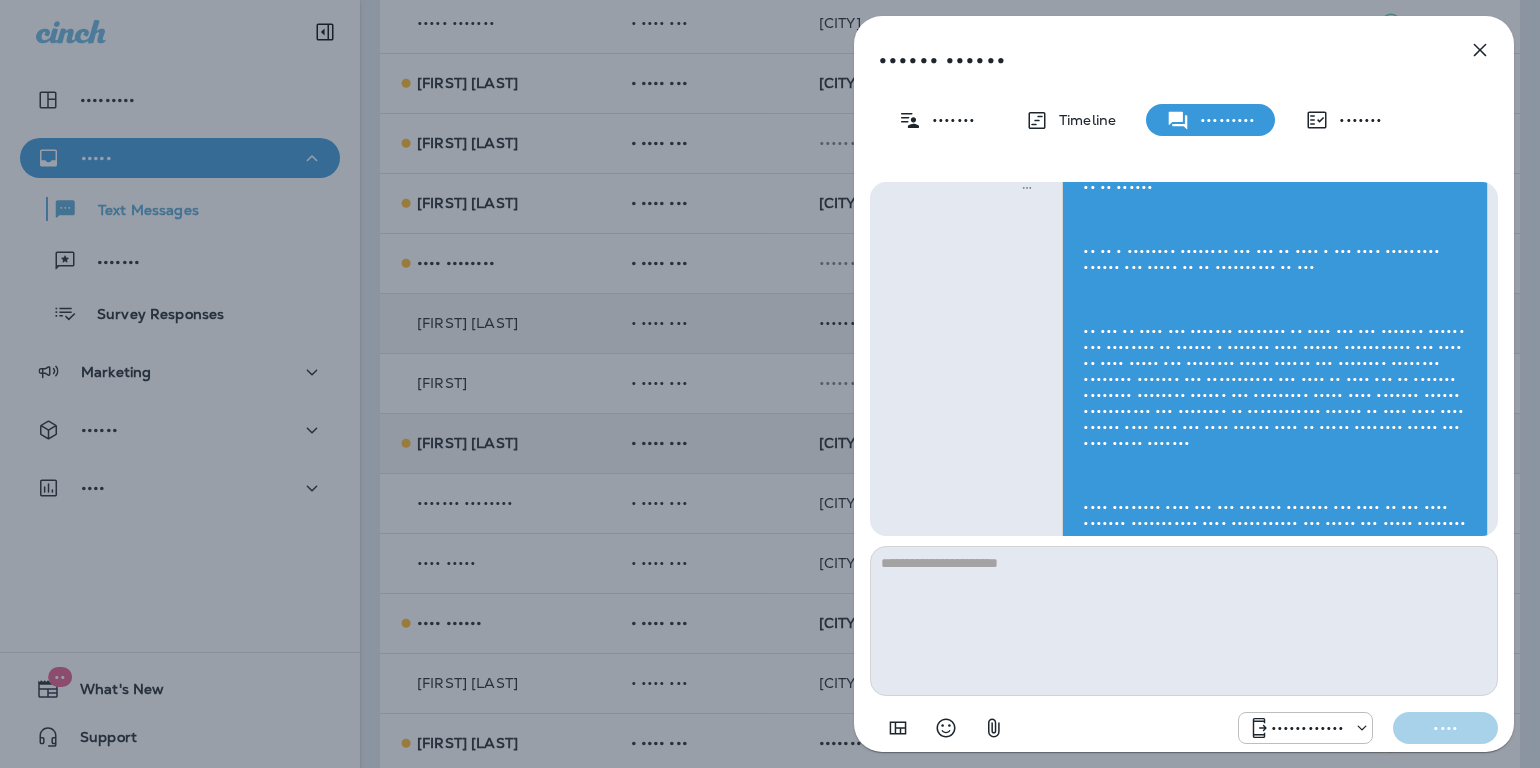 scroll, scrollTop: 1, scrollLeft: 0, axis: vertical 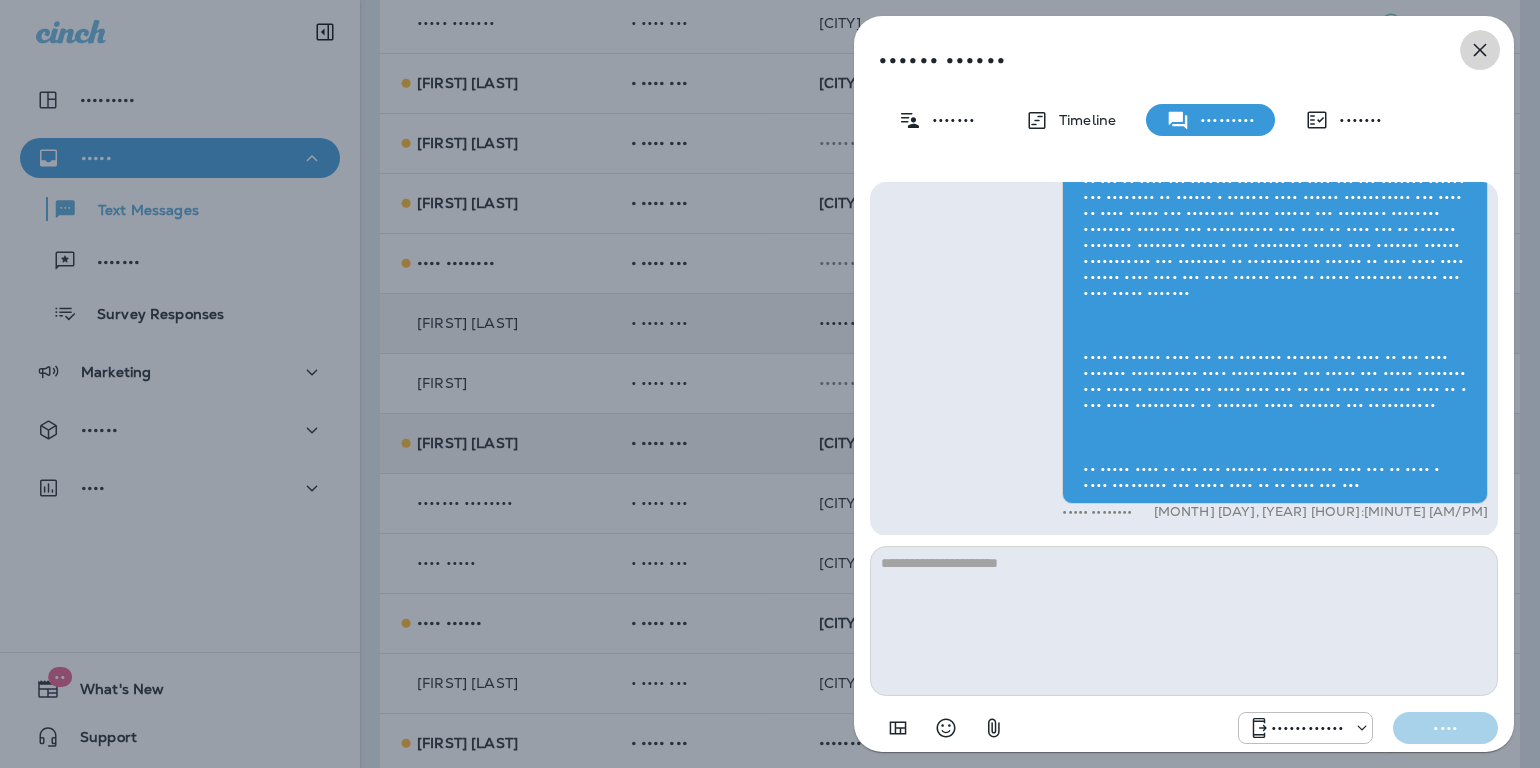 click at bounding box center (1480, 50) 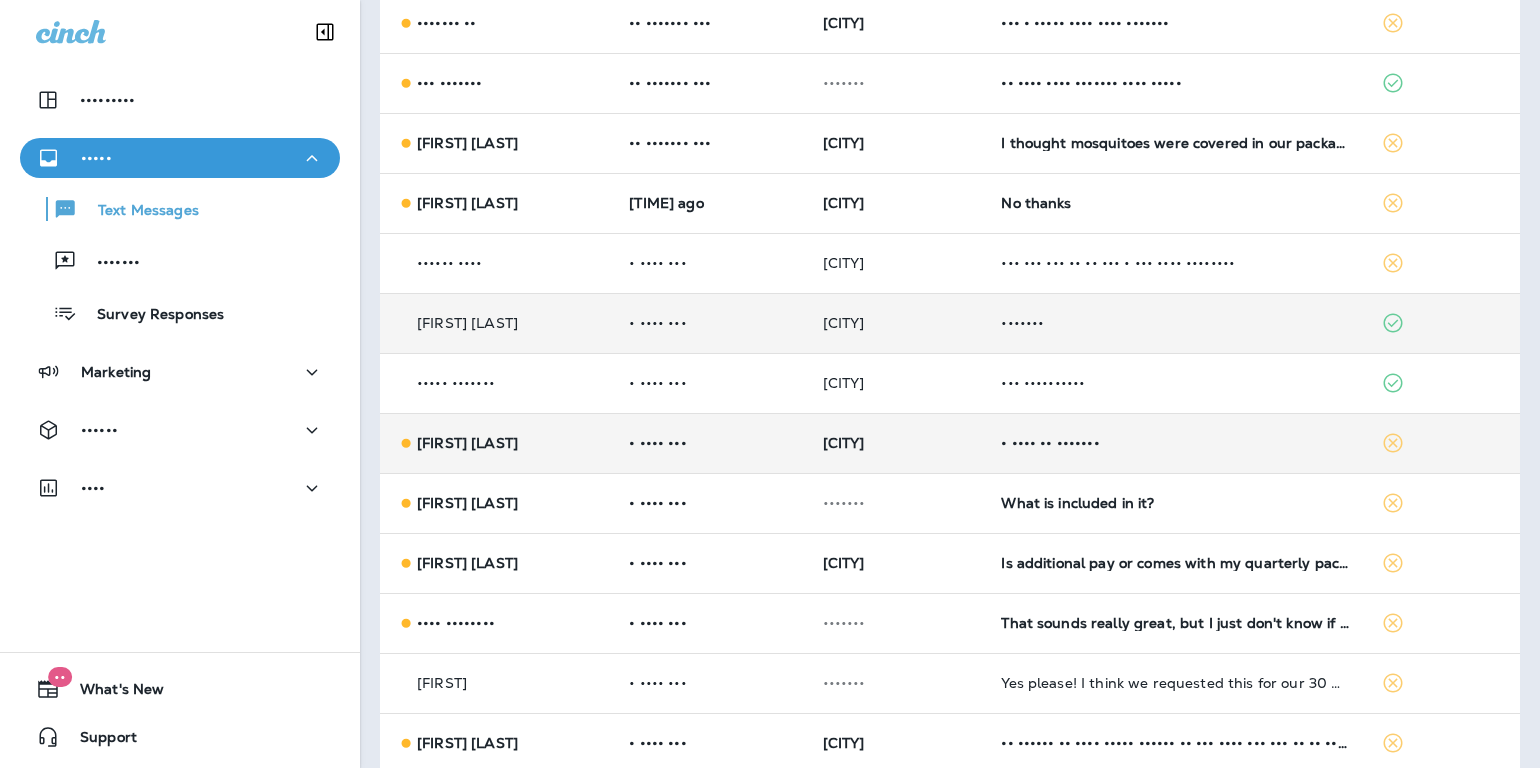 click on "• •••• •• •••••••" at bounding box center (1174, 443) 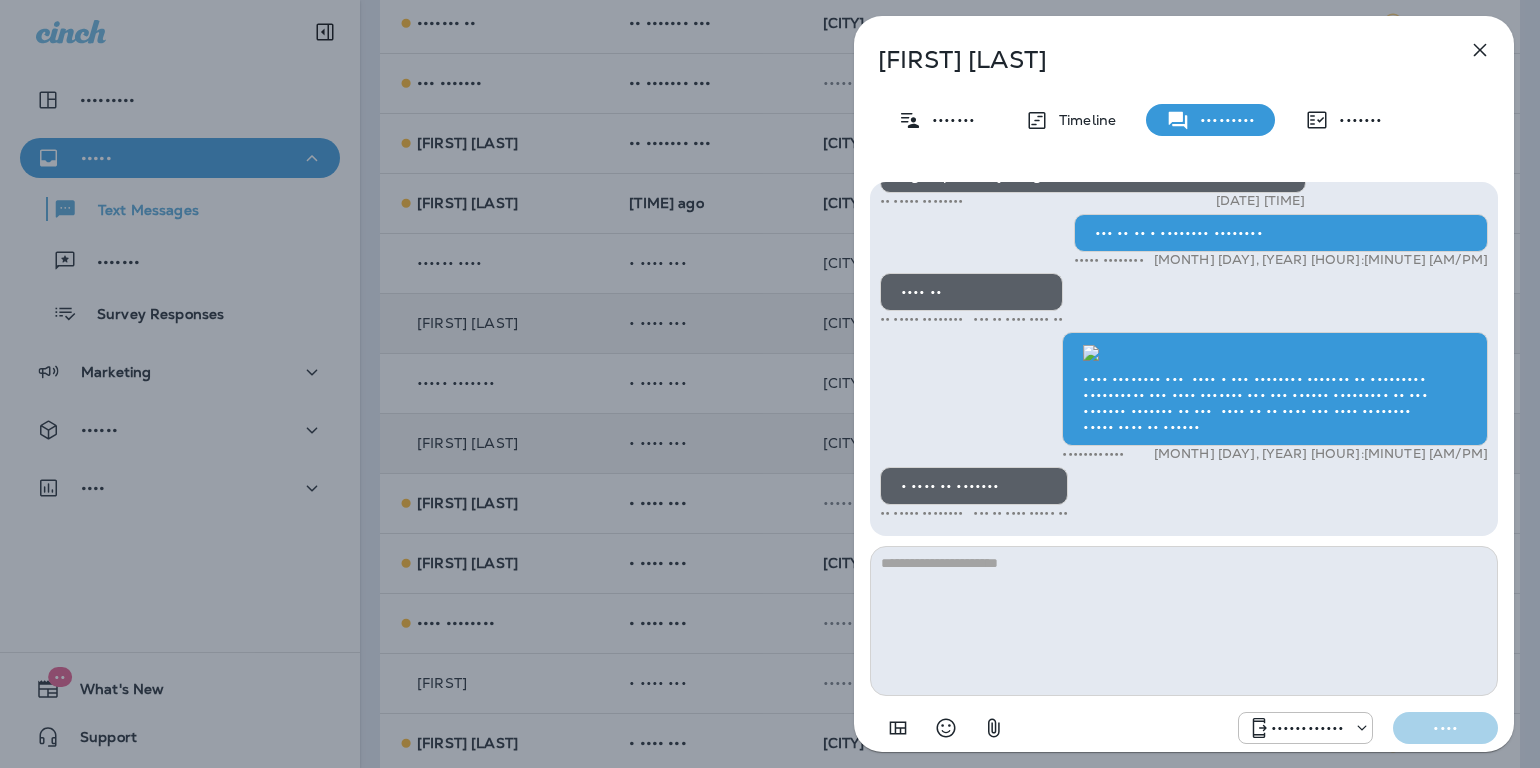 click at bounding box center (1480, 50) 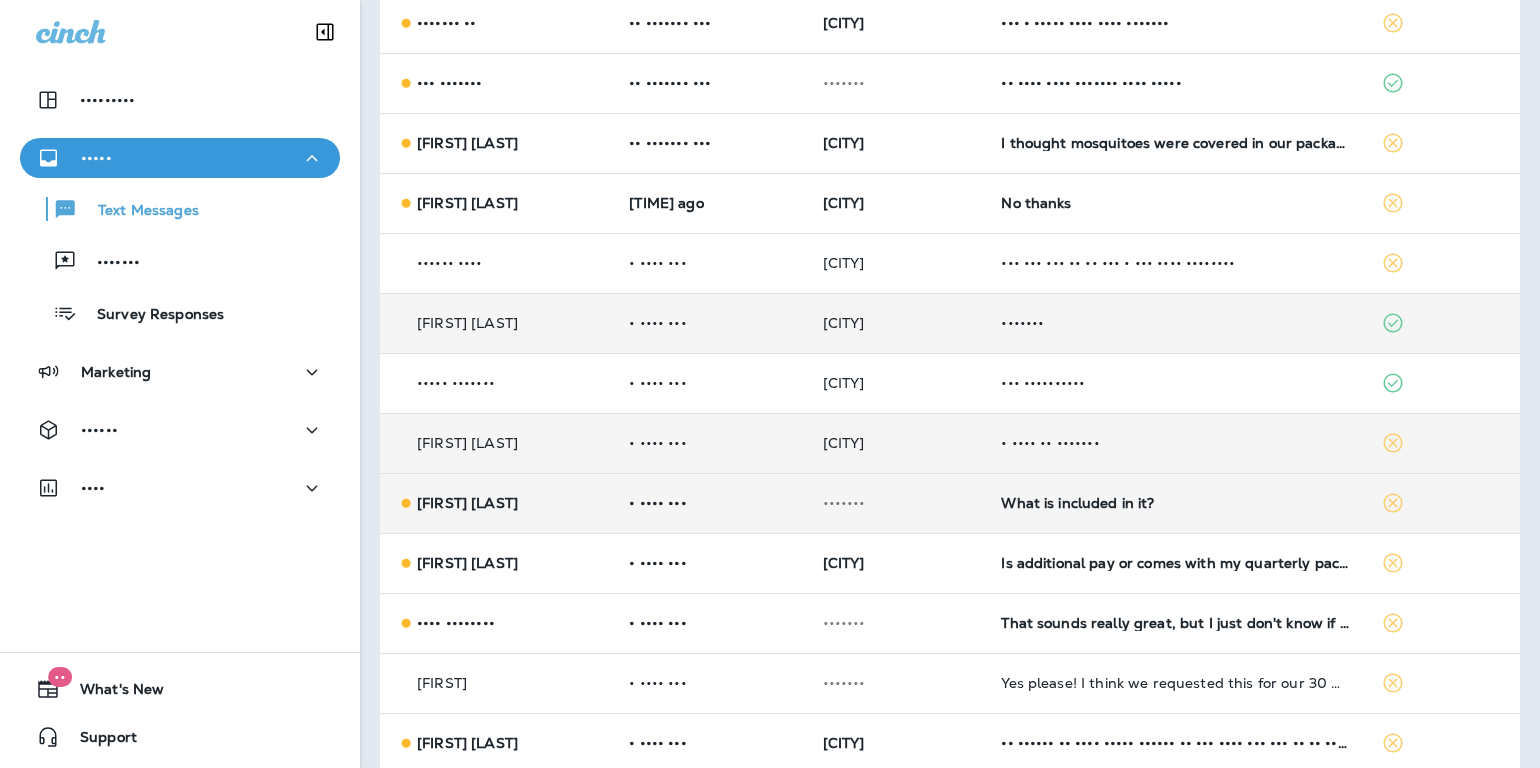 click on "What is included in it?" at bounding box center (1174, 503) 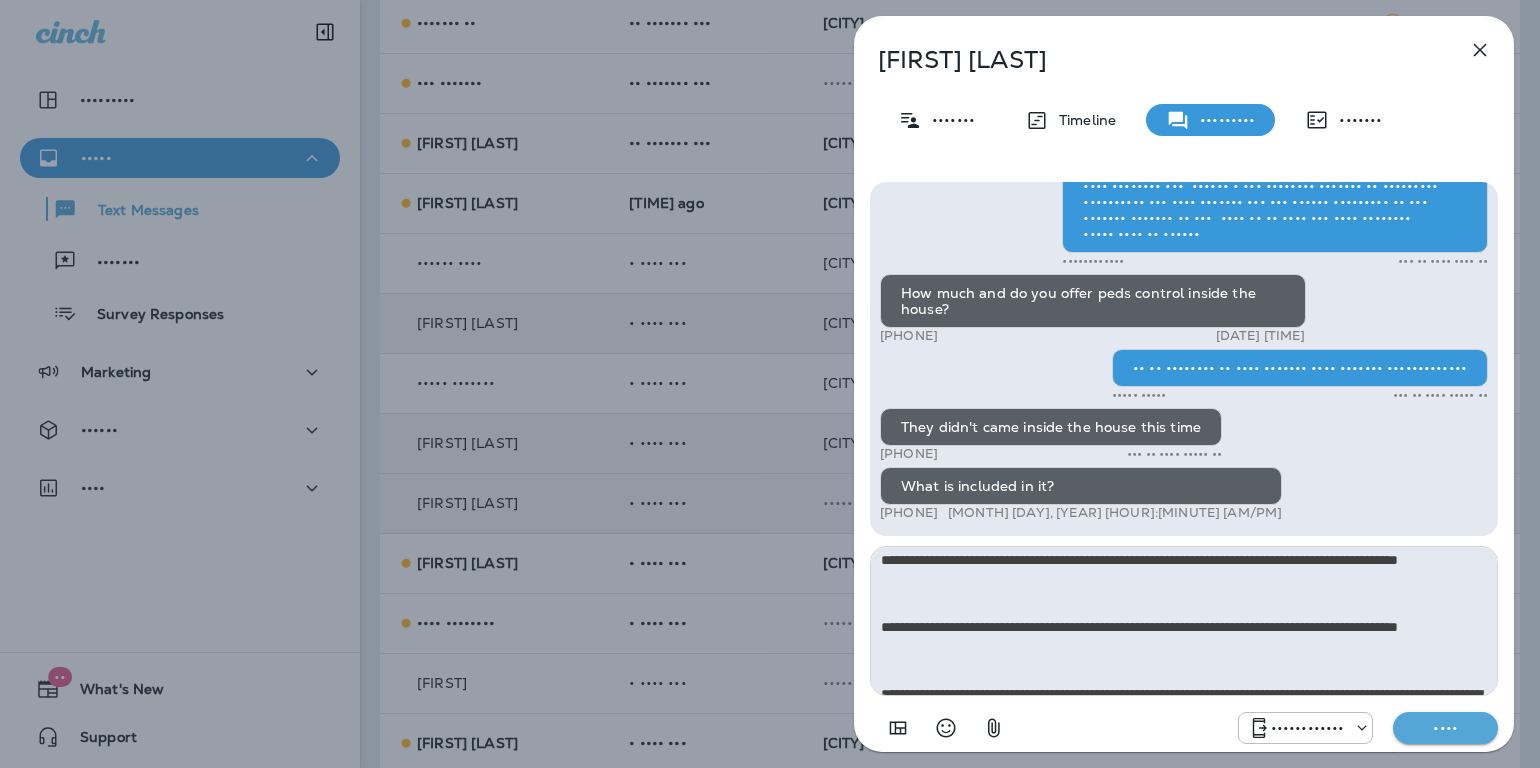 scroll, scrollTop: 0, scrollLeft: 0, axis: both 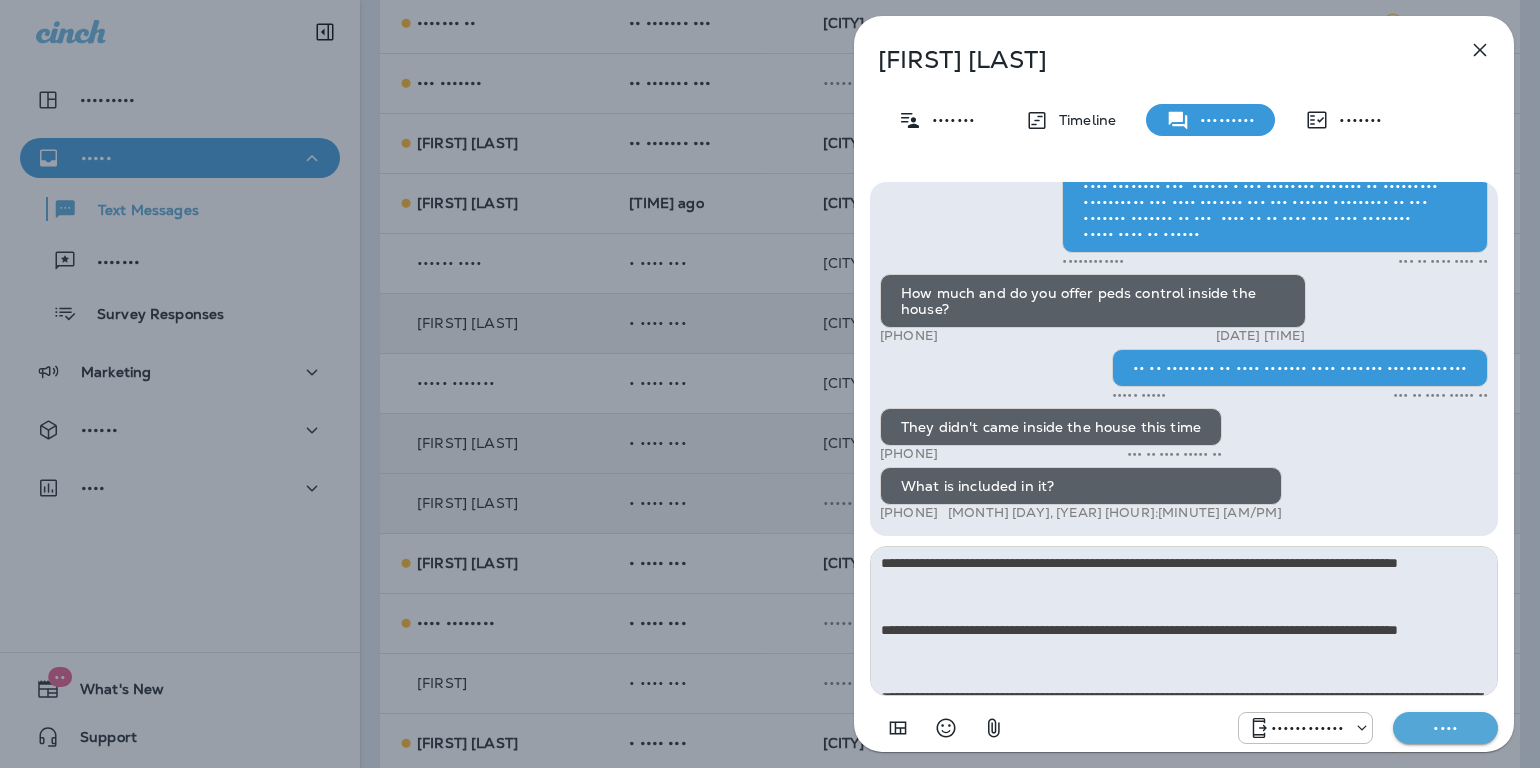 click at bounding box center (1184, 621) 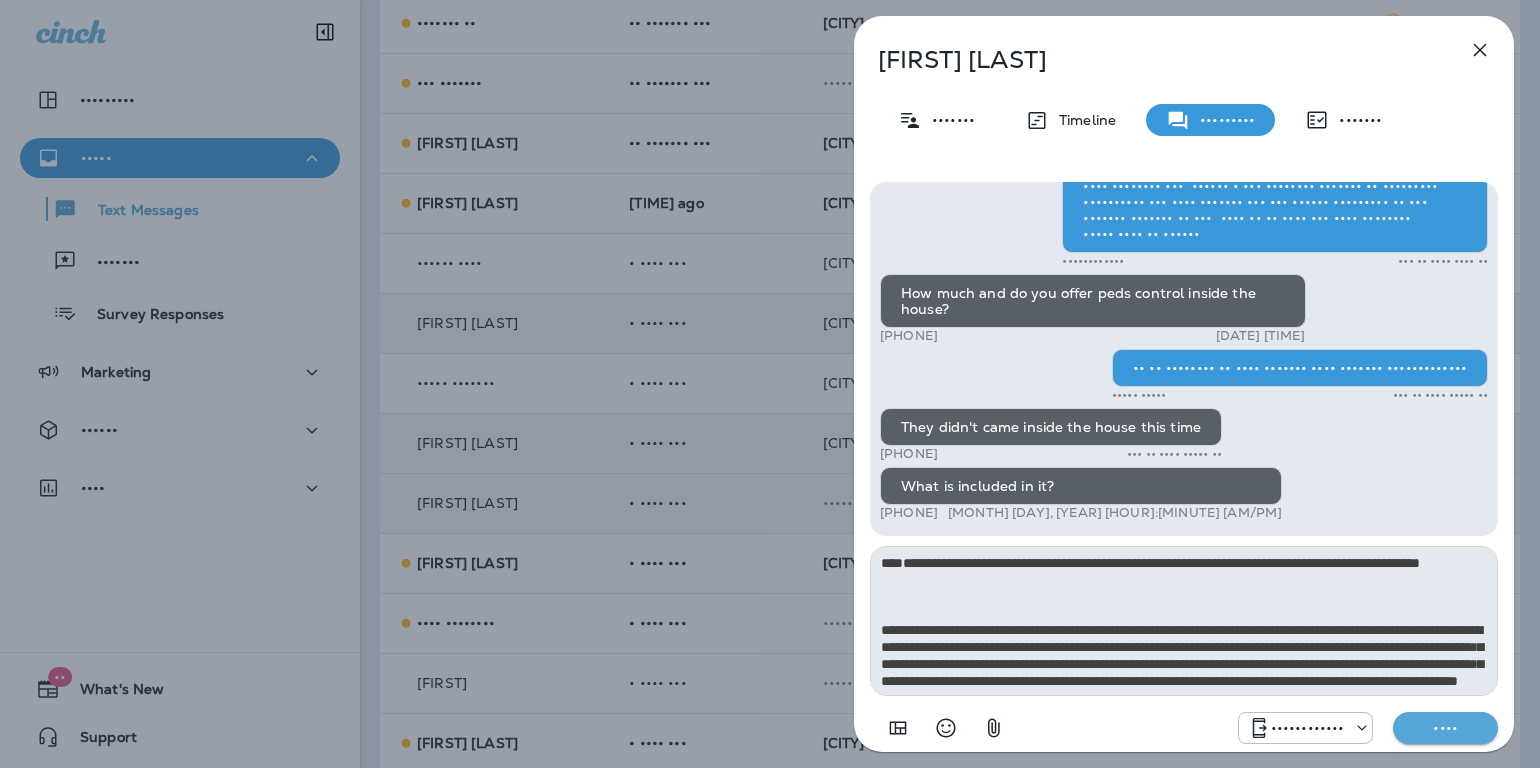 type on "**********" 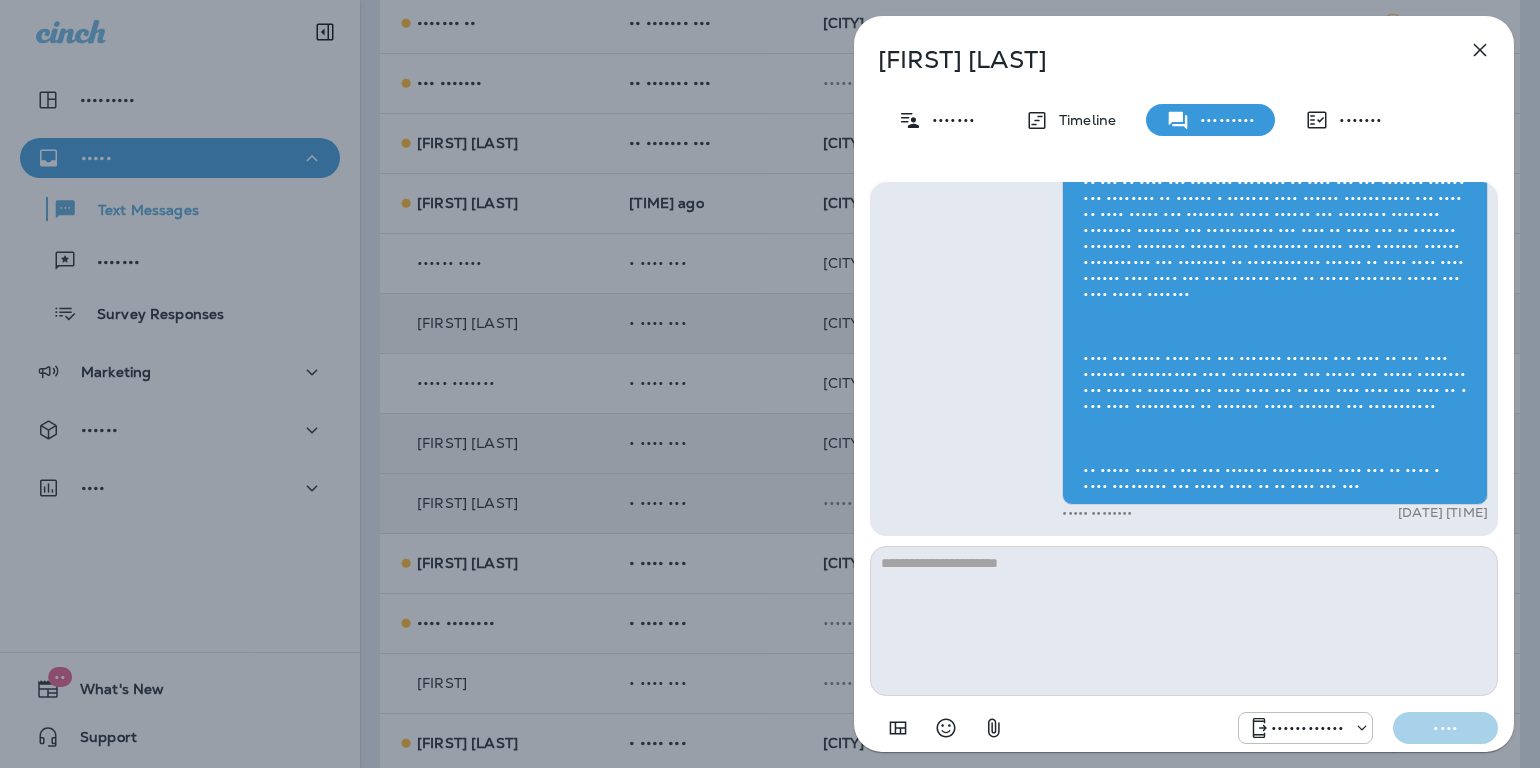 drag, startPoint x: 1483, startPoint y: 46, endPoint x: 1468, endPoint y: 53, distance: 16.552946 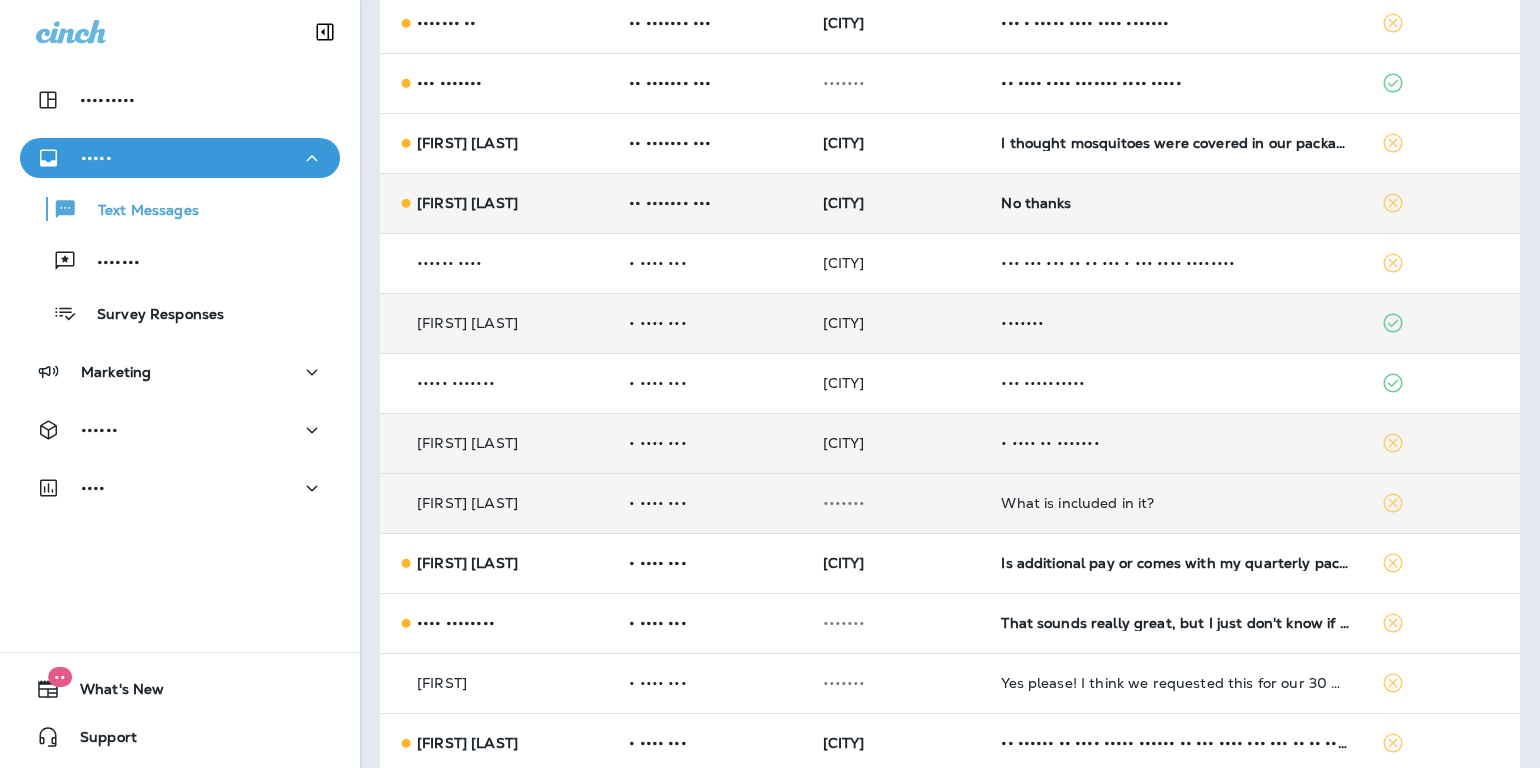 click on "No thanks" at bounding box center (1174, 203) 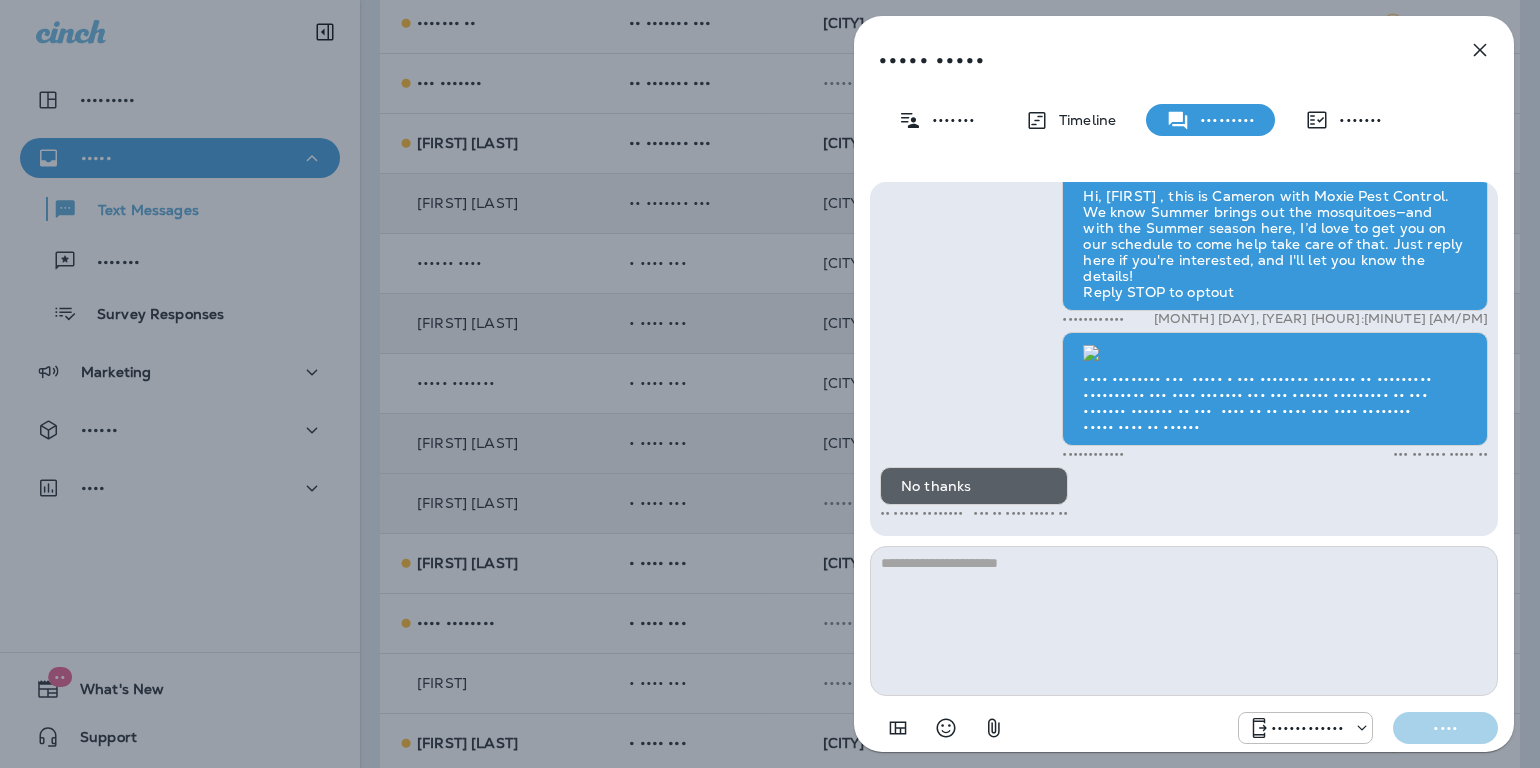 click at bounding box center (1480, 50) 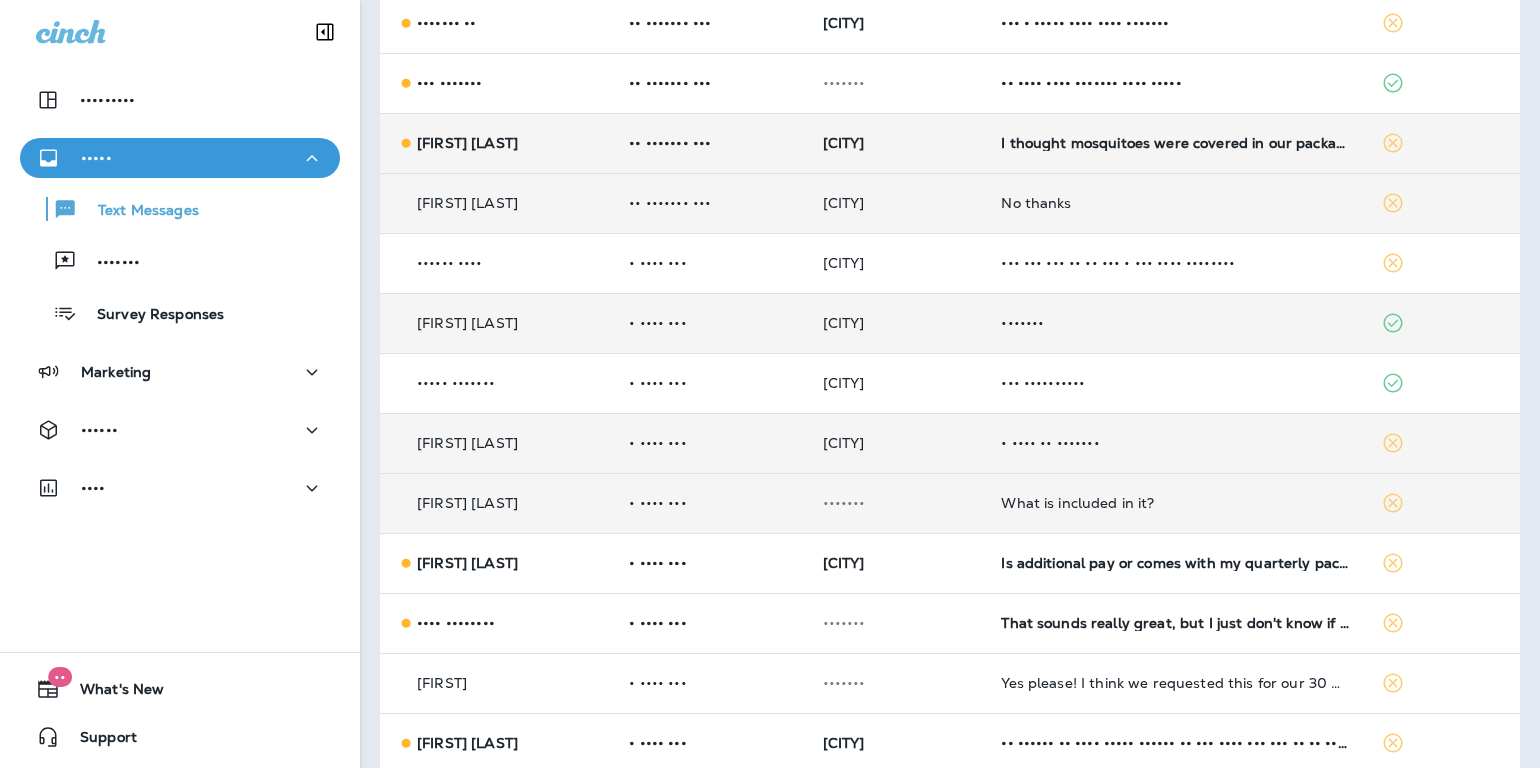 click on "I thought mosquitoes were covered in our package" at bounding box center [1174, 143] 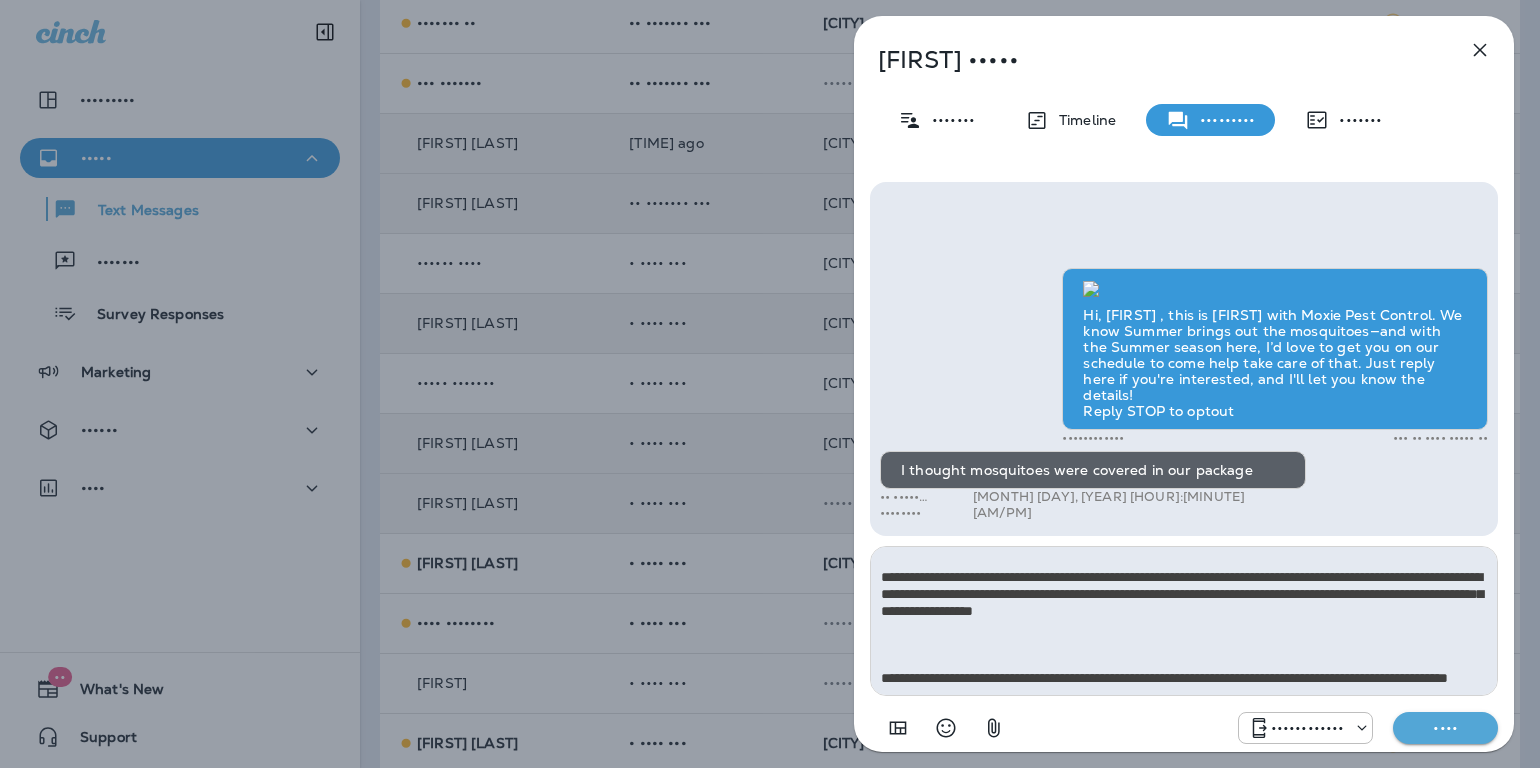scroll, scrollTop: 0, scrollLeft: 0, axis: both 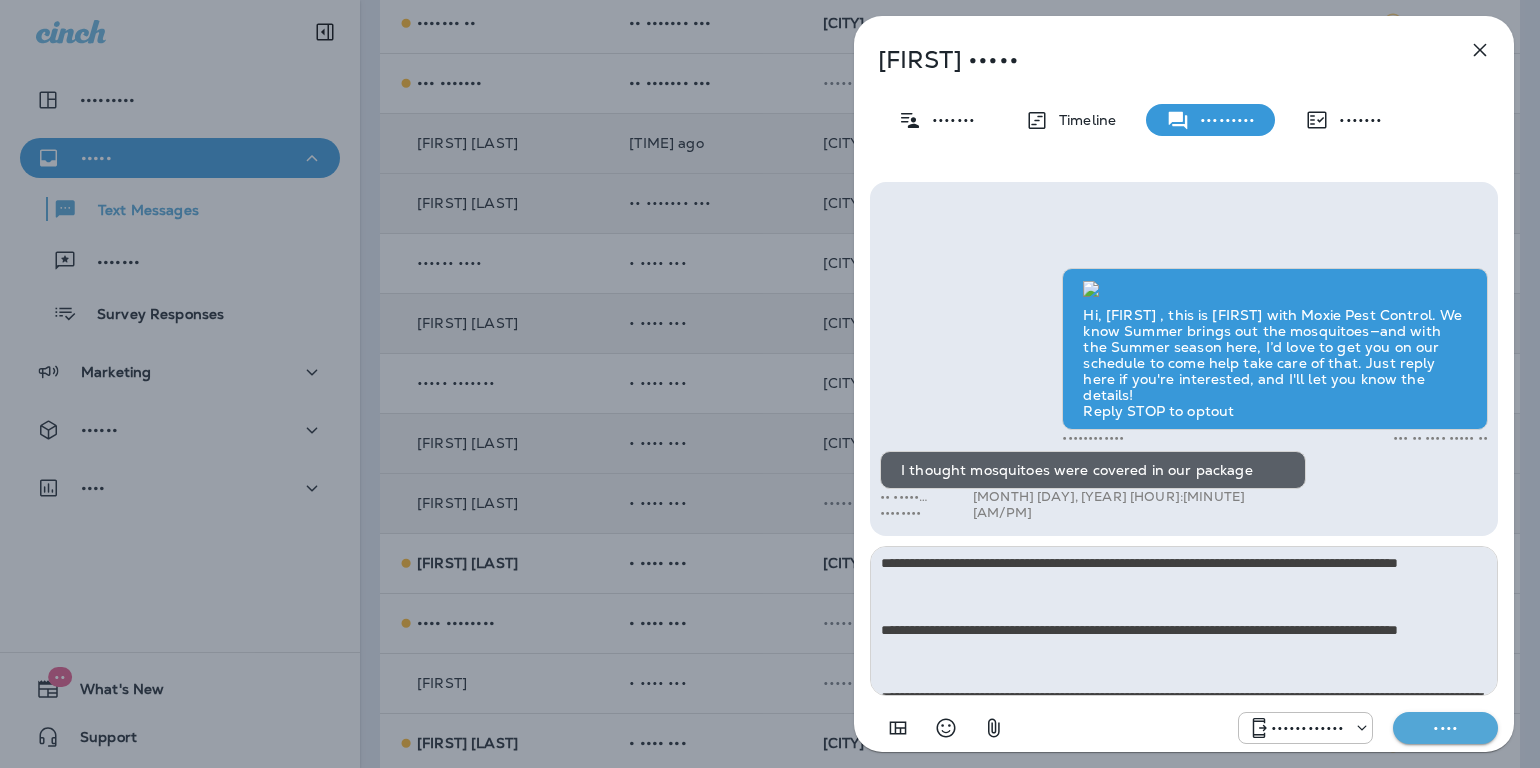 click at bounding box center [1184, 621] 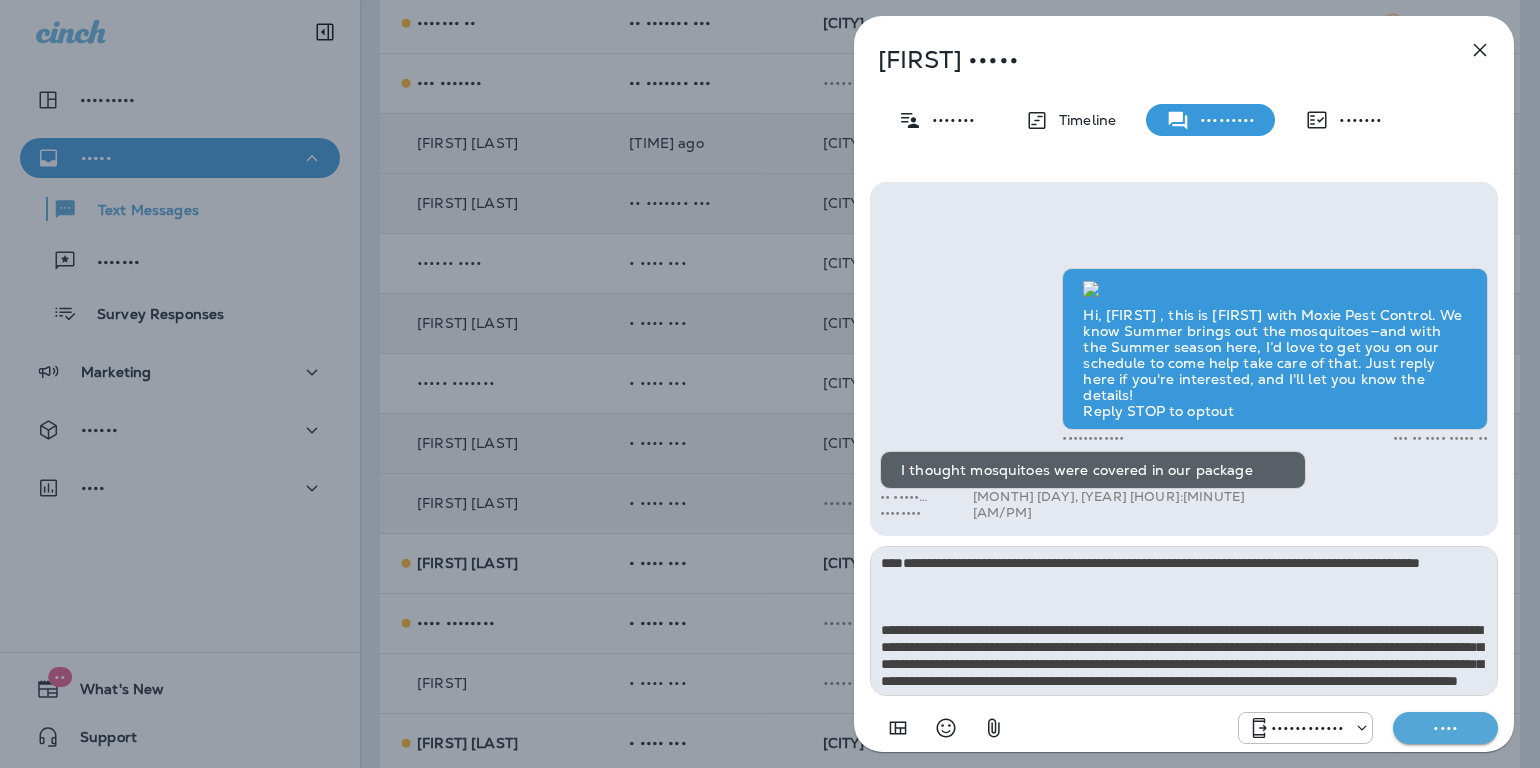type on "**********" 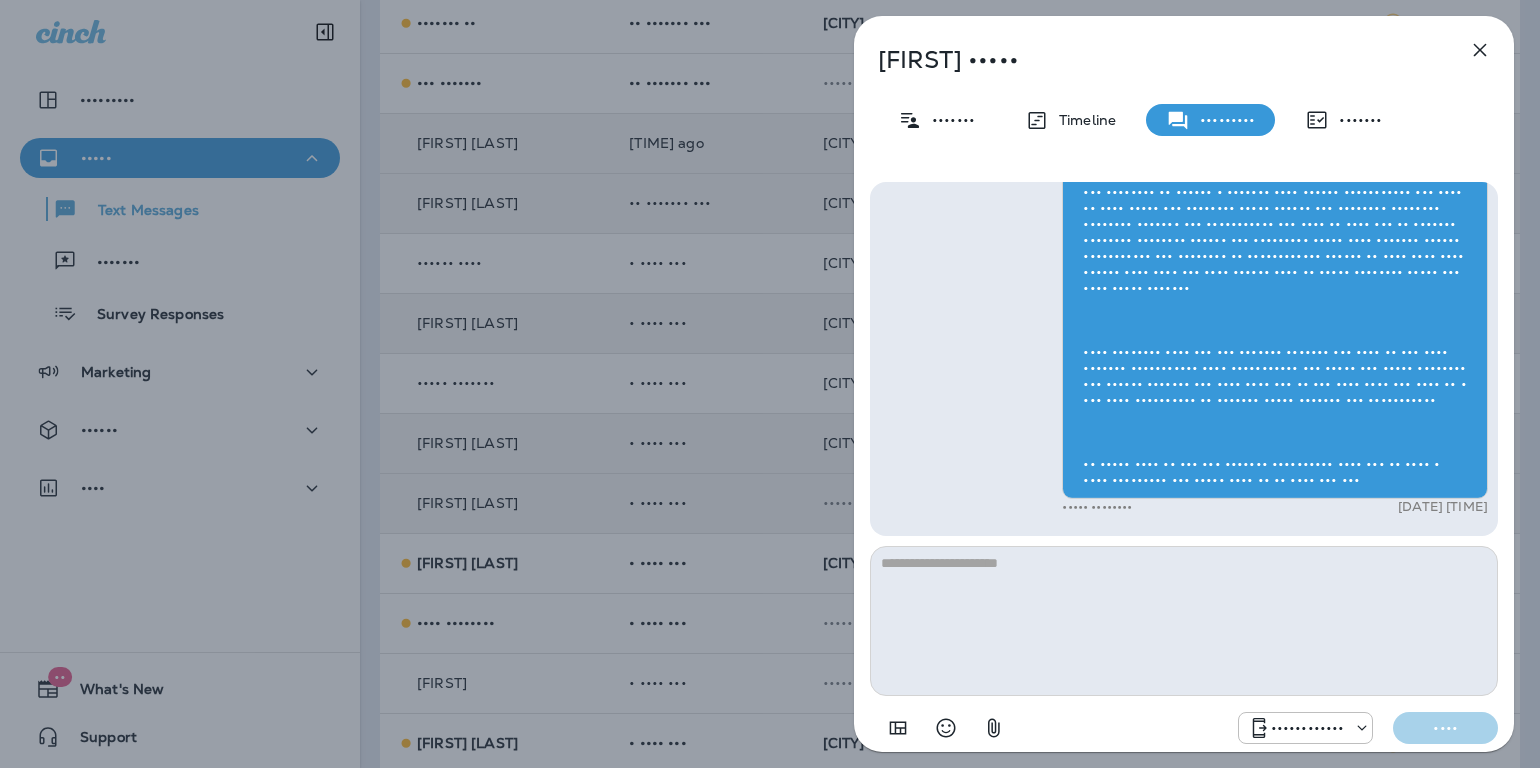 click on "[PHONE] Send" at bounding box center [1368, 728] 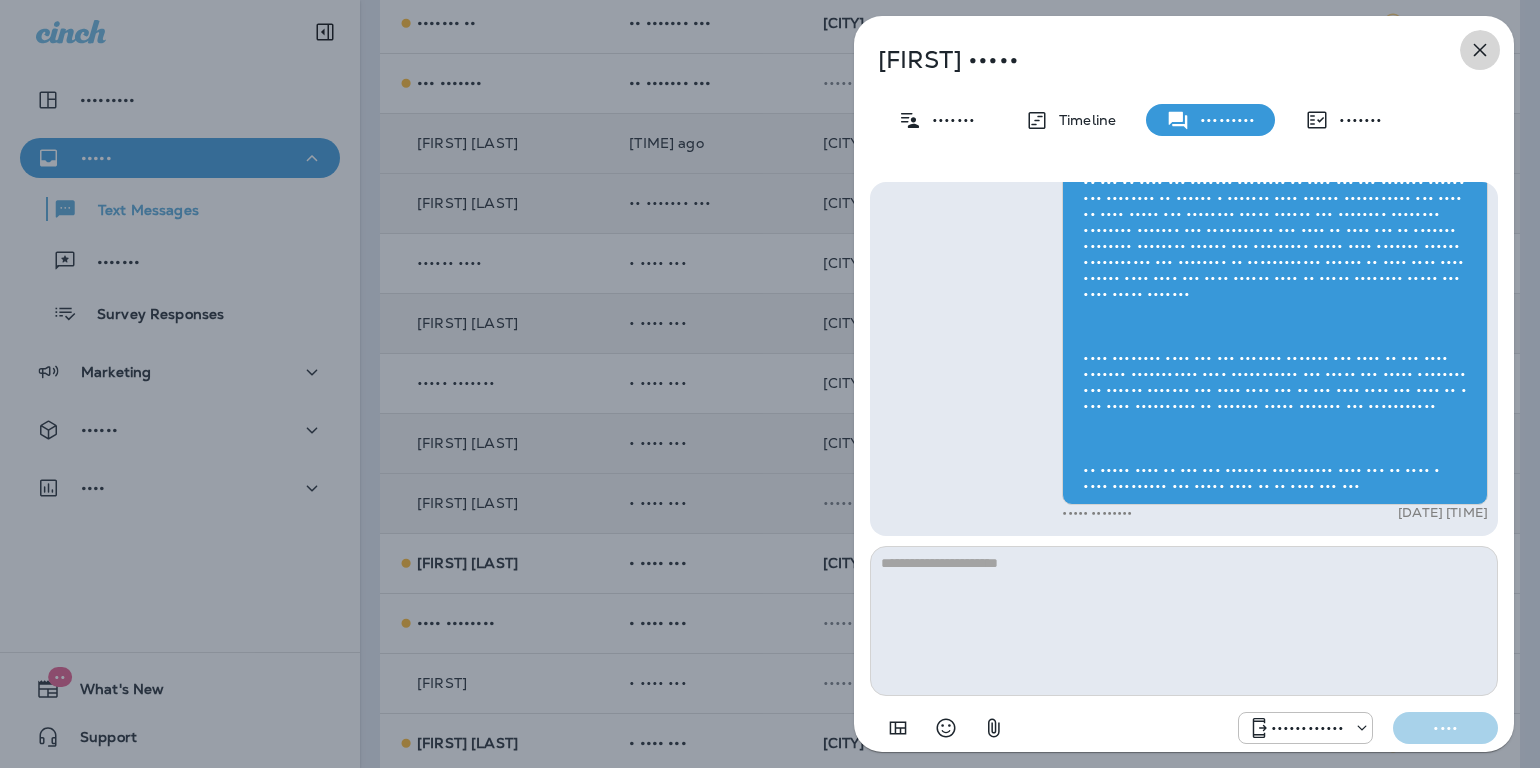 click at bounding box center [1480, 50] 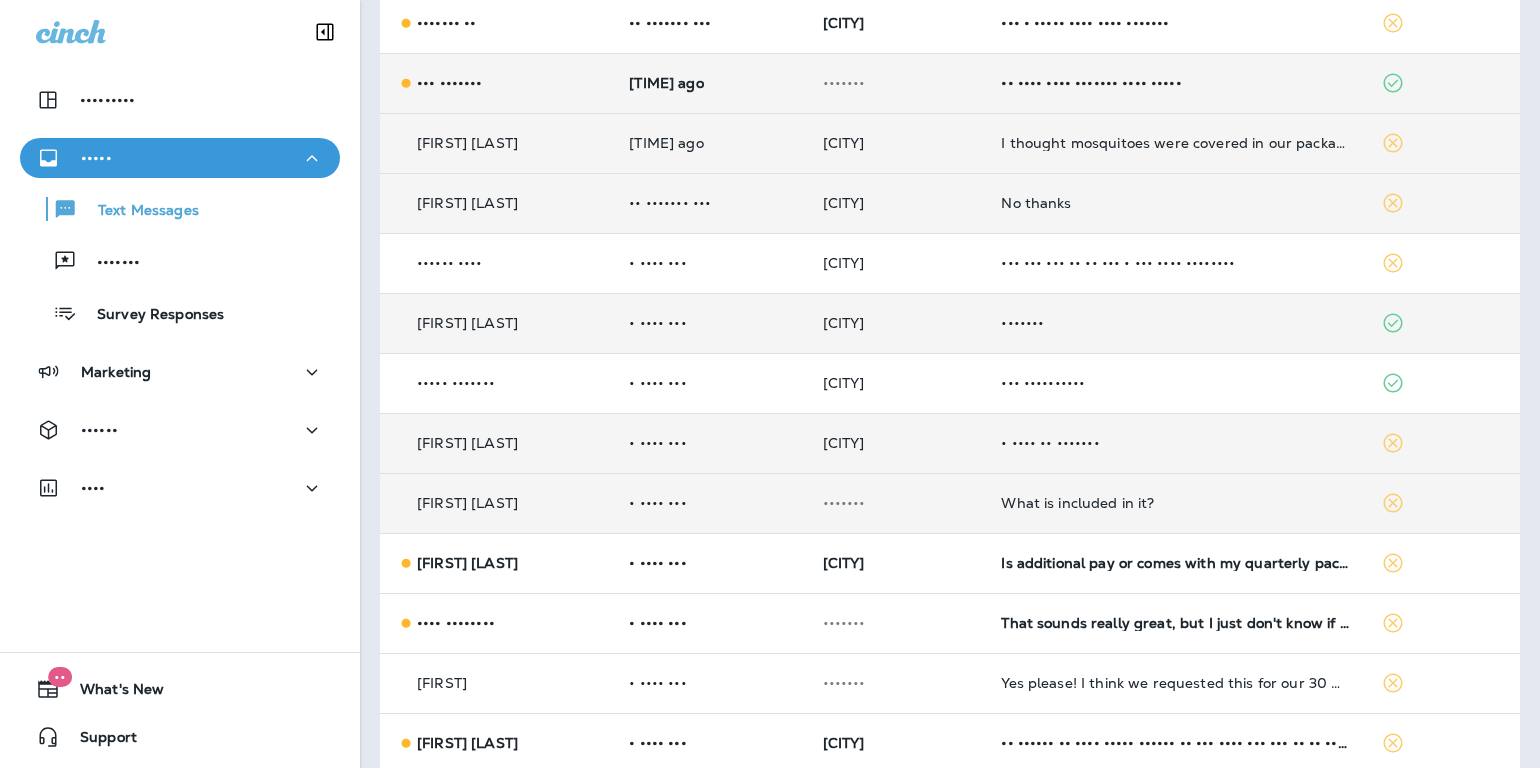 click on "•• •••• •••• ••••••• •••• •••••" at bounding box center (1174, 83) 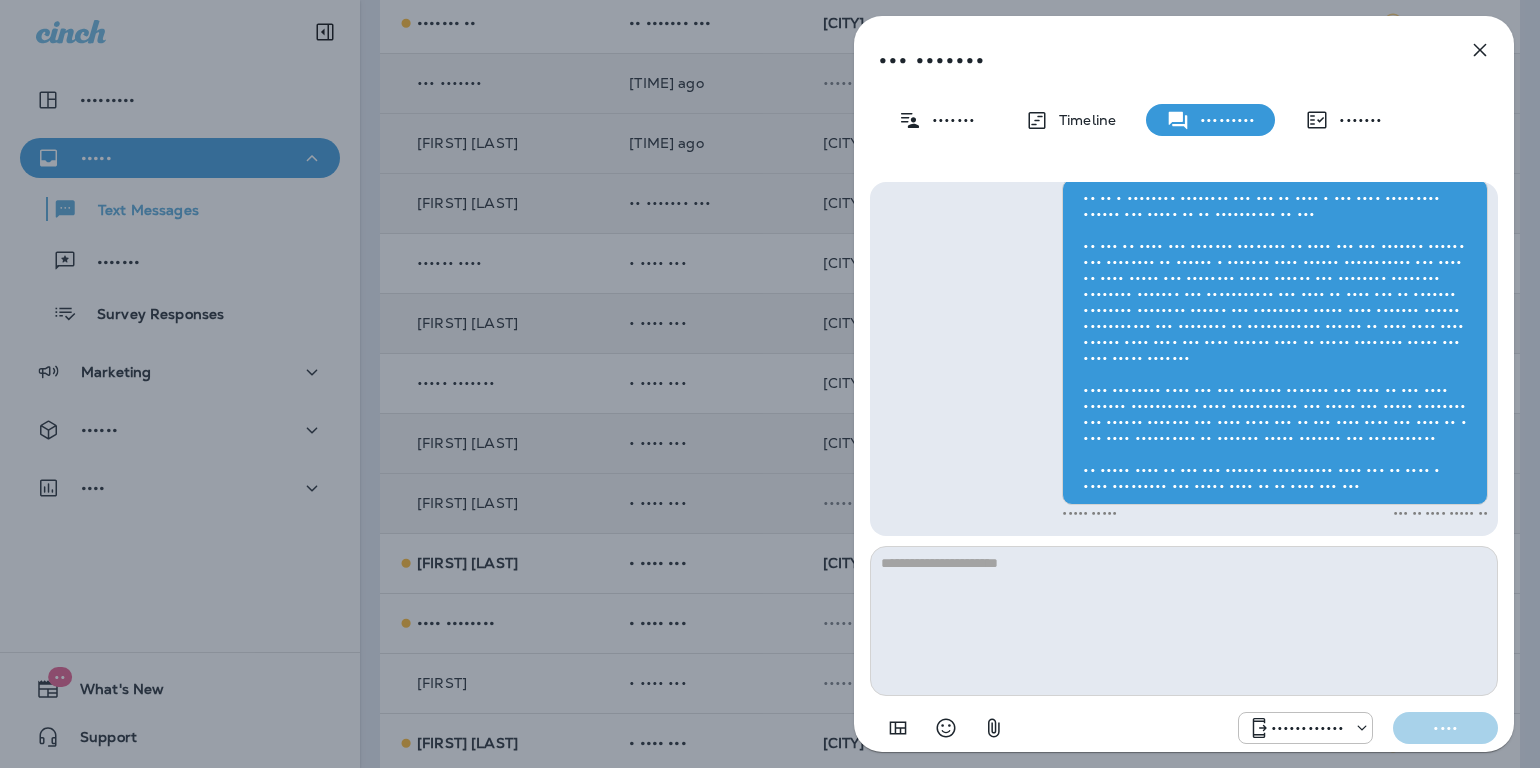 drag, startPoint x: 1476, startPoint y: 50, endPoint x: 1483, endPoint y: 36, distance: 15.652476 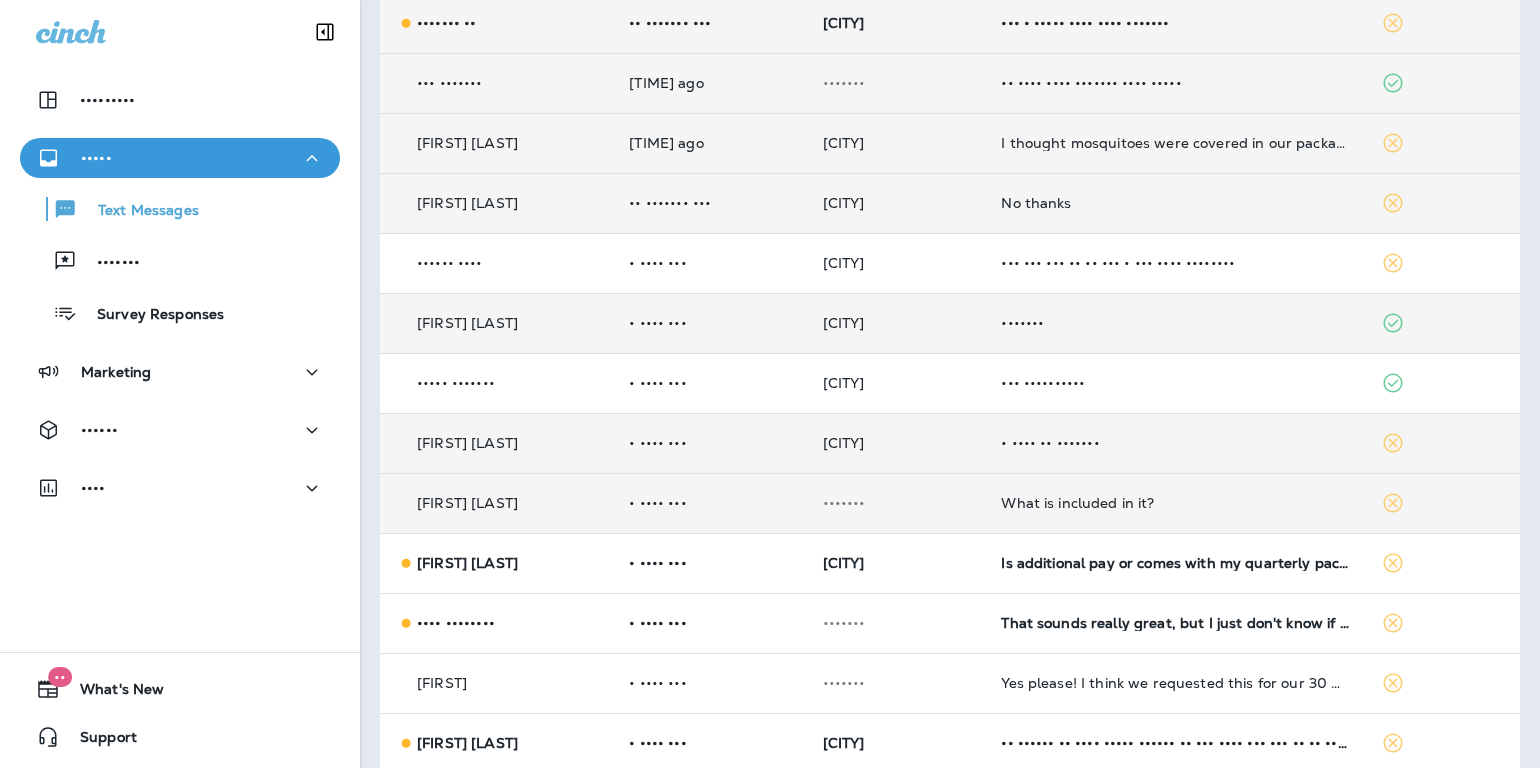 click on "••• • ••••• •••• •••• •••••••" at bounding box center [1174, 23] 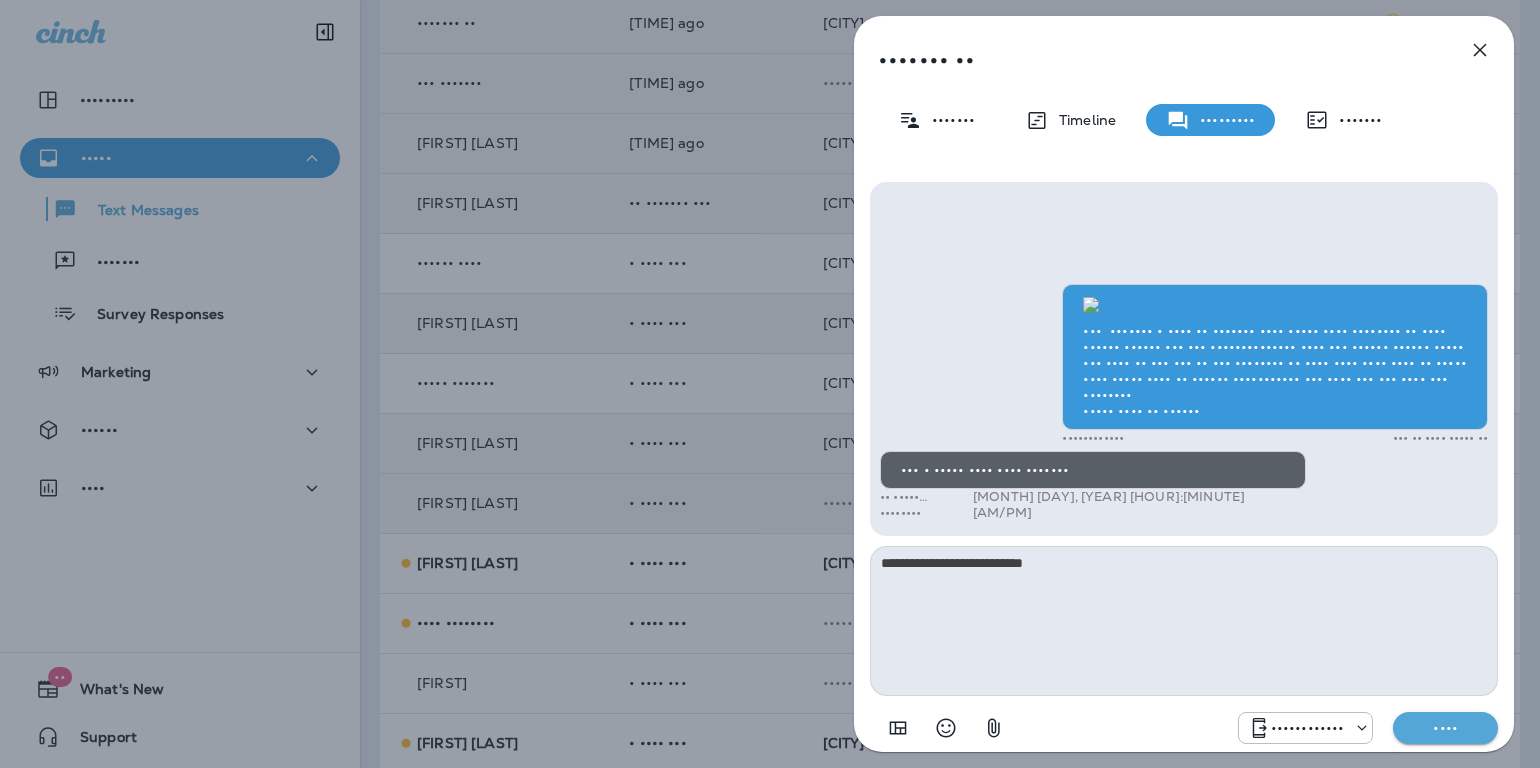 type on "**********" 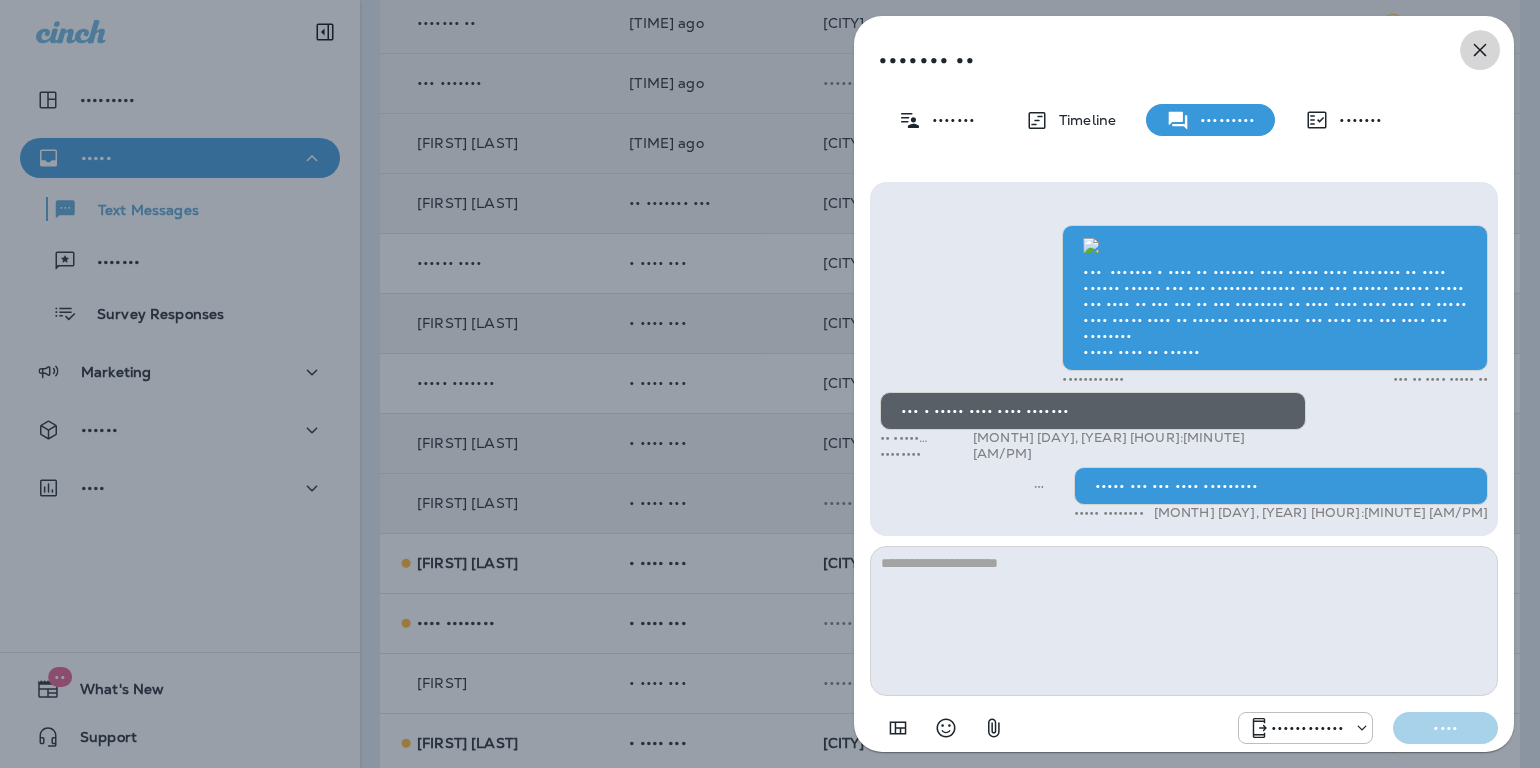 click at bounding box center (1480, 50) 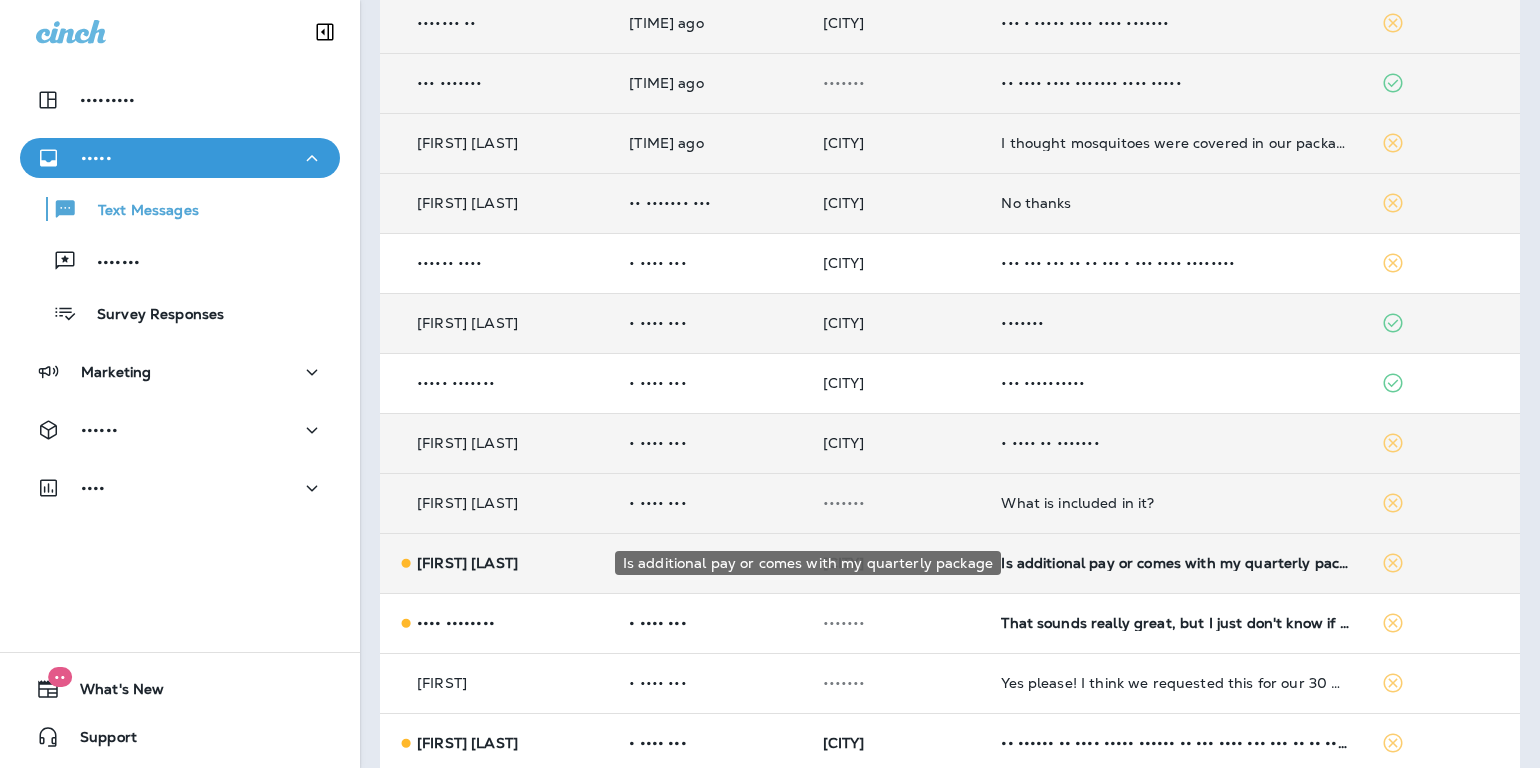 click on "Is additional pay or comes with my quarterly package" at bounding box center [1174, 563] 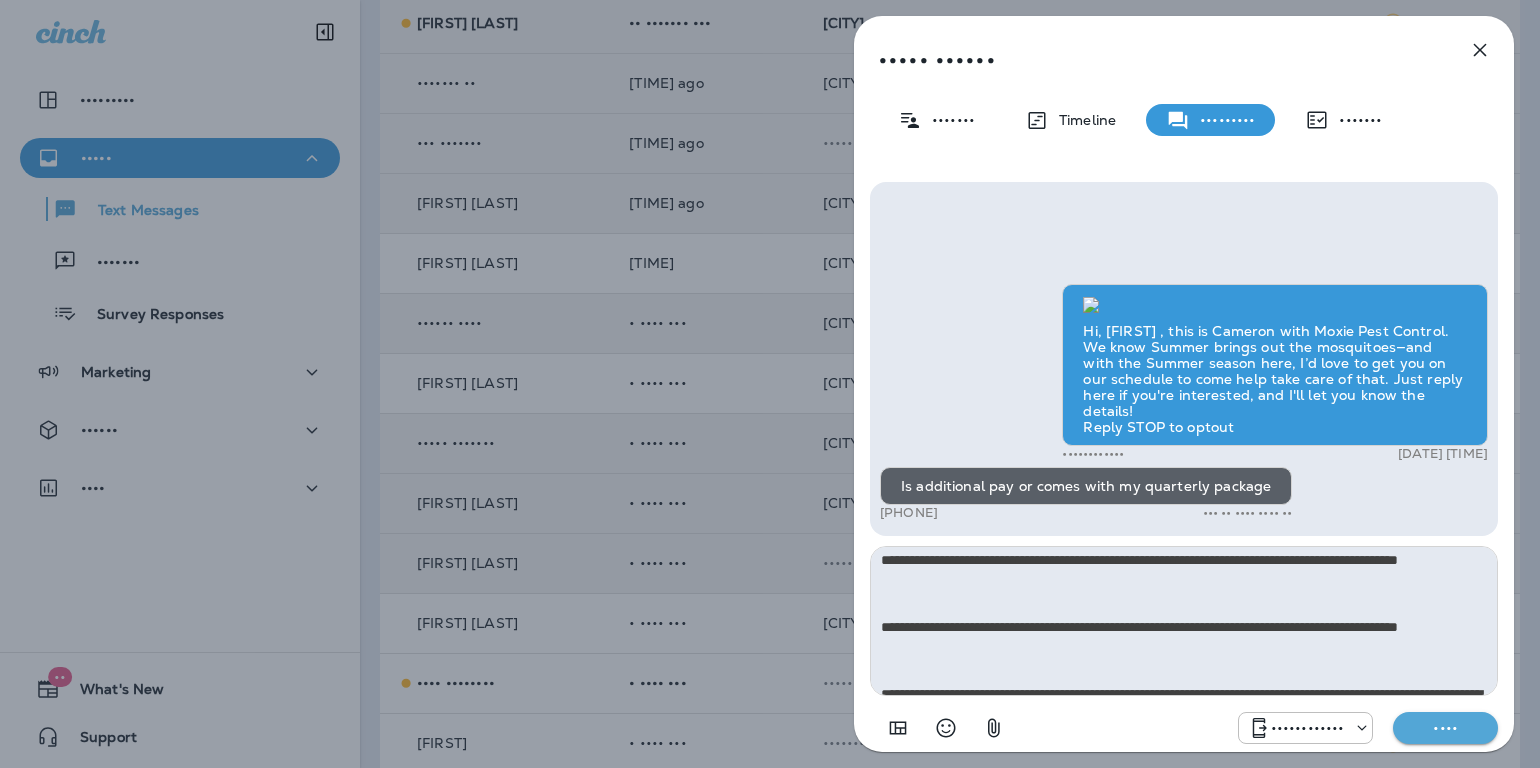 scroll, scrollTop: 0, scrollLeft: 0, axis: both 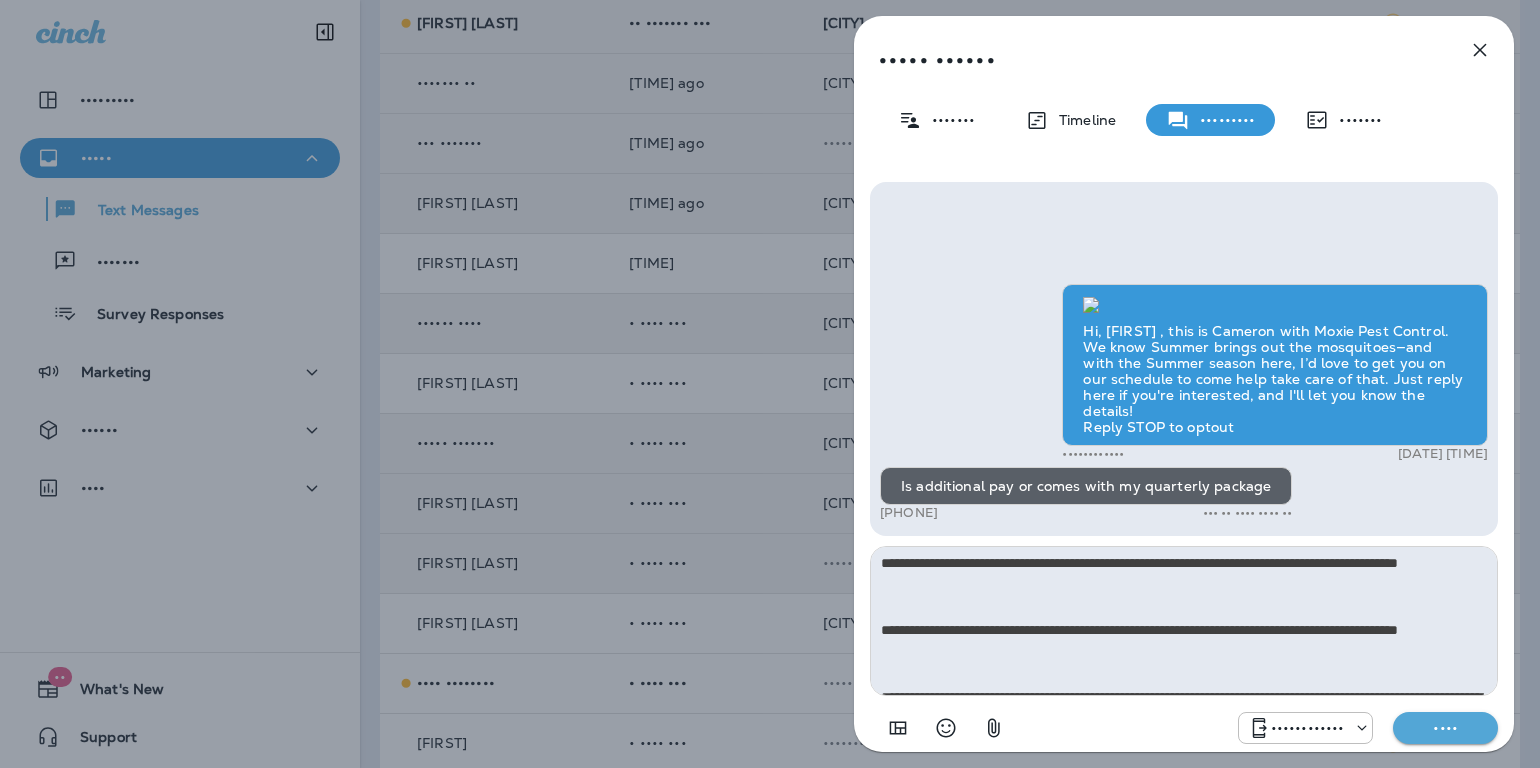 drag, startPoint x: 1005, startPoint y: 585, endPoint x: 842, endPoint y: 567, distance: 163.99086 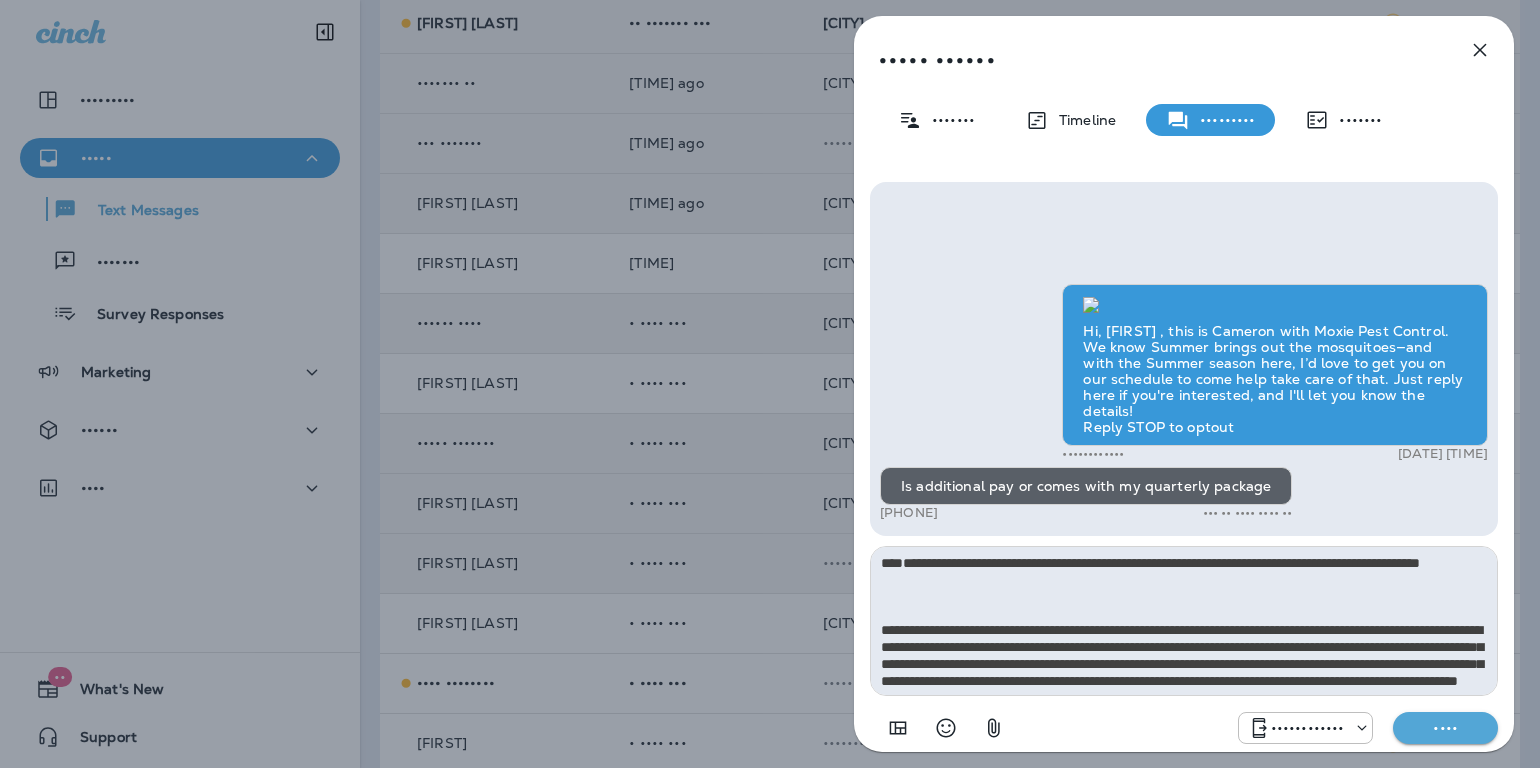 type on "**********" 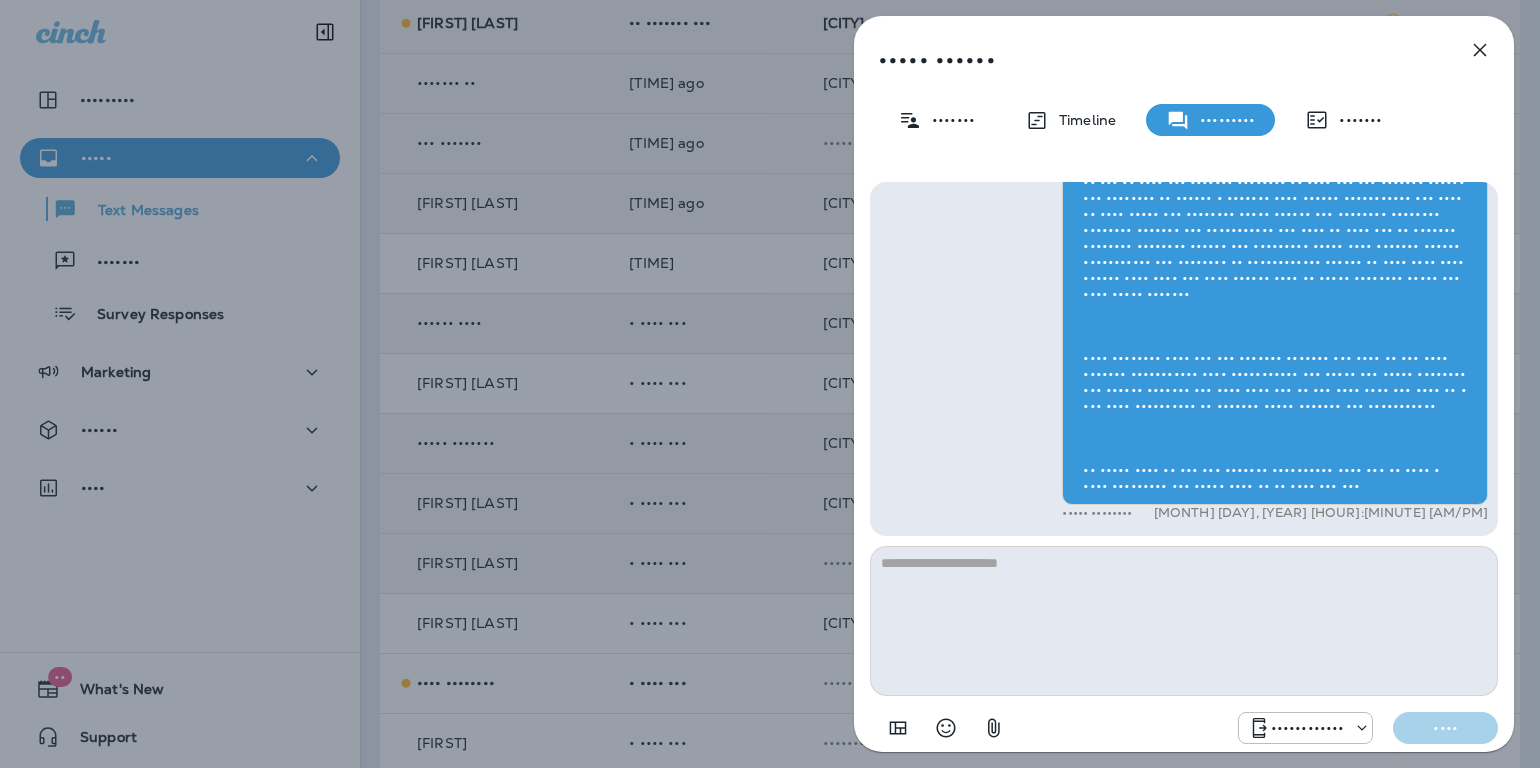 click at bounding box center [1480, 50] 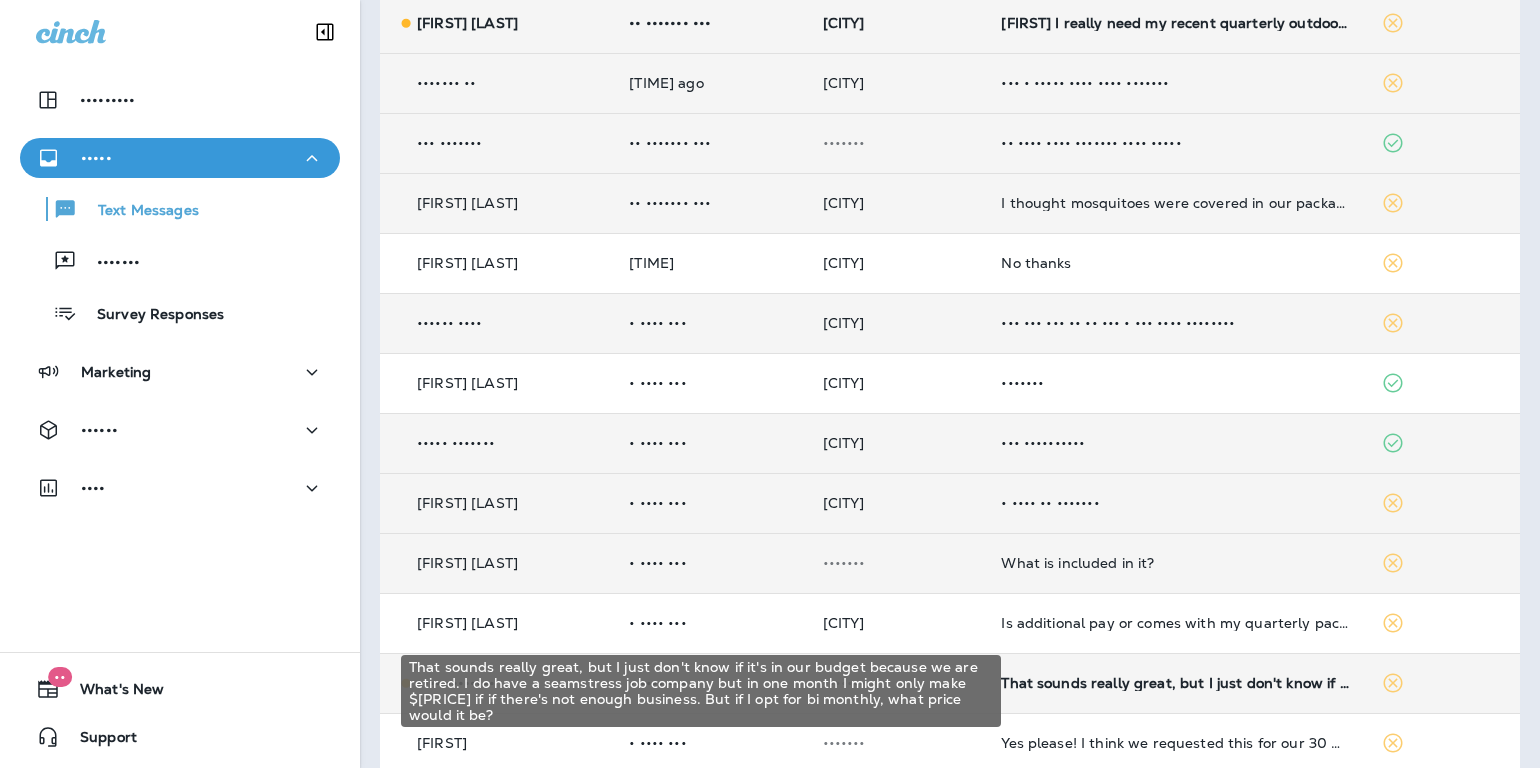 click on "That sounds really great, but I just don't know if it's in our budget because we are retired. I do have a seamstress job company but in one month I might only make $[PRICE] if if there's not enough business. But if I opt for bi monthly, what price would it be?" at bounding box center (1174, 683) 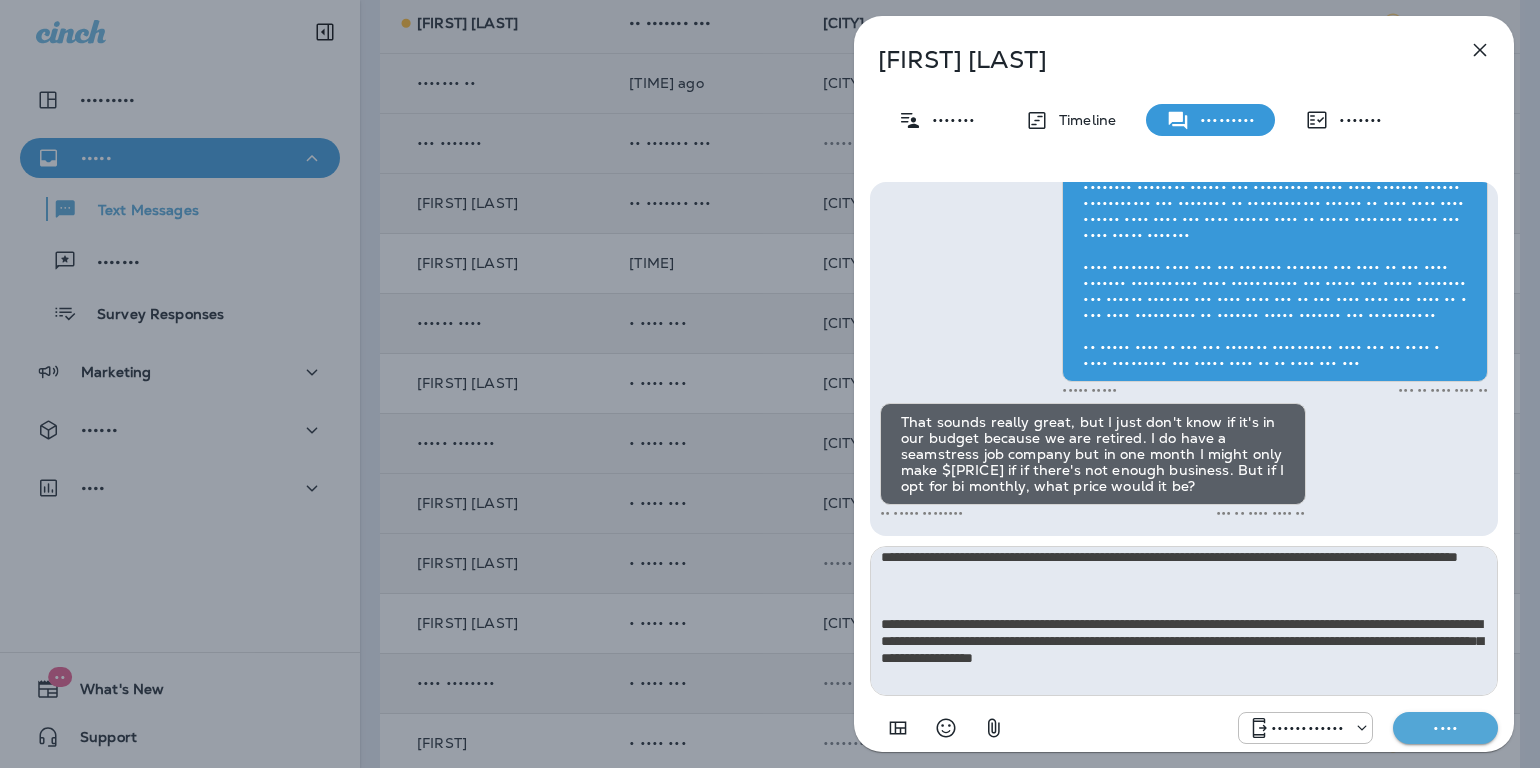 scroll, scrollTop: 0, scrollLeft: 0, axis: both 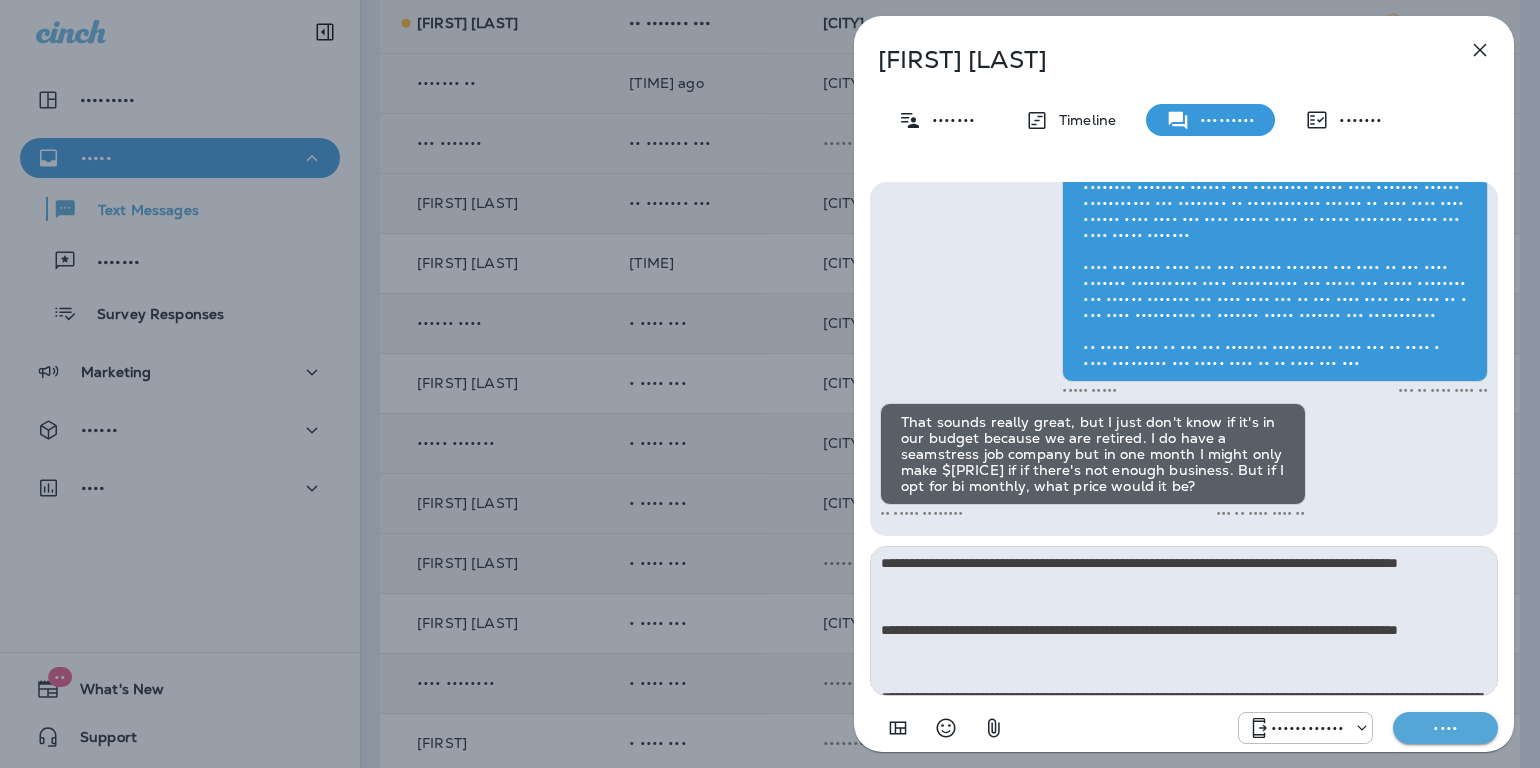 drag, startPoint x: 1006, startPoint y: 583, endPoint x: 867, endPoint y: 558, distance: 141.2303 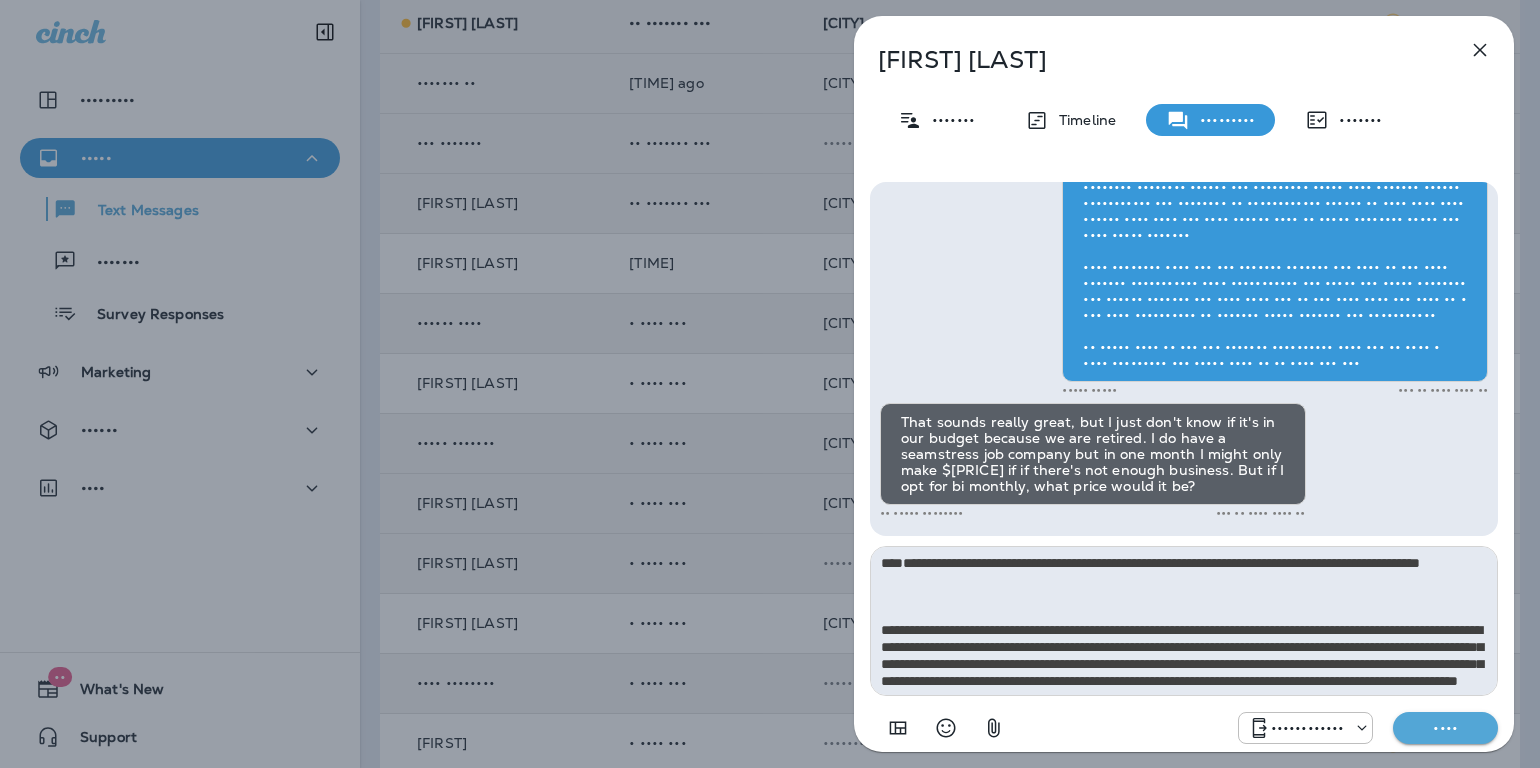 type on "**********" 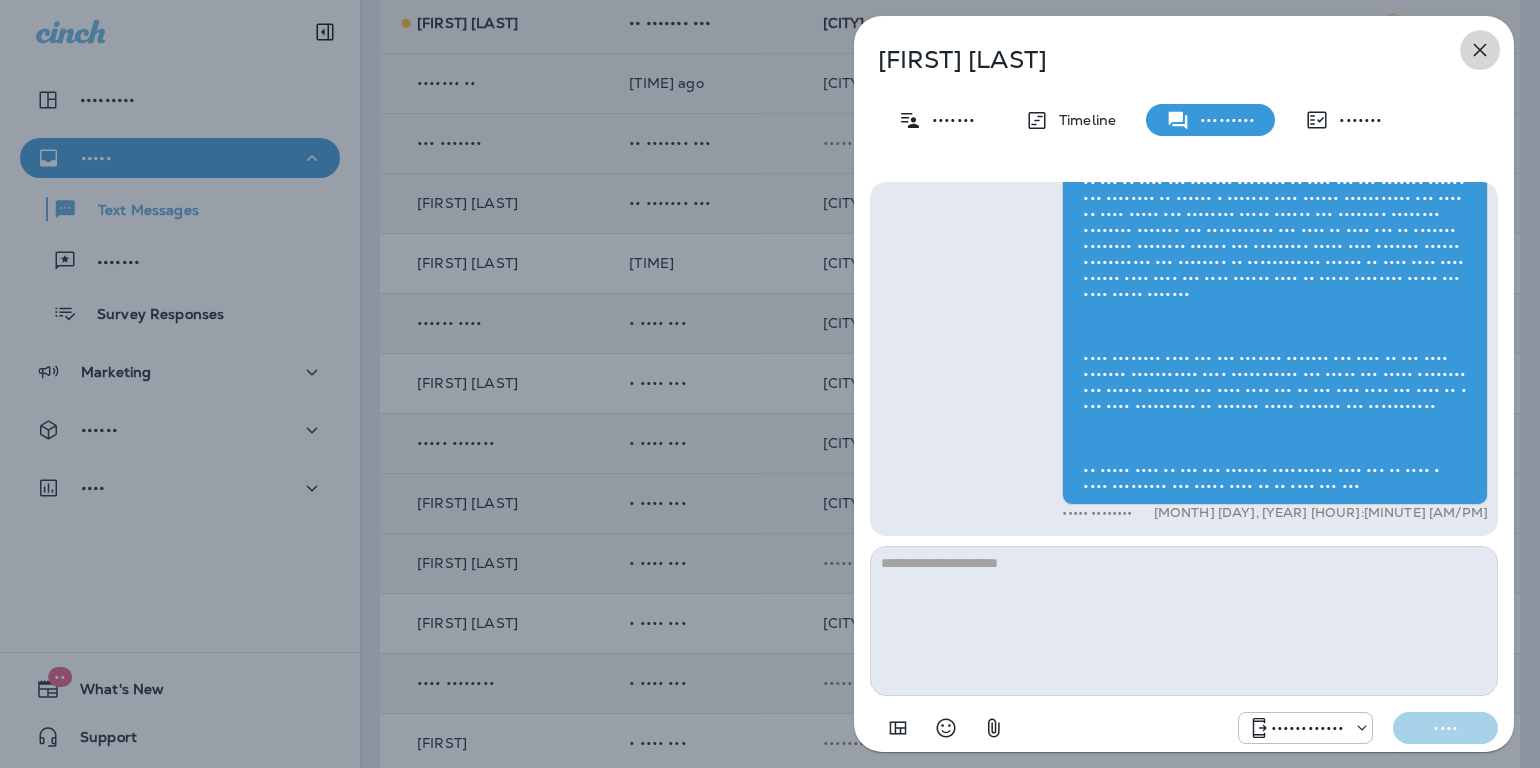 click at bounding box center [1480, 50] 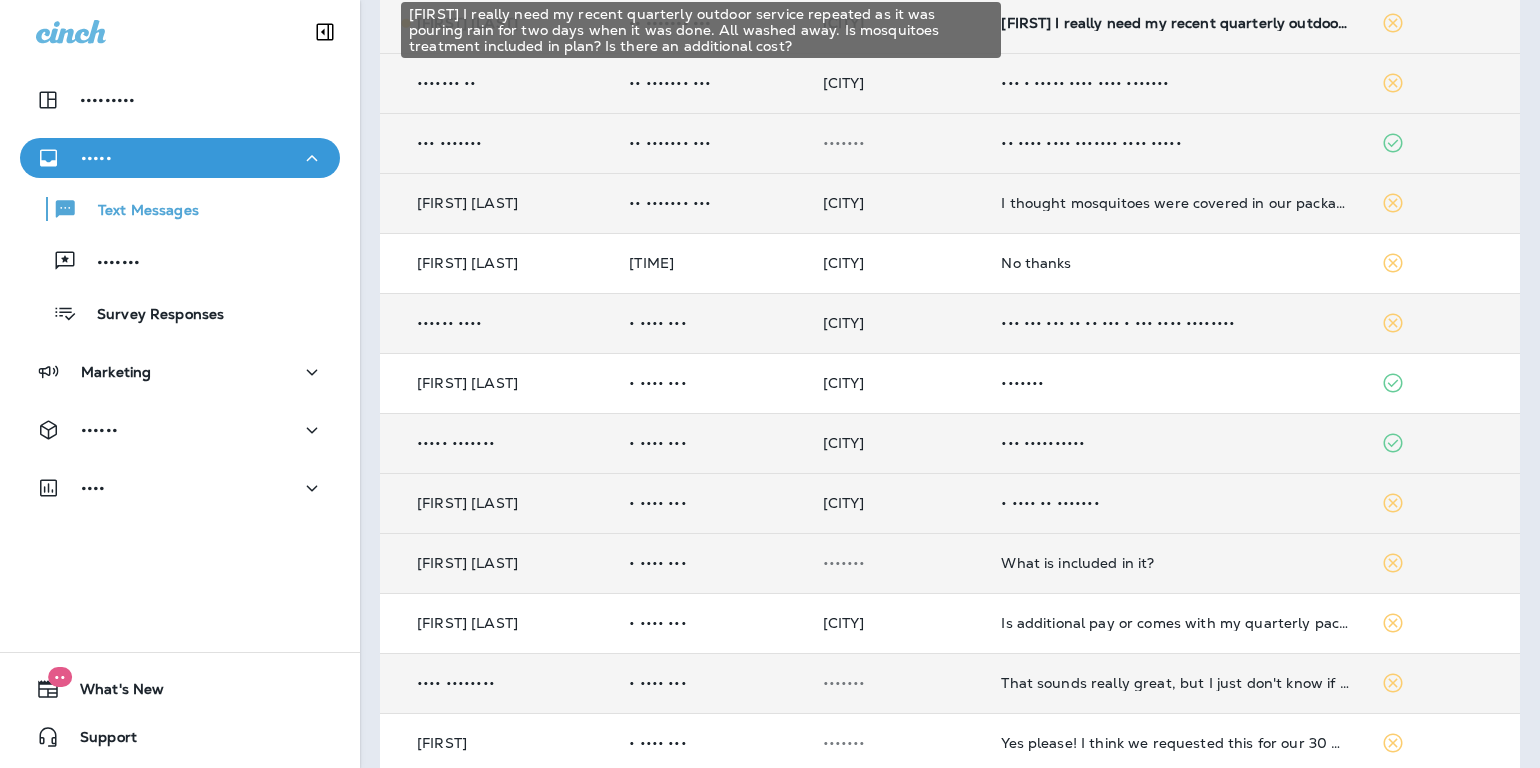 click on "[FIRST] I really need my recent quarterly outdoor service repeated as it was pouring rain for two days when it was done. All washed away. Is mosquitoes treatment included in plan? Is there an additional cost?" at bounding box center [1174, 23] 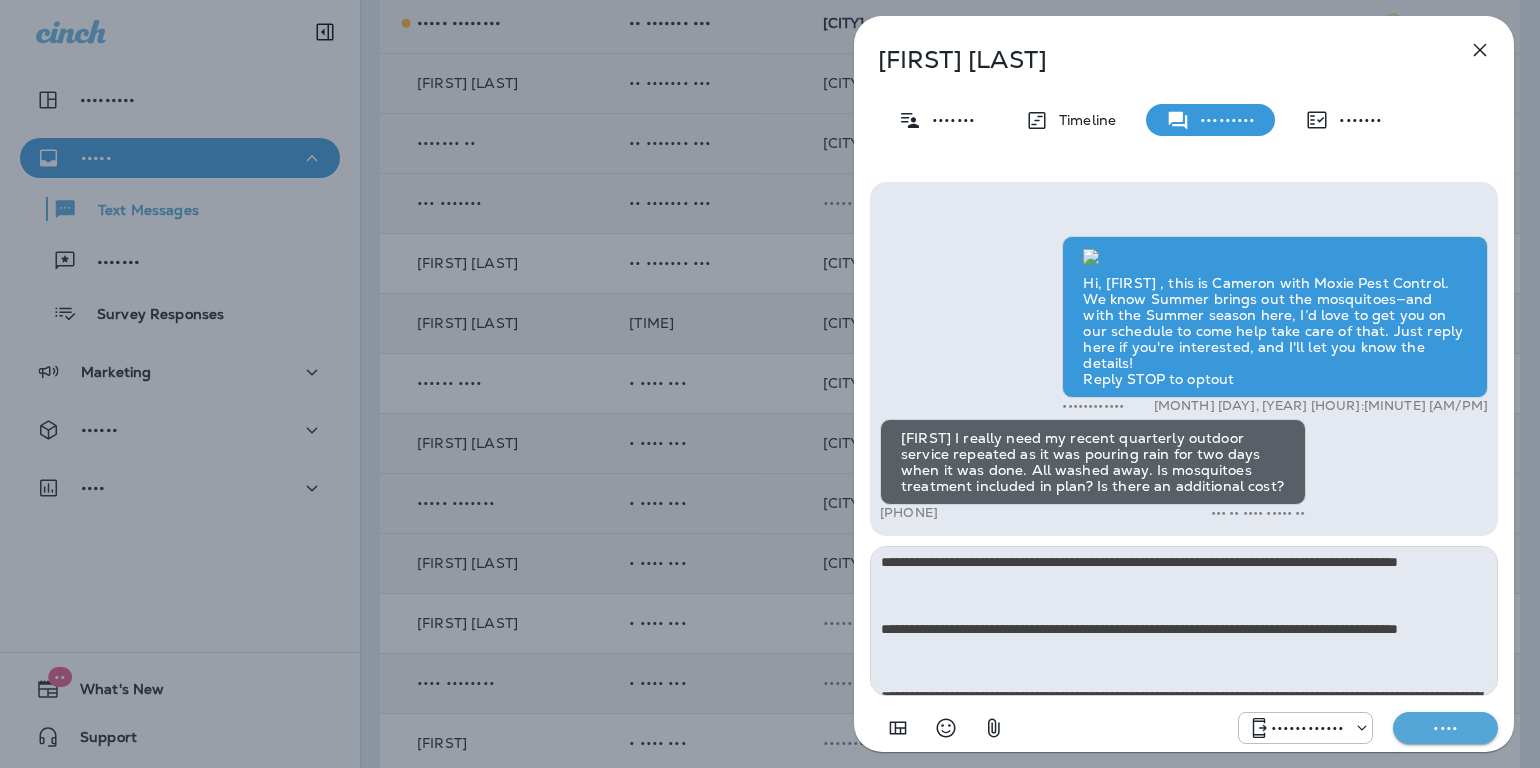 scroll, scrollTop: 0, scrollLeft: 0, axis: both 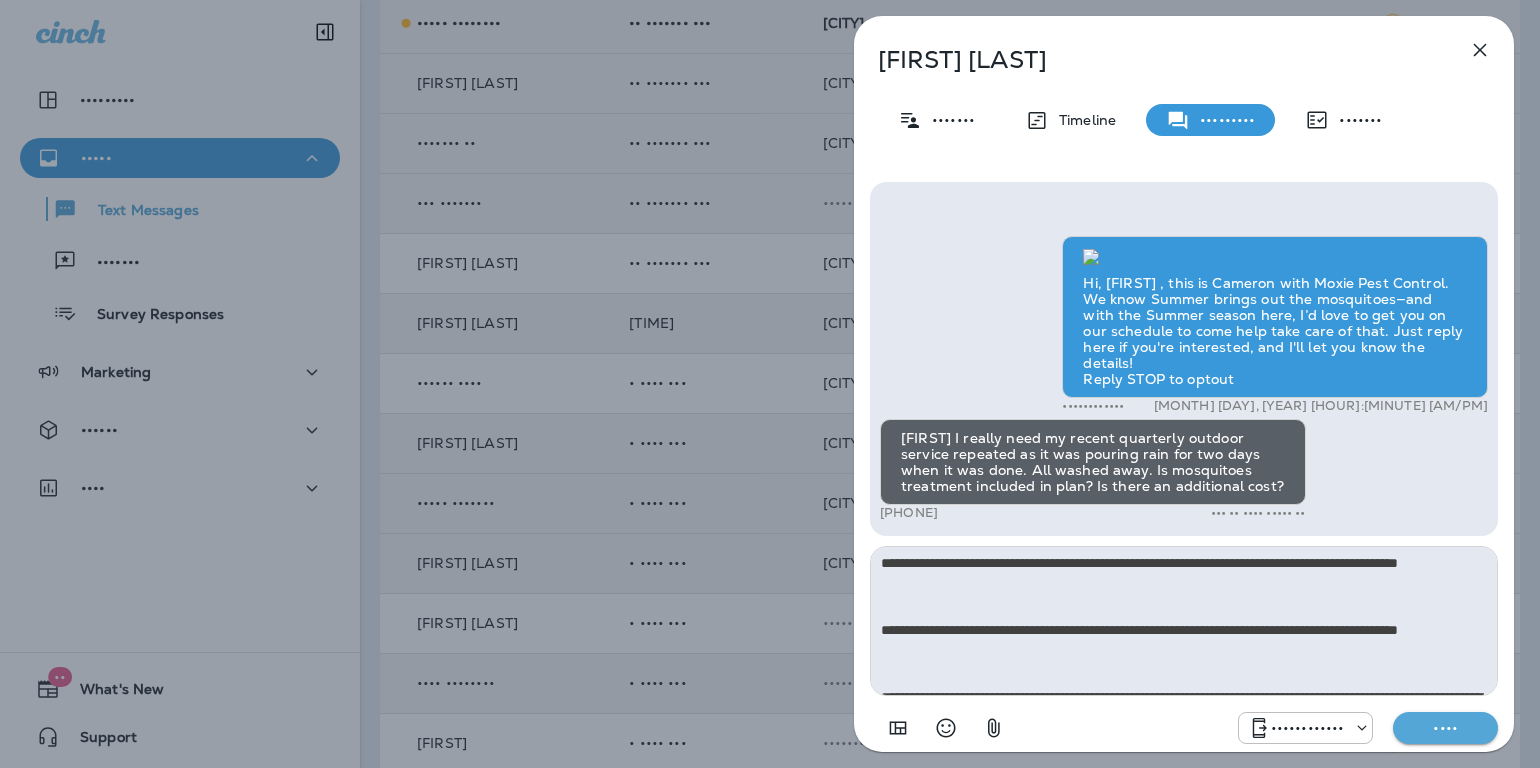 drag, startPoint x: 1013, startPoint y: 590, endPoint x: 858, endPoint y: 568, distance: 156.55351 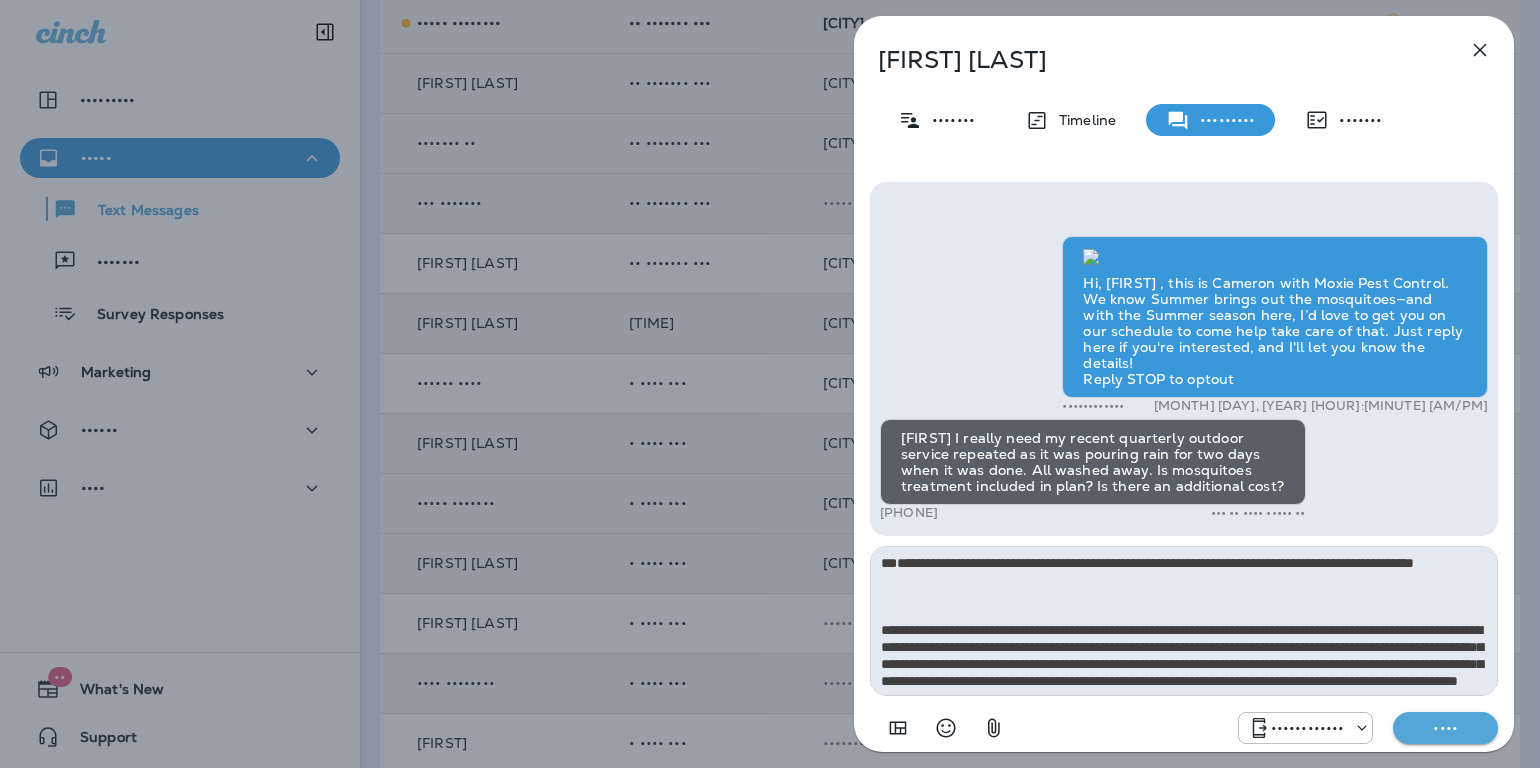 click on "••••" at bounding box center (1445, 728) 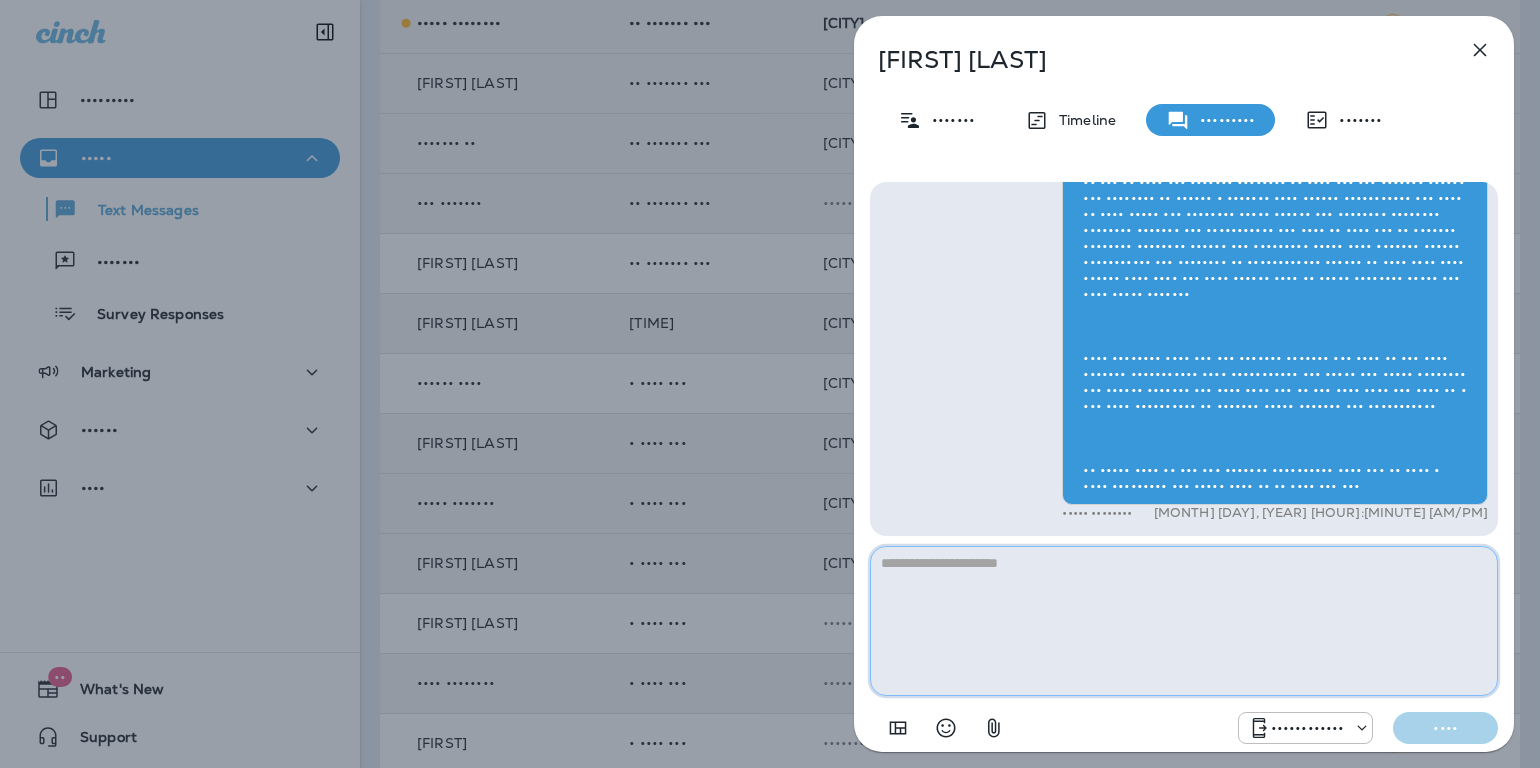 click at bounding box center [1184, 621] 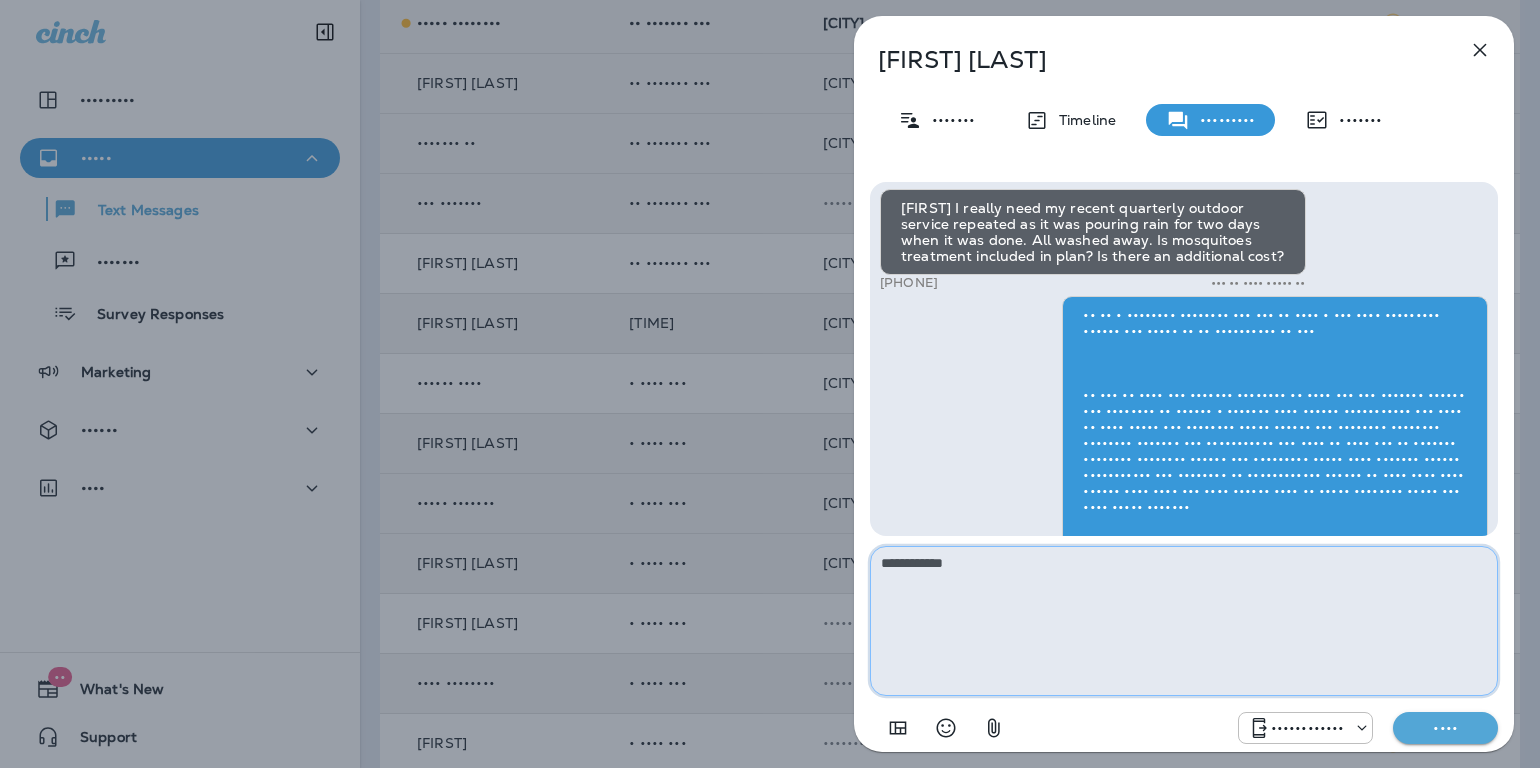 scroll, scrollTop: 1, scrollLeft: 0, axis: vertical 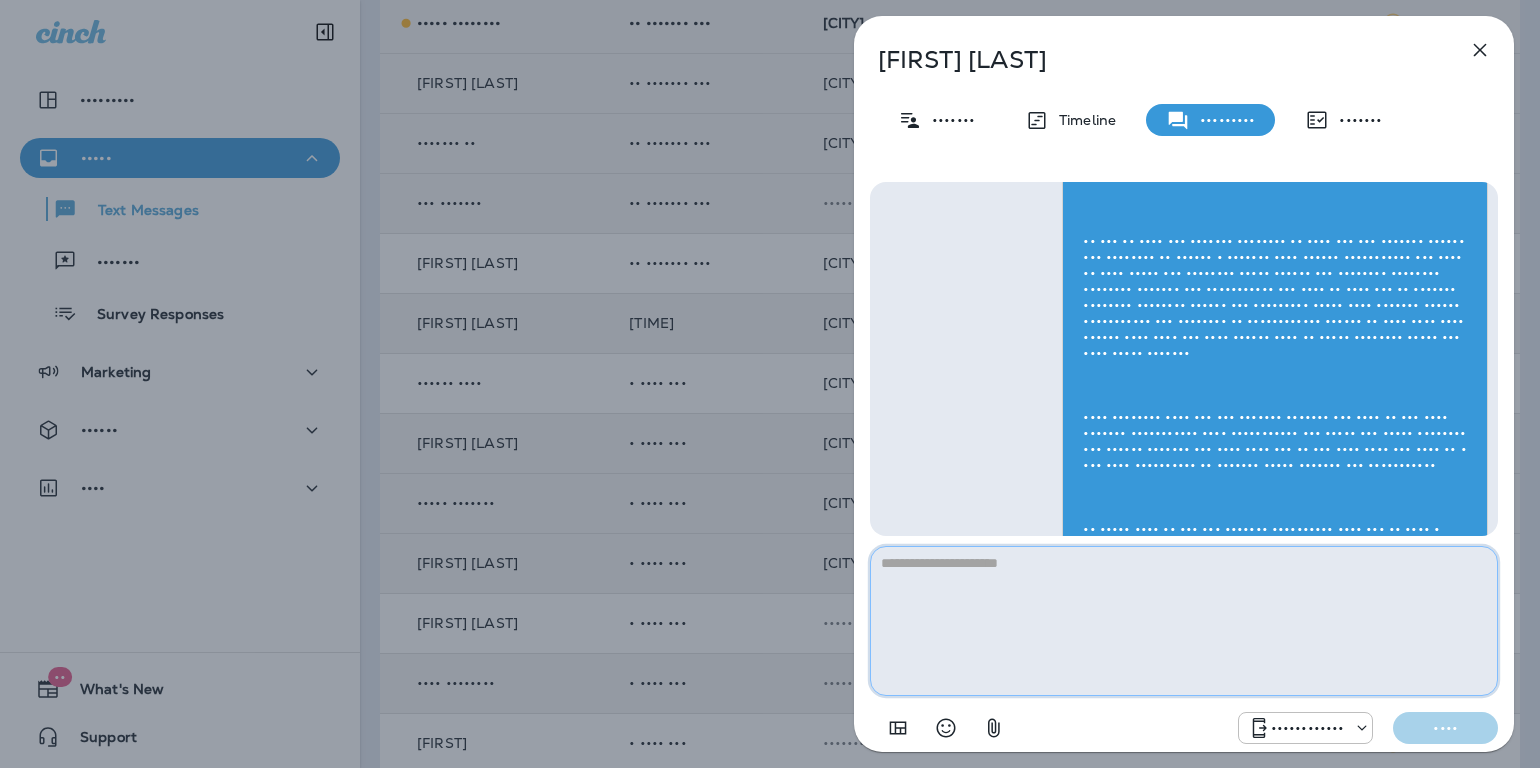 click at bounding box center (1184, 621) 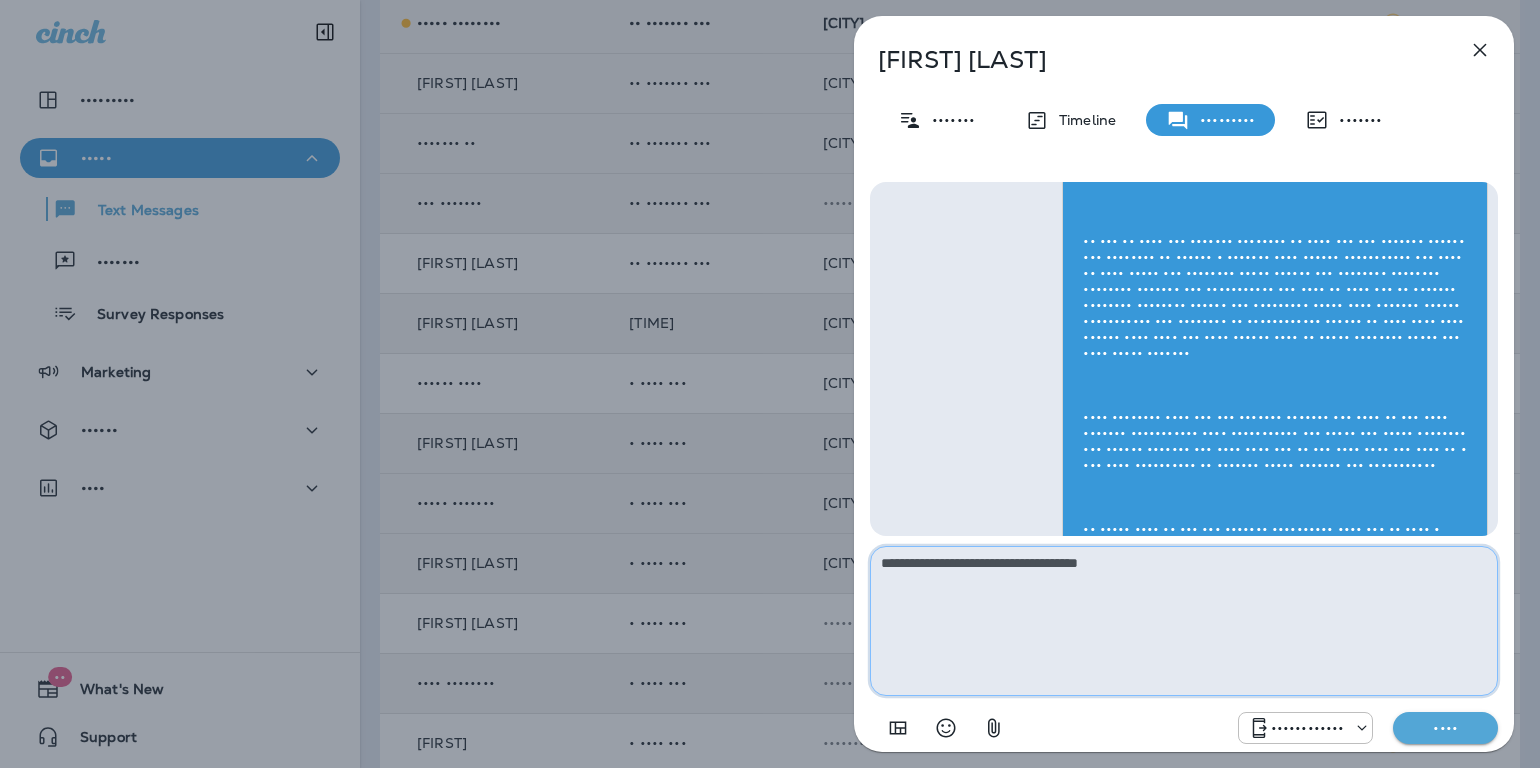 paste on "••••••••••••••••••••••••••••••••••••••••••••••••••••••••••••••••••••••••••••••••••••••••••••••••••••••••••••••••••••••••" 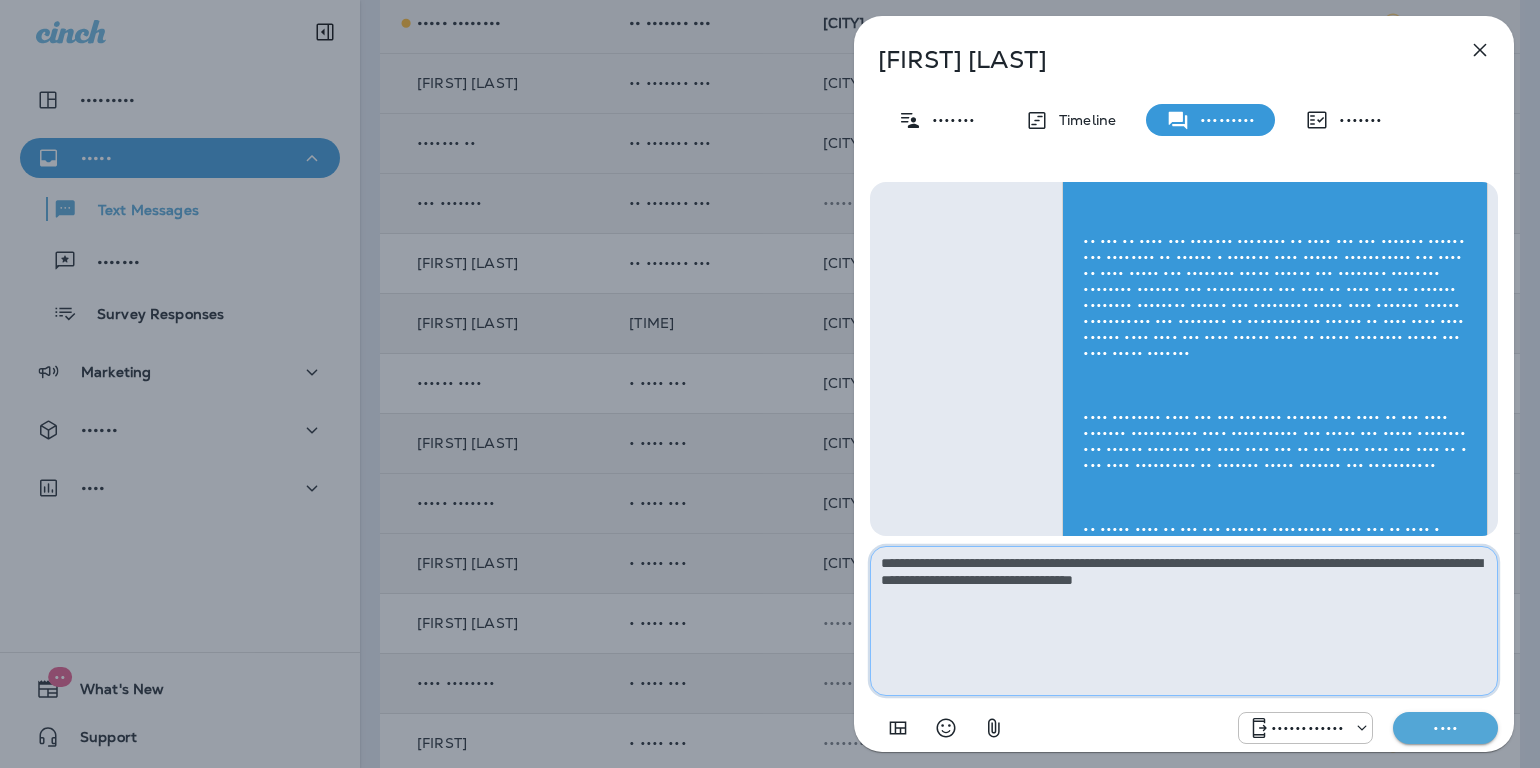 click on "••••••••••••••••••••••••••••••••••••••••••••••••••••••••••••••••••••••••••••••••••••••••••••••••••••••••••••••••••••••••••••••••••••••••••••••••••••••••••••••" at bounding box center (1184, 621) 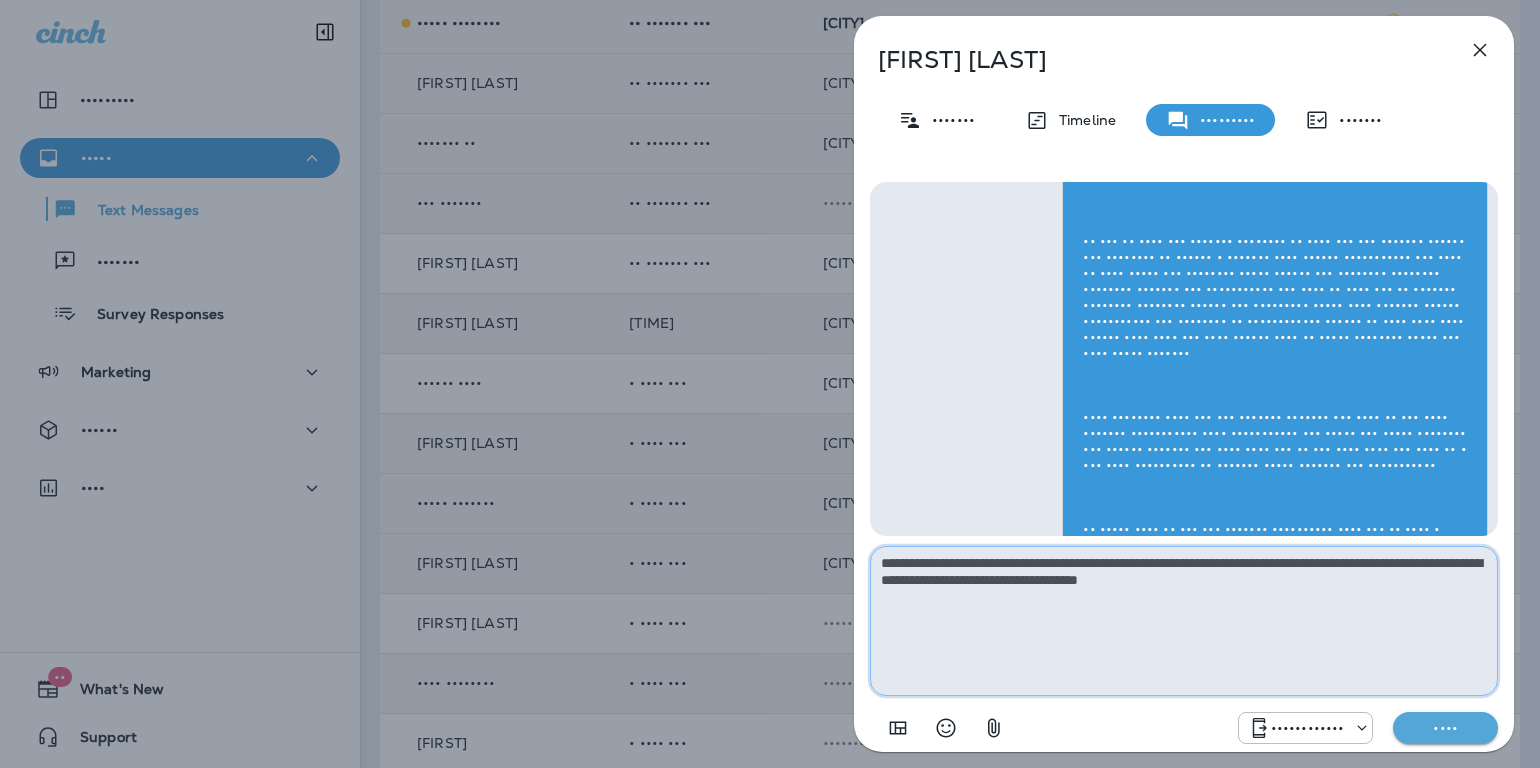 type on "**********" 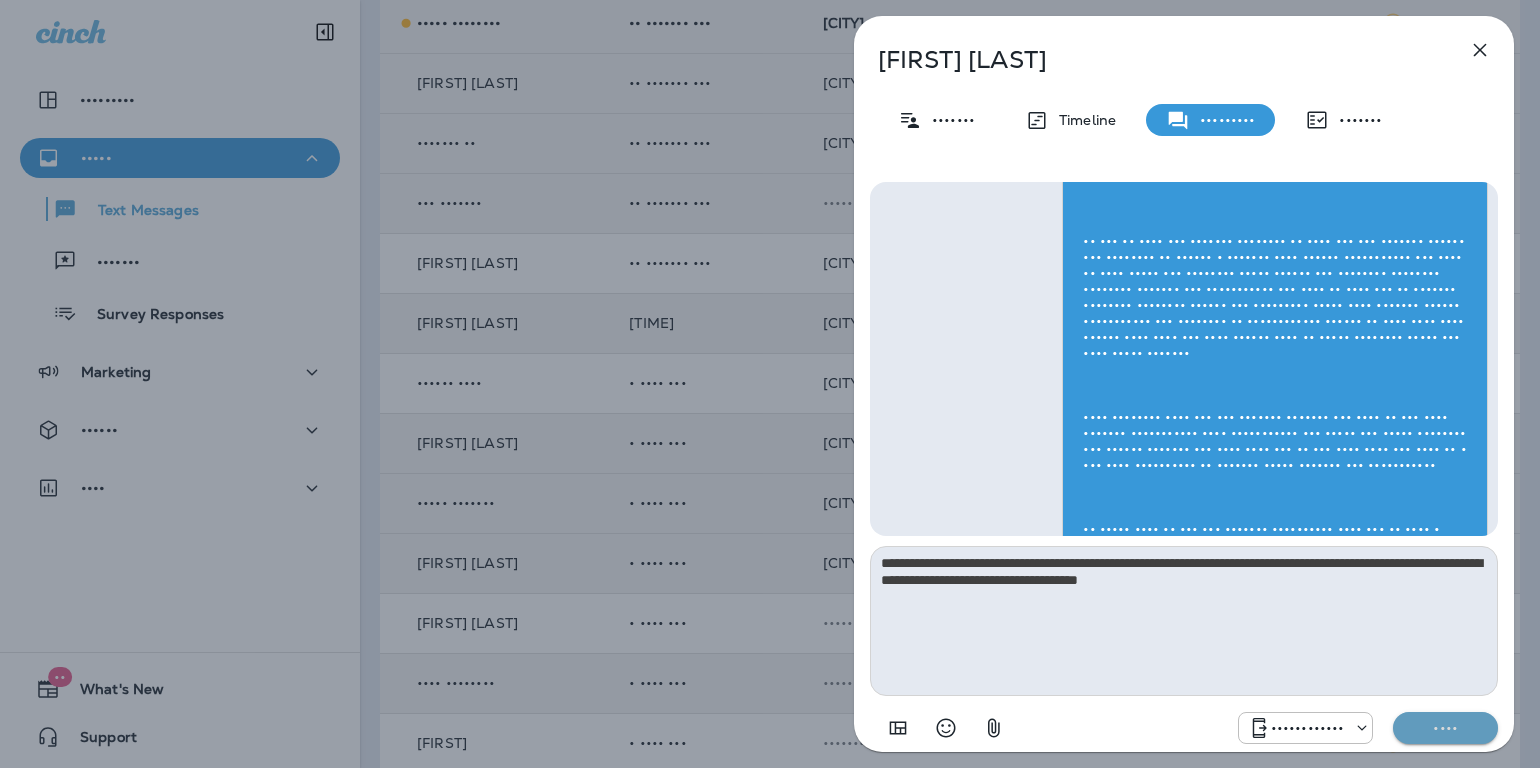 click on "••••" at bounding box center (1445, 728) 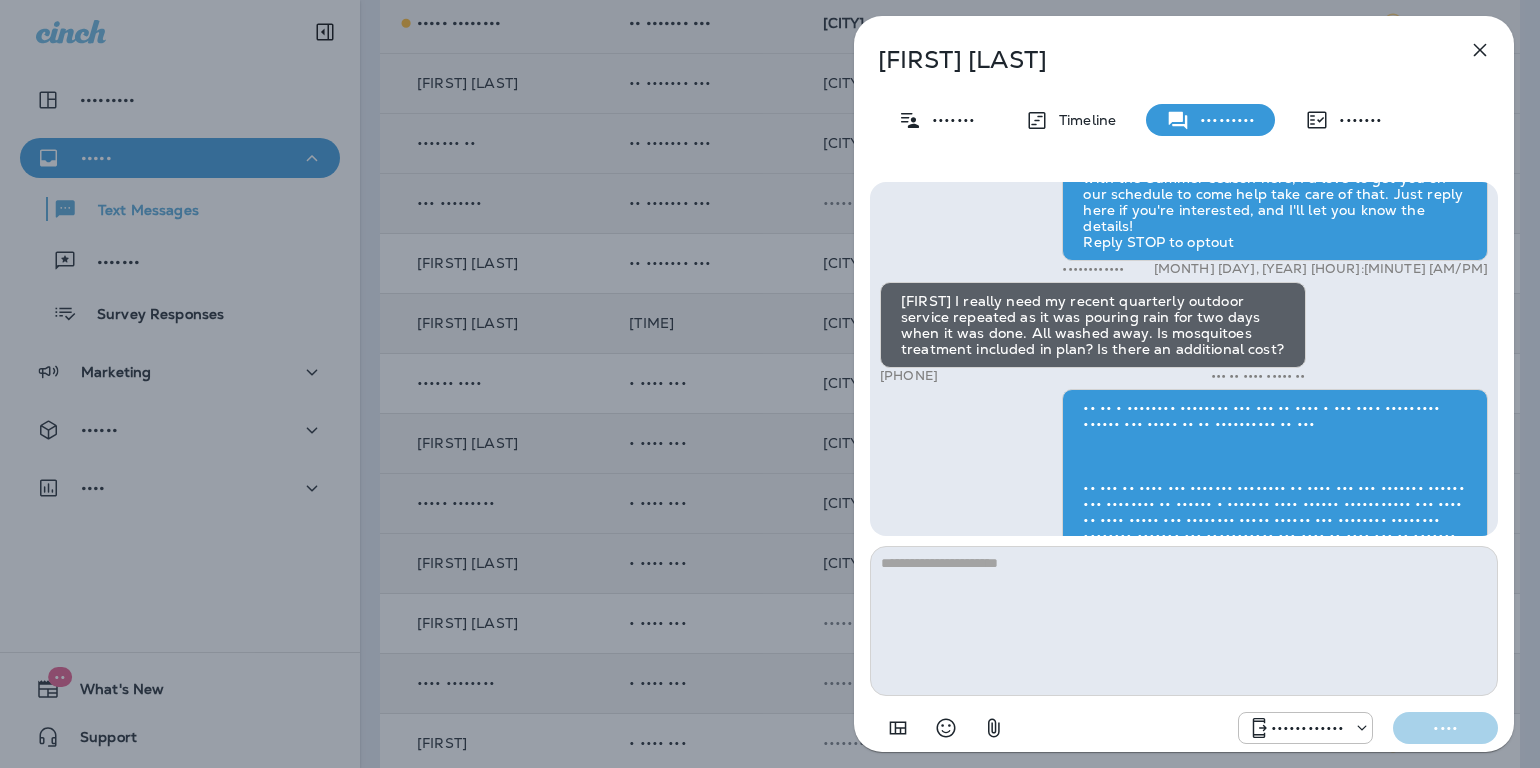 scroll, scrollTop: -417, scrollLeft: 0, axis: vertical 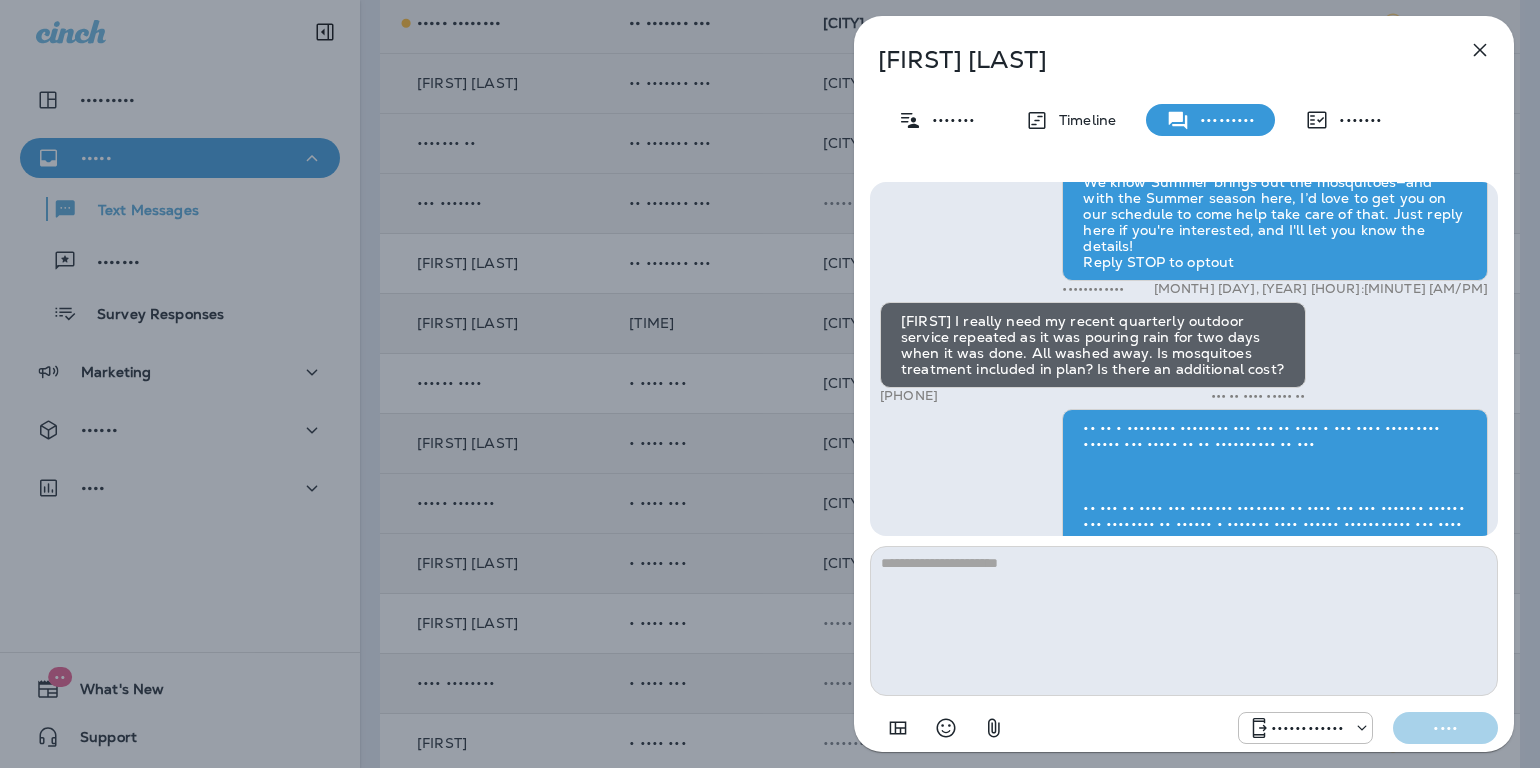 click at bounding box center (1480, 50) 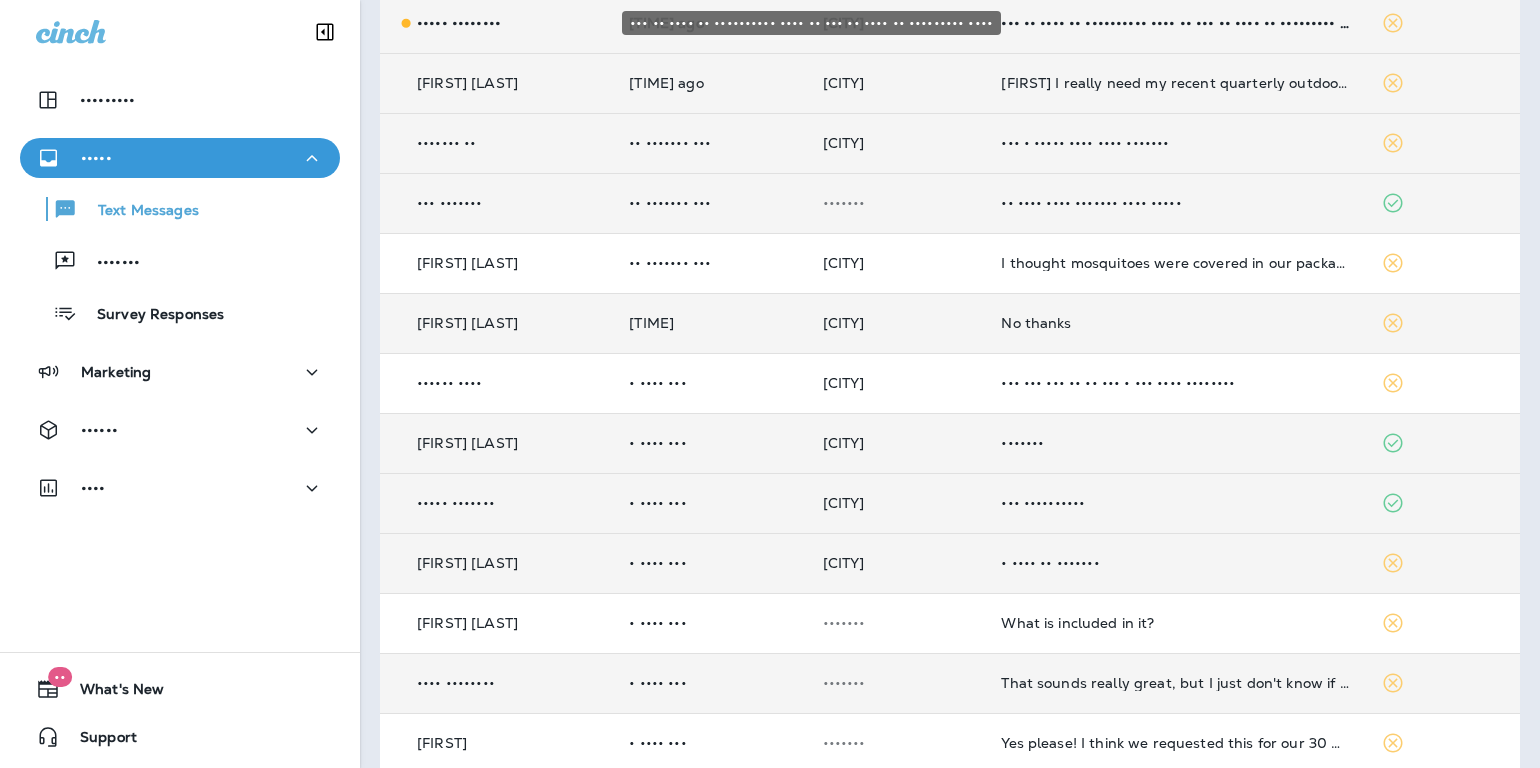 click on "••• •• •••• •• •••••••••• •••• •• ••• •• •••• •• ••••••••• ••••" at bounding box center (1174, 23) 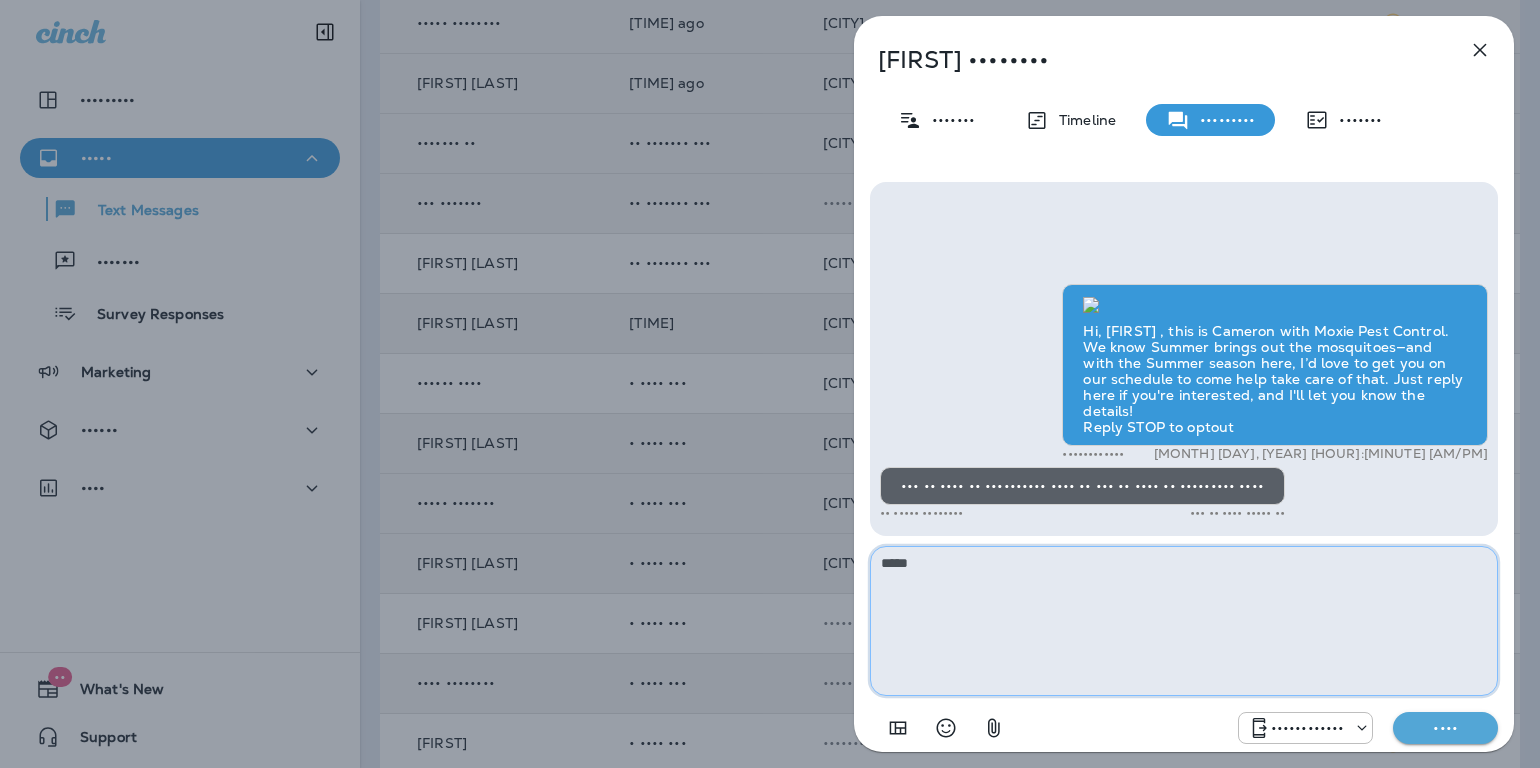 paste on "**********" 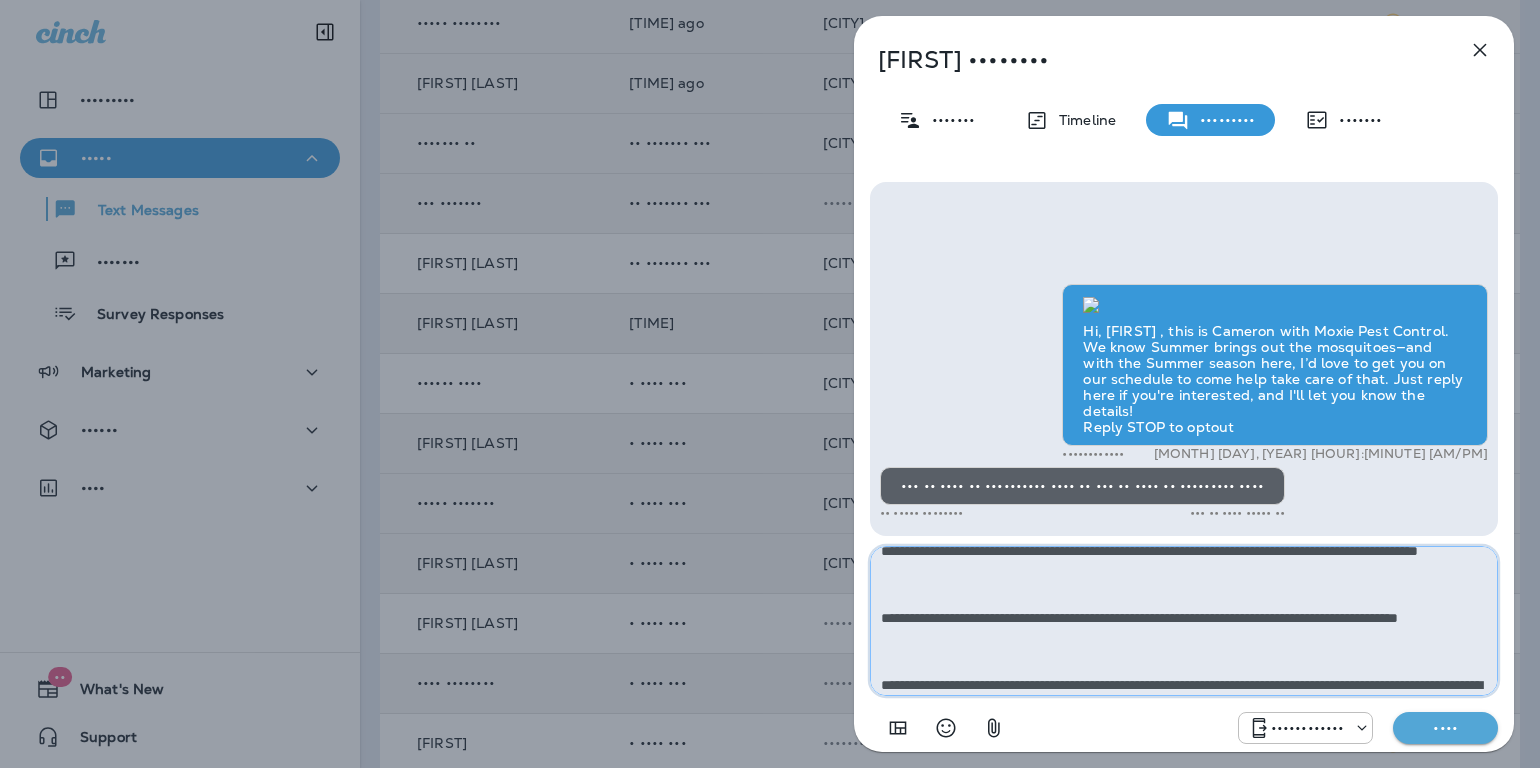 scroll, scrollTop: 0, scrollLeft: 0, axis: both 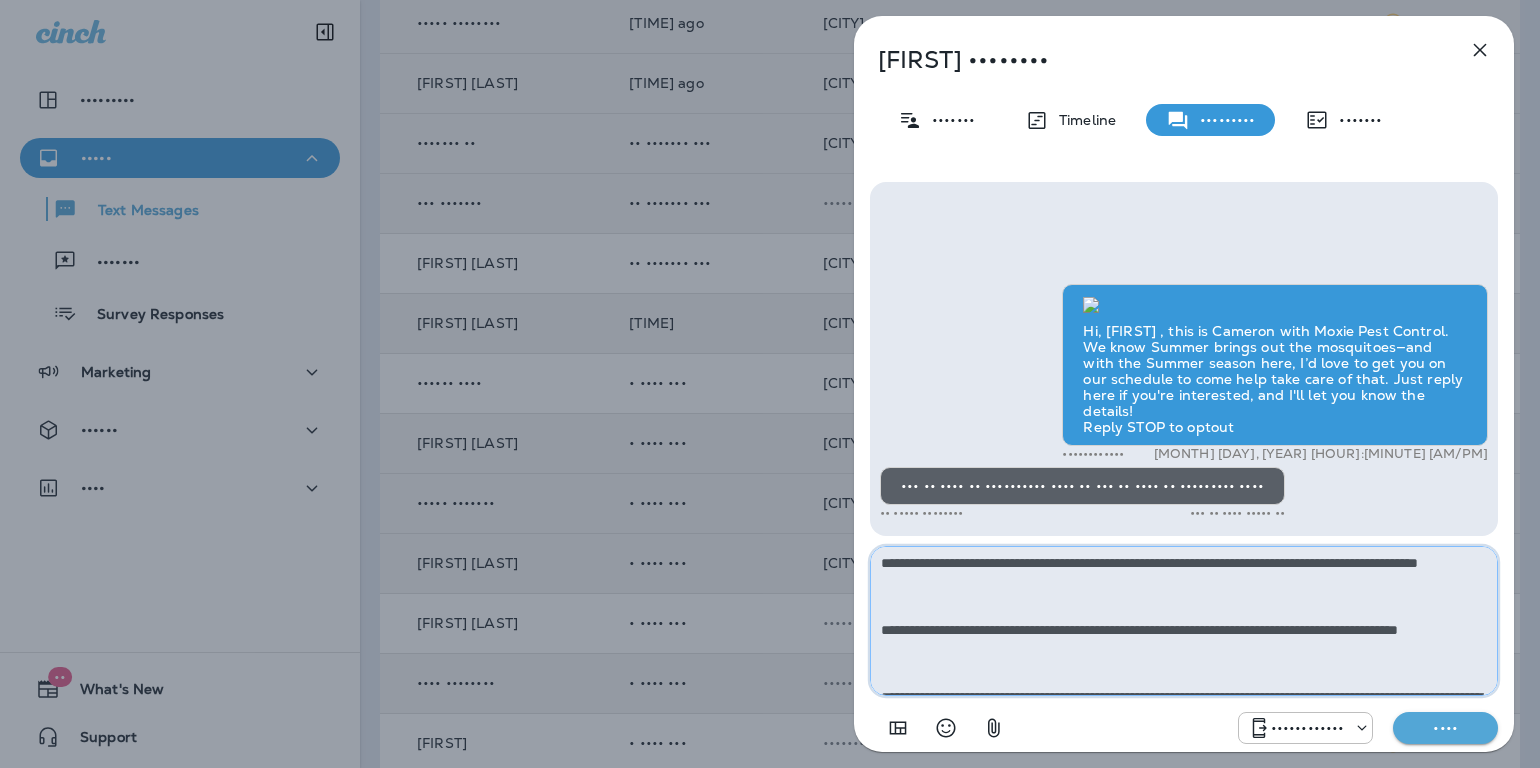 click at bounding box center (1184, 621) 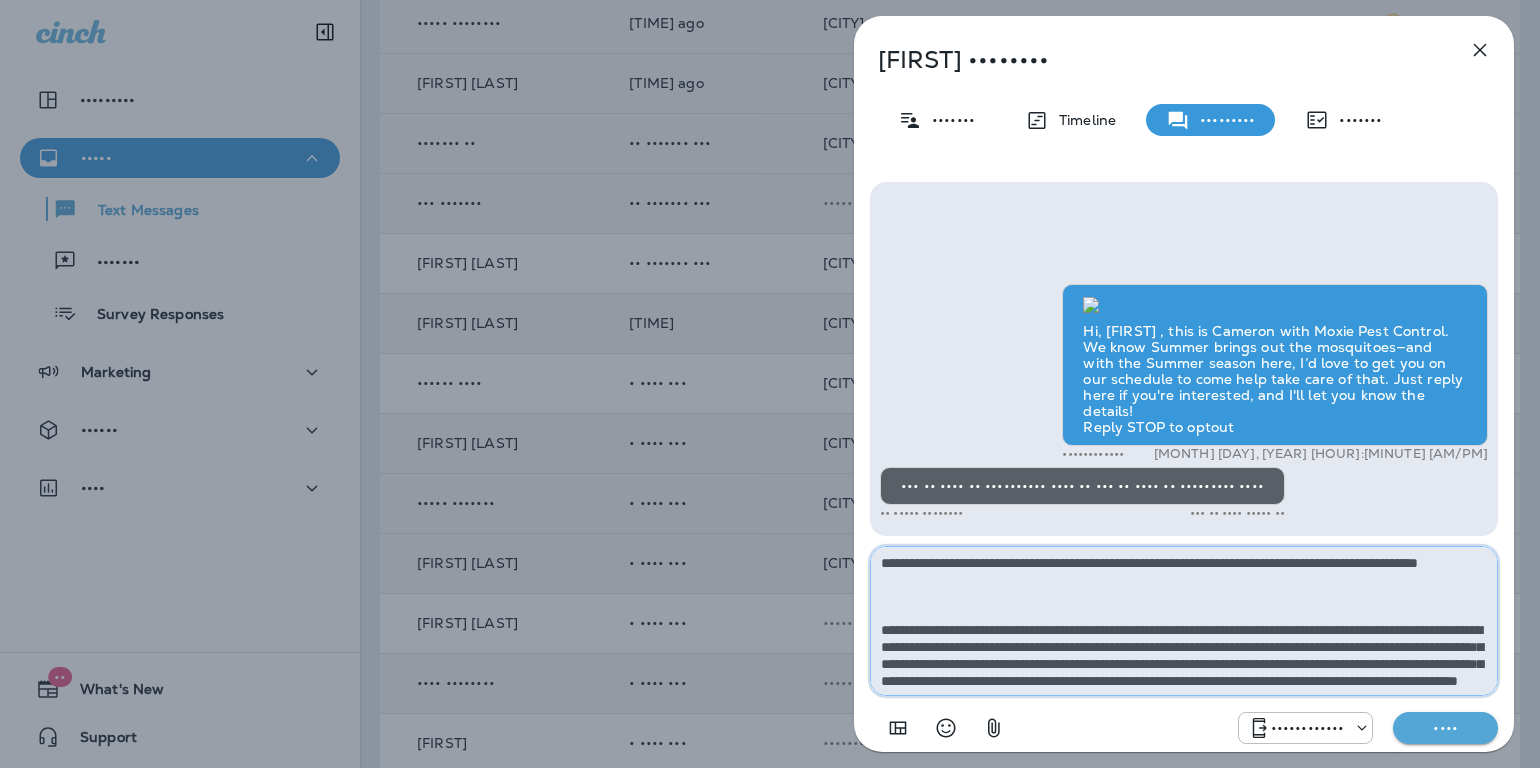 click on "**********" at bounding box center [1184, 621] 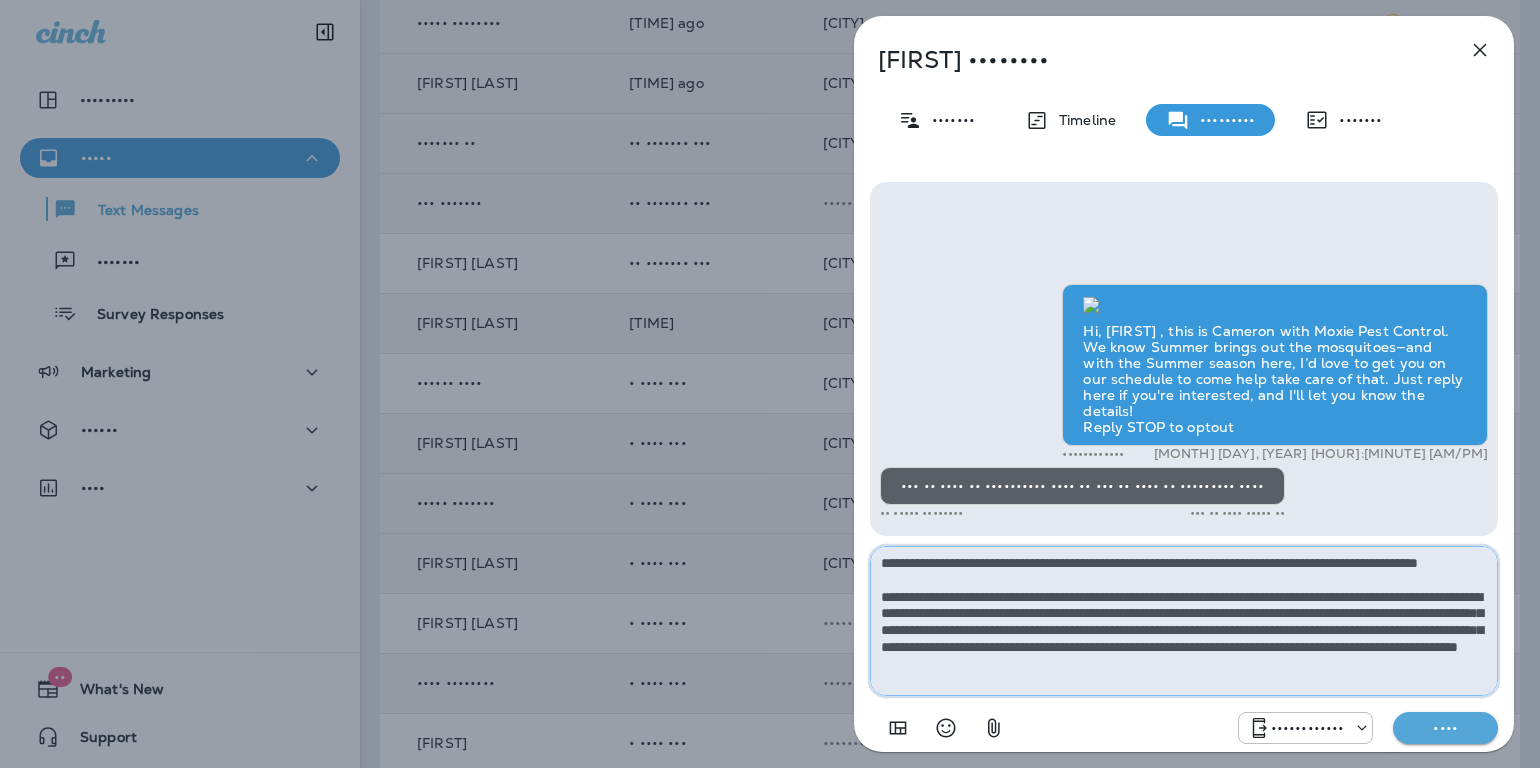 type on "•••••••••••••••••••••••••••••••••••••••••••••••••••••••••••••••••••••••••••••••••••••••••••••••••••••••••••
•••••••••••••••••••••••••••••••••••••••••••••••••••••••••••••••••••••••••••••••••••••••••••••••••••••••••••••••••••••••••••••••••••••••••••••••••••••••••••••••••••••••••••••••••••••••••••••••••••••••••••••••••••••••••••••••••••••••••••••••••••••••••••••••••••••••••••••••••••••••••••••••••••••••••••••••••••••••••••••••••••••••••••••••••••••••••••••••••••••••••••••••••••••••••••••••••••••••••••••••••••••••••••••••••••••••••••••••••••••••••••••••••••••••••••••••••••••••••••
••••••••••••••••••••••••••••••••••••••••••••••••••••••••••••••••••••••••••••••••••••••••••••••••••••••••••••••••••••••••••••••••••••••••••••••••••••••••••••••••••••••••••••••••••••••••••••••••••••••••••••••••••••••••••••••••••••••••••••••••••••••••••••••••••
•••••••••••••••••••••••••••••••••••••••••••••••••••••••••••••••••••••••••••••••••••••••••••••••••••••••••••••••" 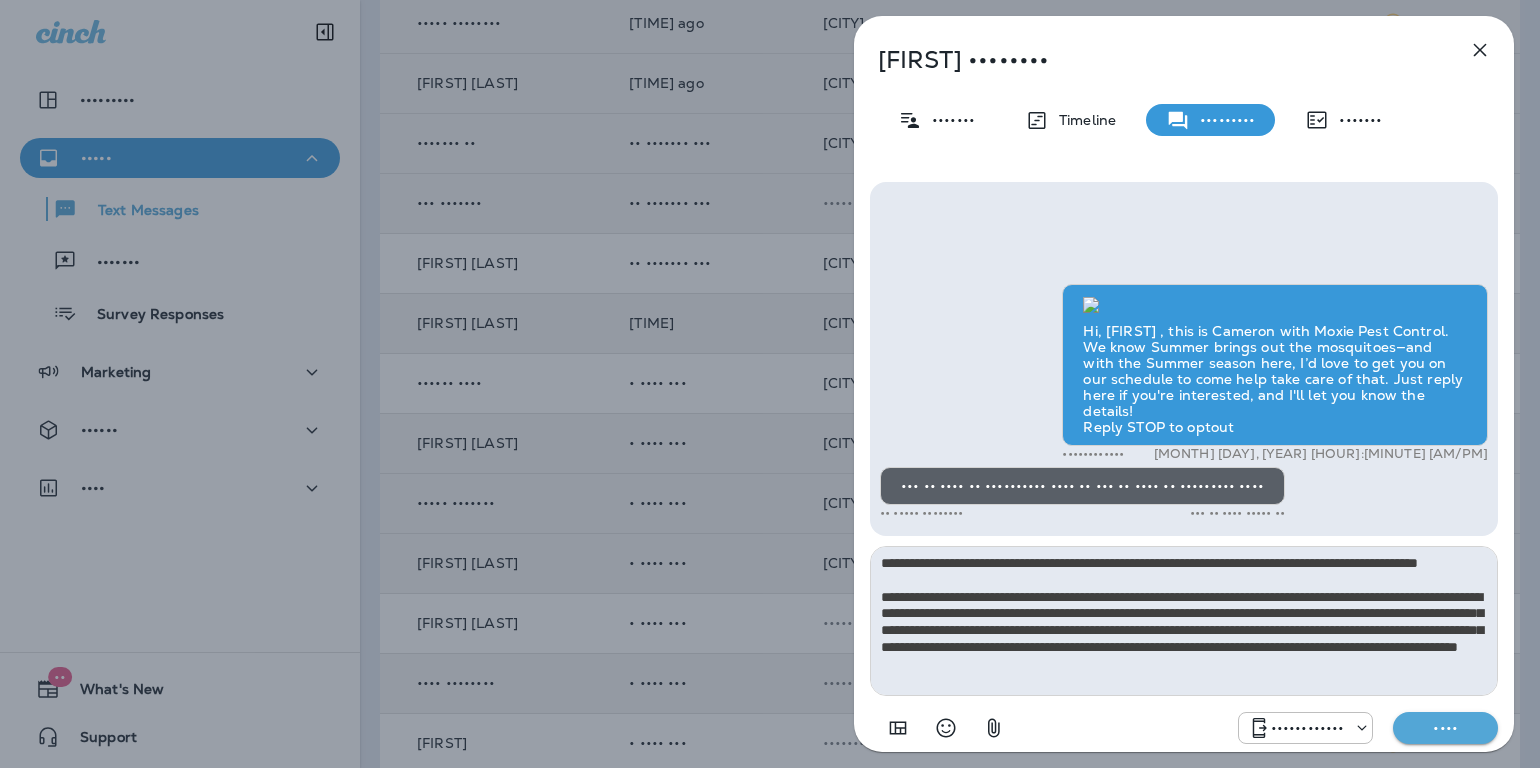 click on "••••" at bounding box center [1445, 728] 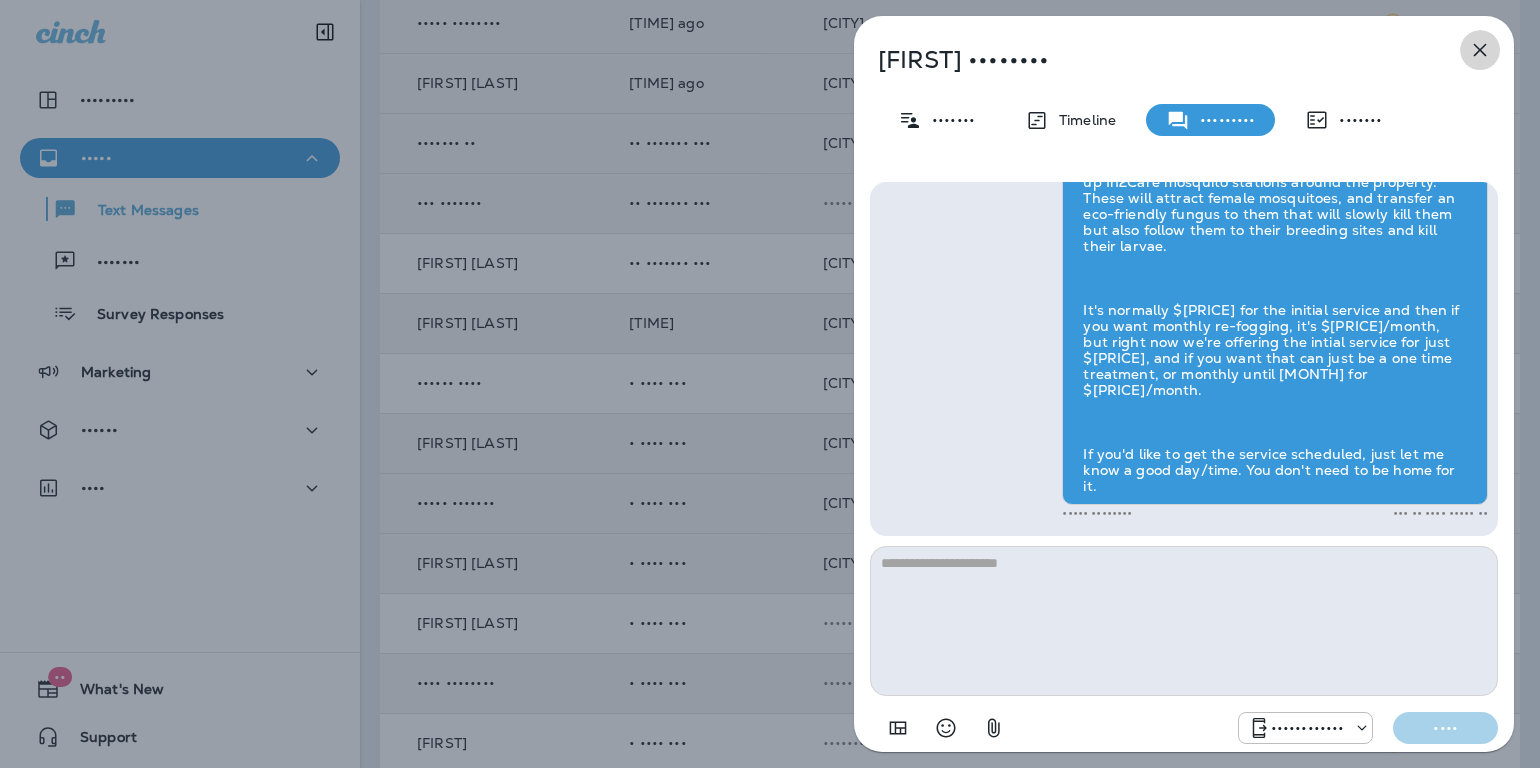 click at bounding box center [1480, 50] 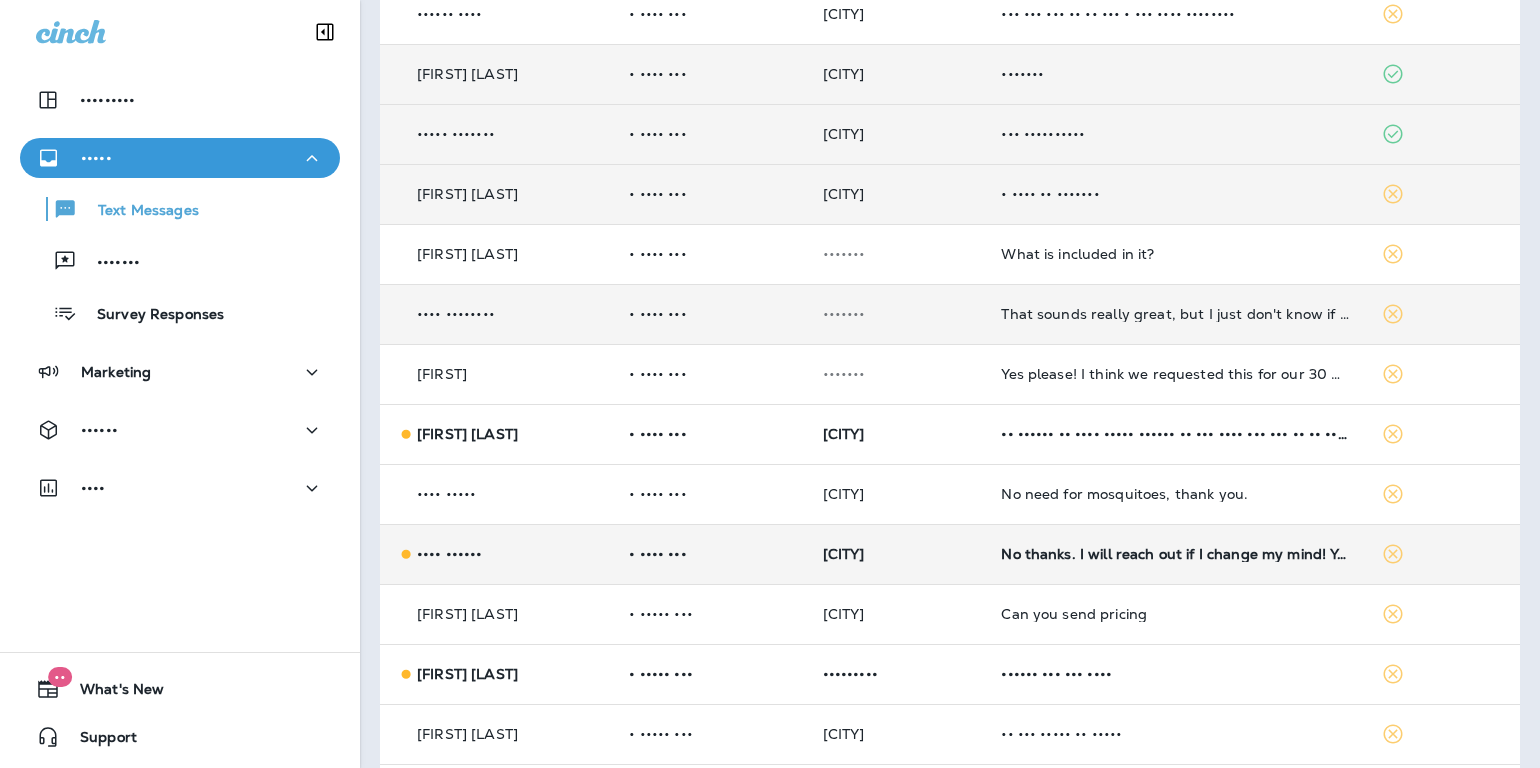scroll, scrollTop: 1138, scrollLeft: 0, axis: vertical 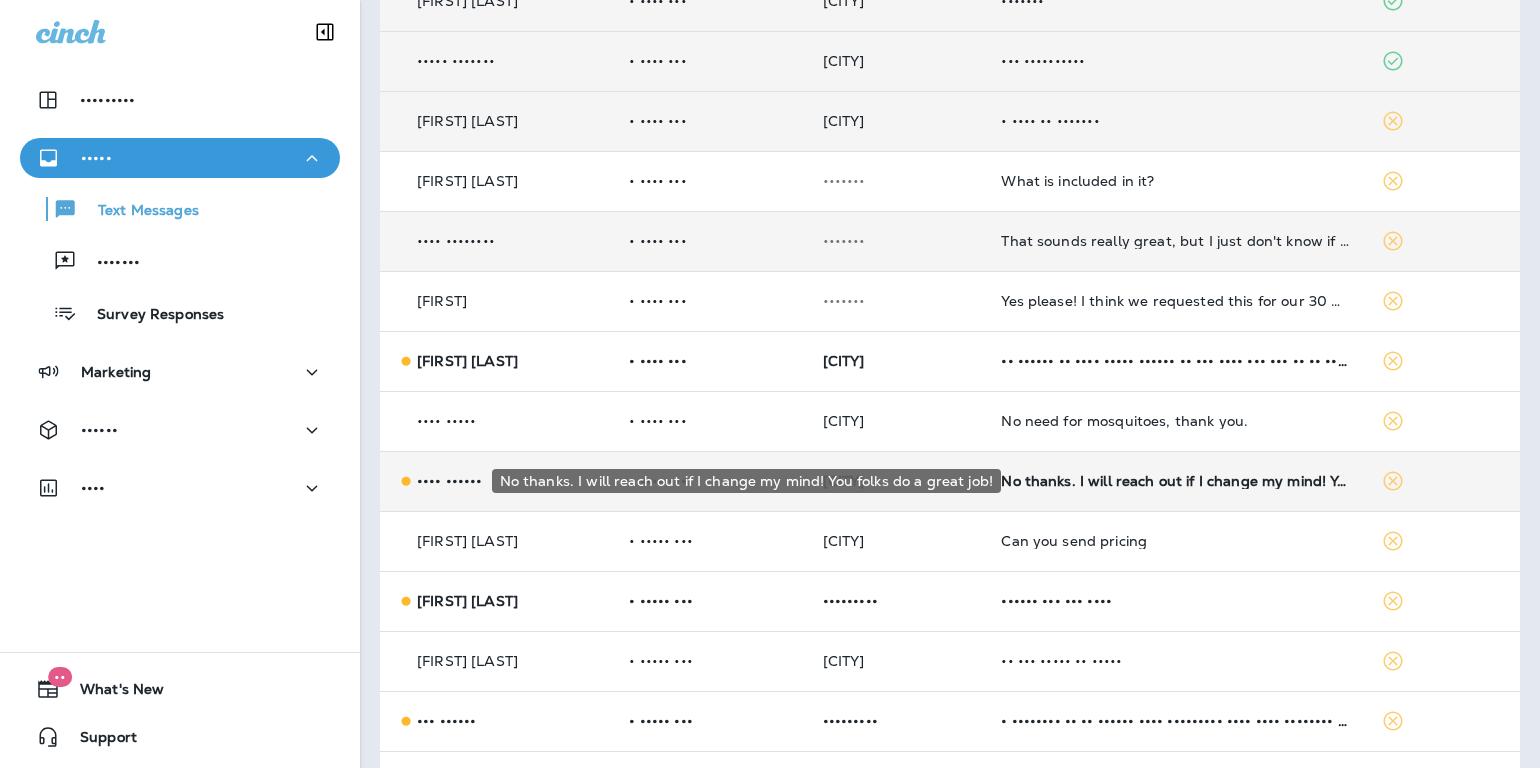 click on "No thanks. I will reach out if I change my mind!
You folks do a great job!" at bounding box center (1174, 481) 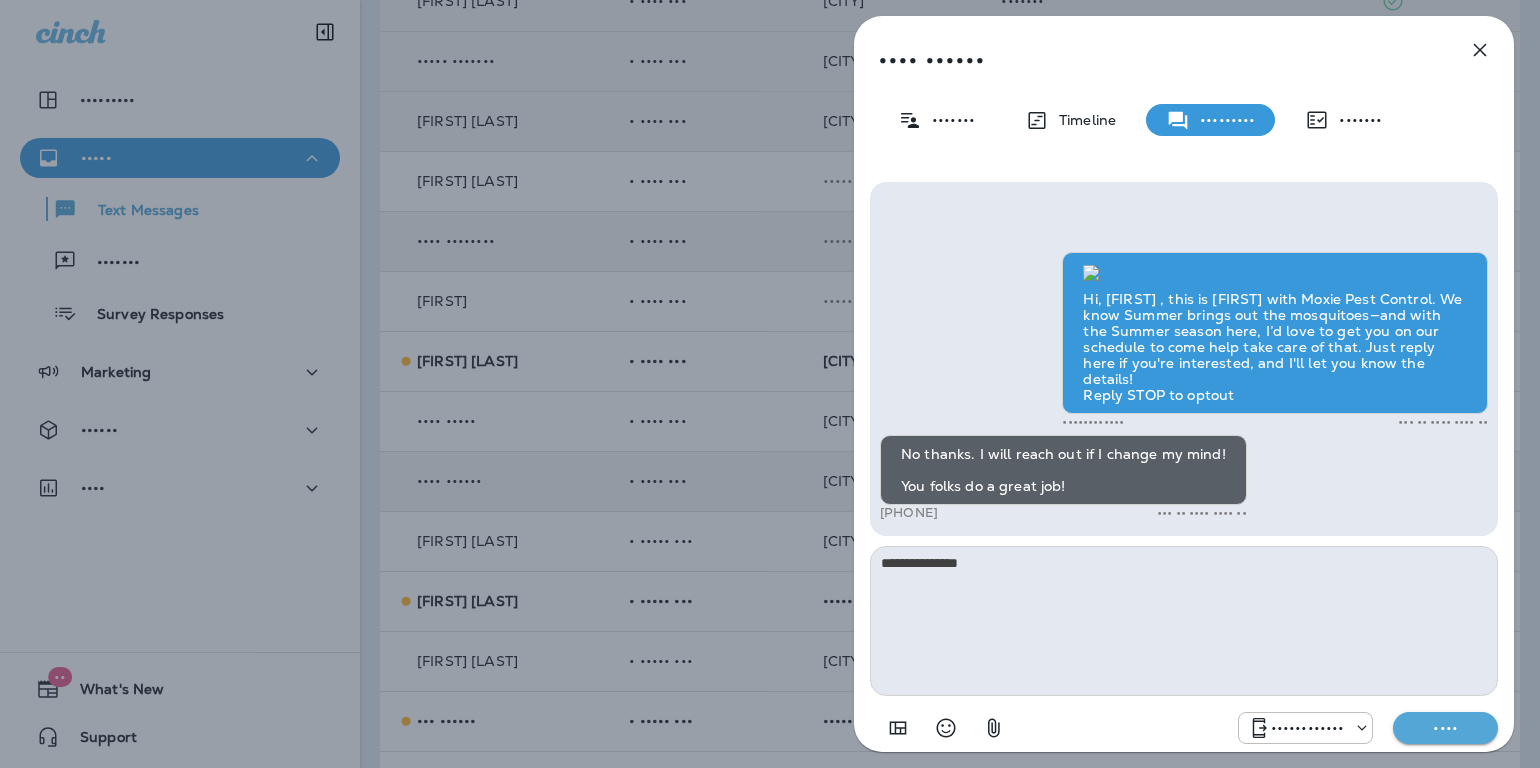 type on "**********" 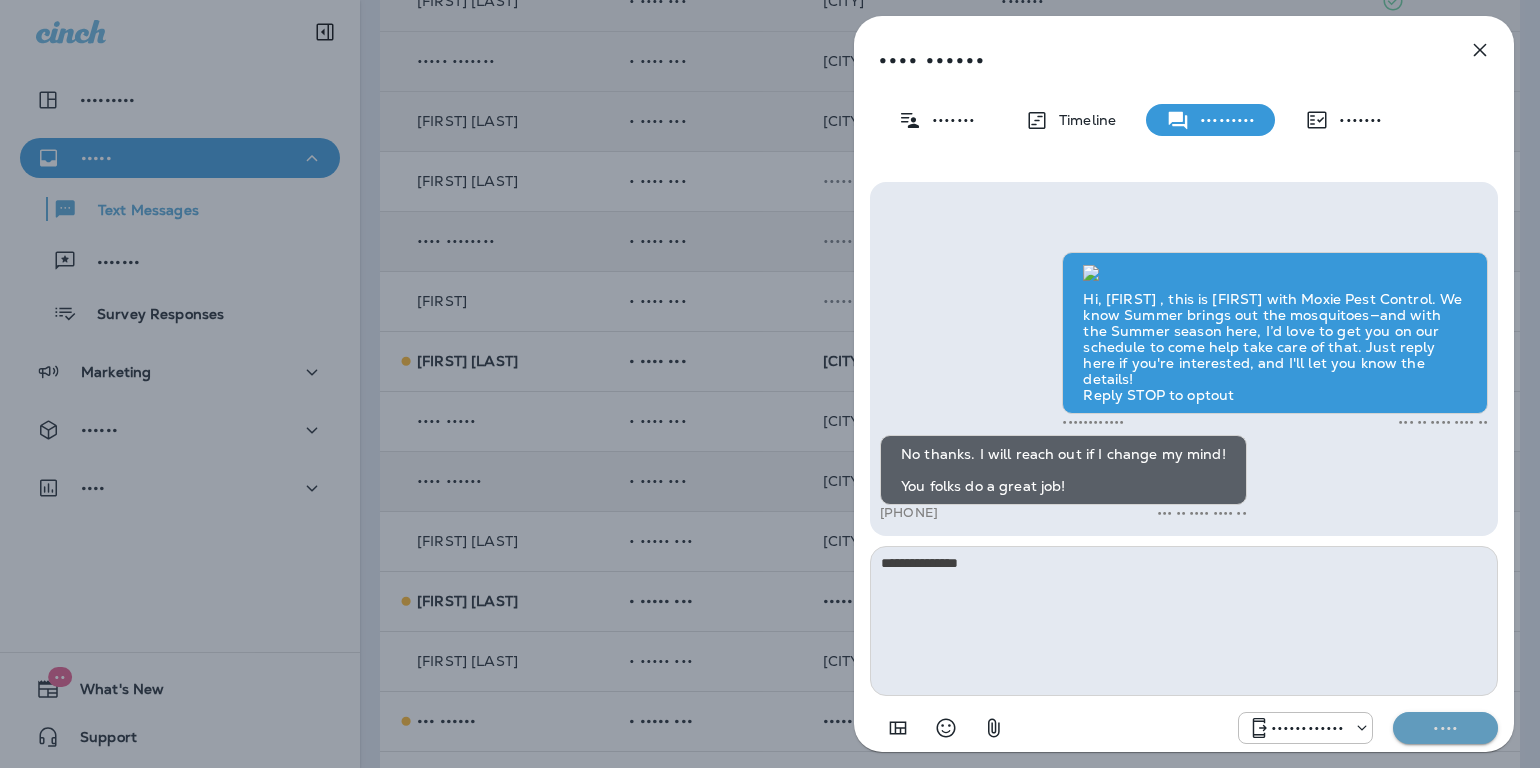 drag, startPoint x: 1437, startPoint y: 733, endPoint x: 1422, endPoint y: 731, distance: 15.132746 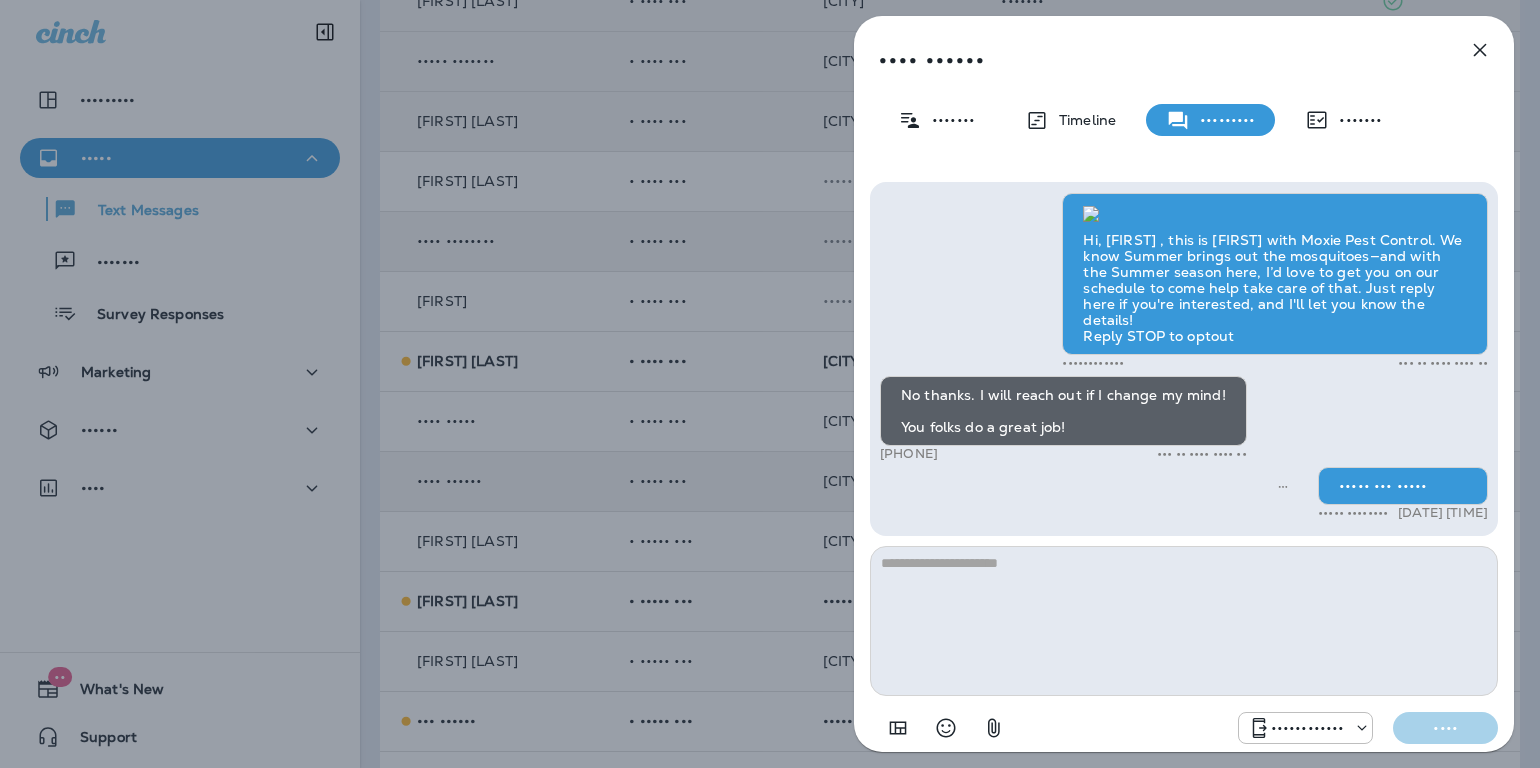 click at bounding box center (1480, 50) 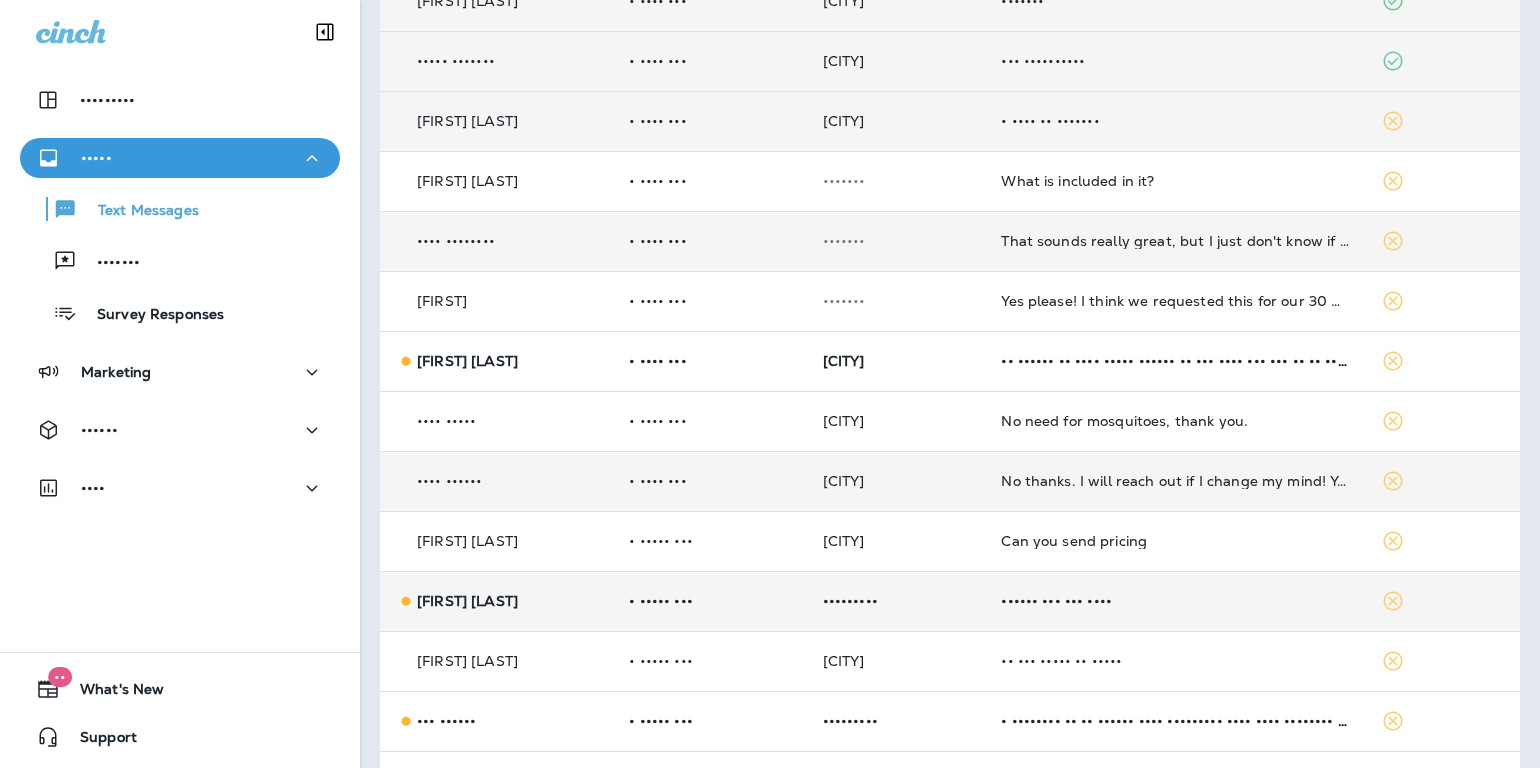 click on "•••••• ••• ••• ••••" at bounding box center (1174, 601) 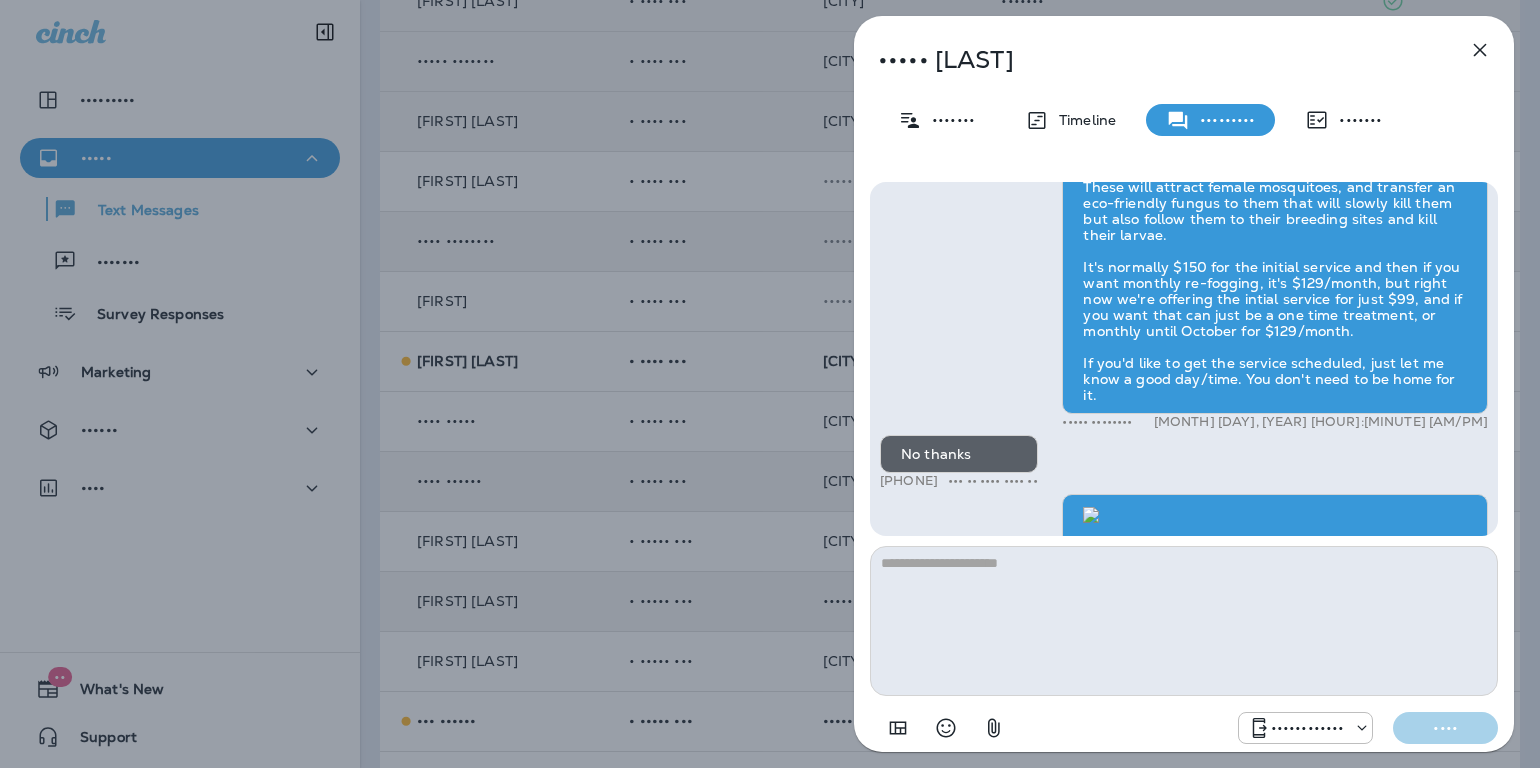 scroll, scrollTop: -134, scrollLeft: 0, axis: vertical 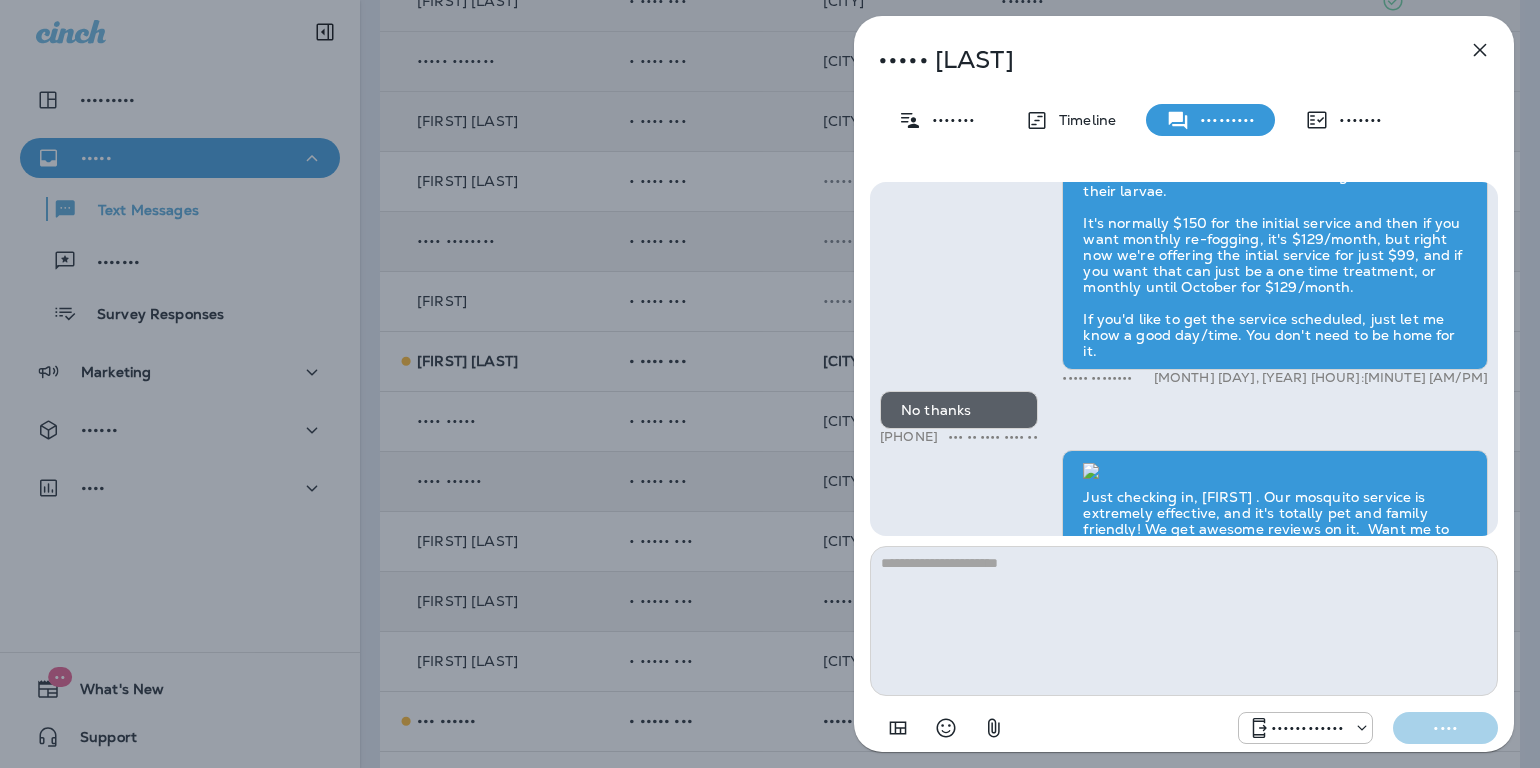 click at bounding box center (1480, 50) 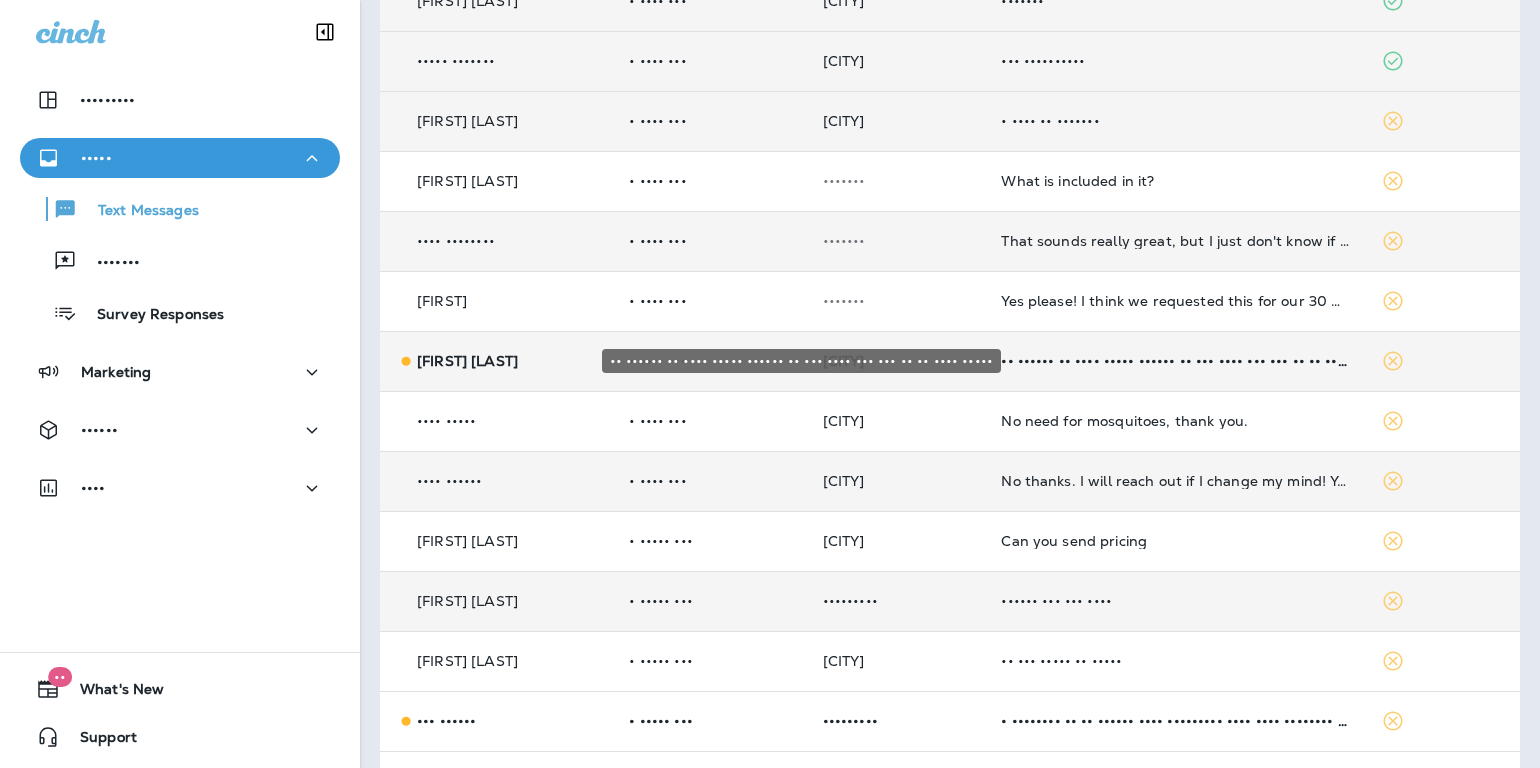click on "•• •••••• •• •••• ••••• •••••• •• ••• •••• ••• ••• •• •• •••• •••••" at bounding box center [1174, 361] 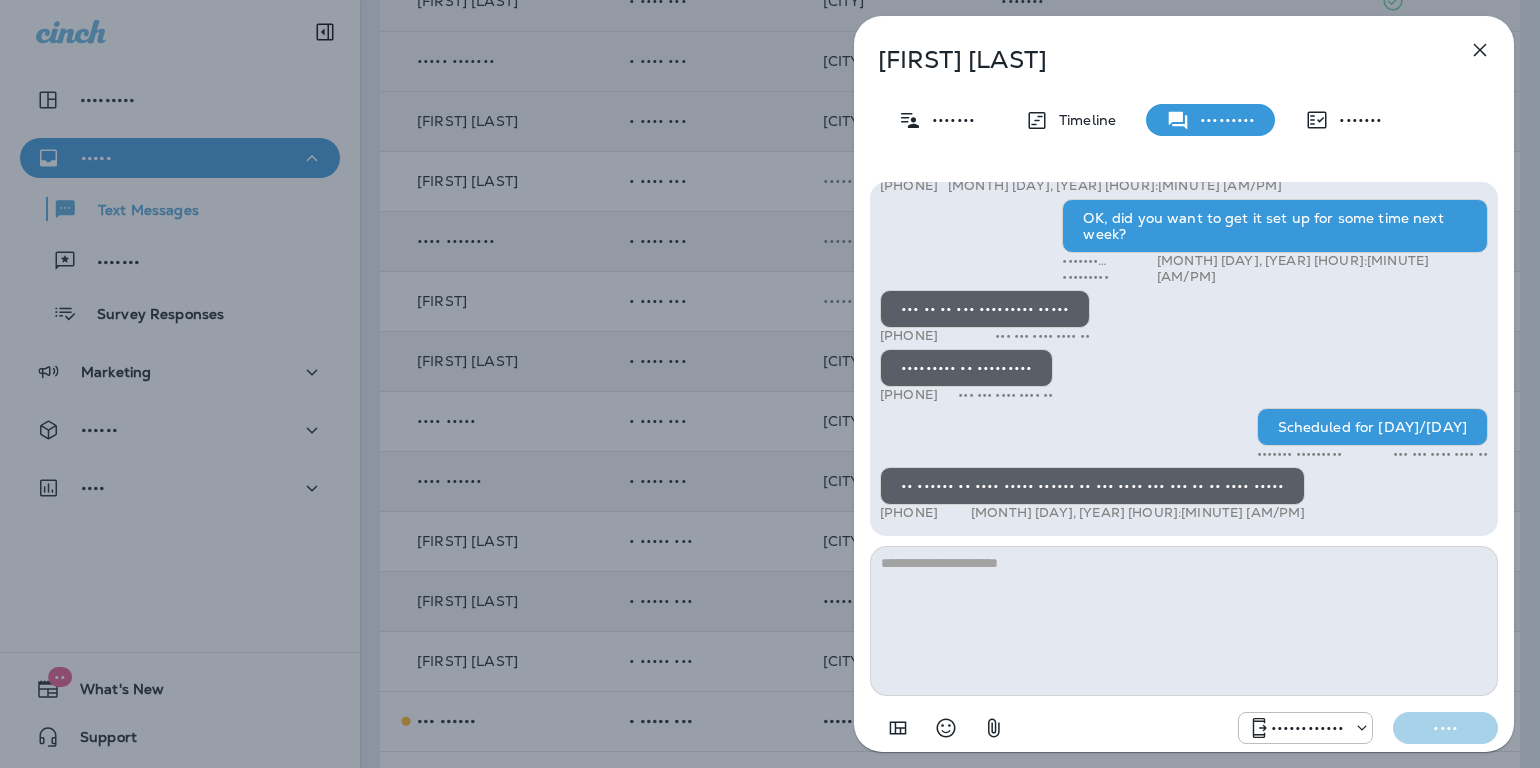 scroll, scrollTop: 1, scrollLeft: 0, axis: vertical 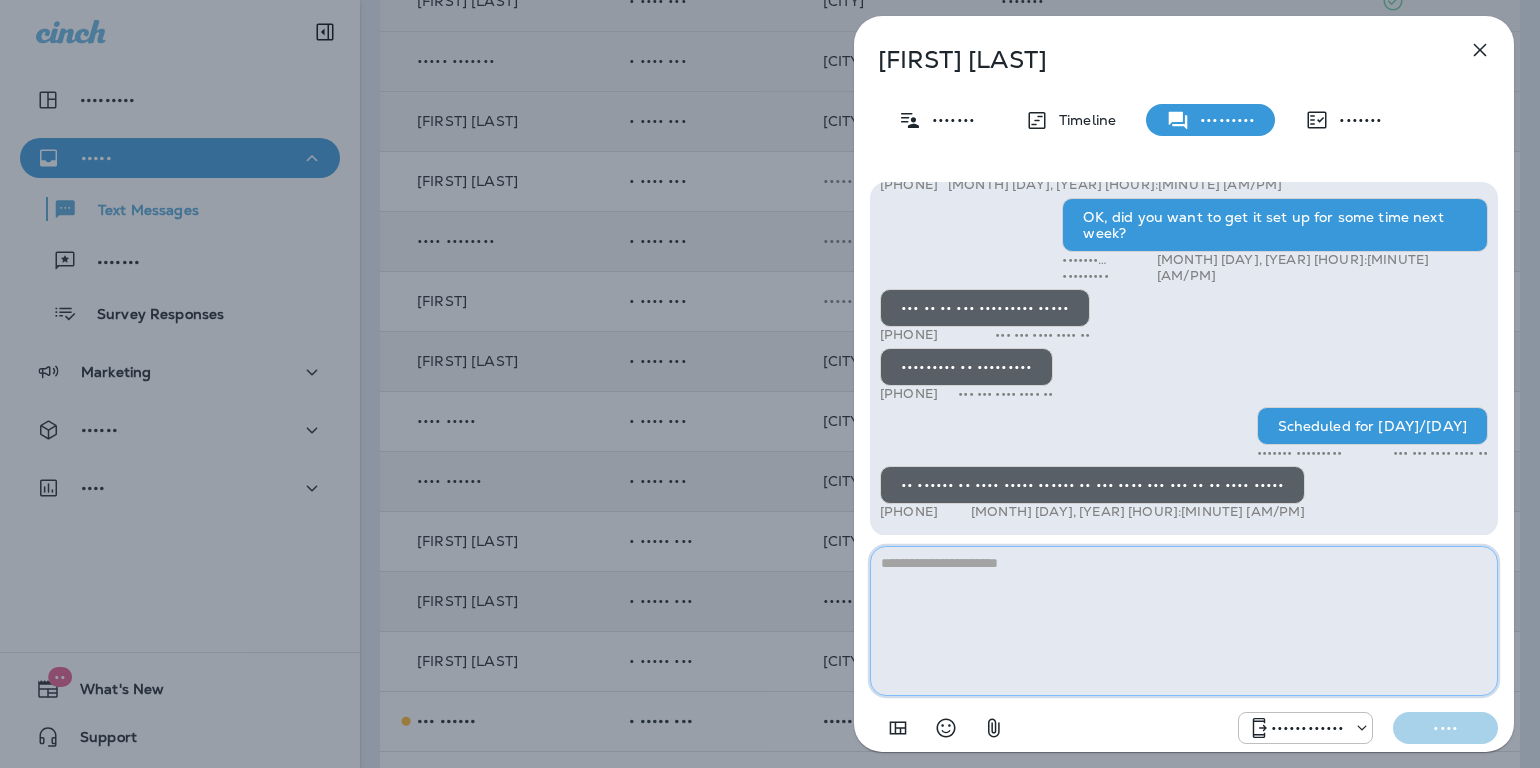 click at bounding box center [1184, 621] 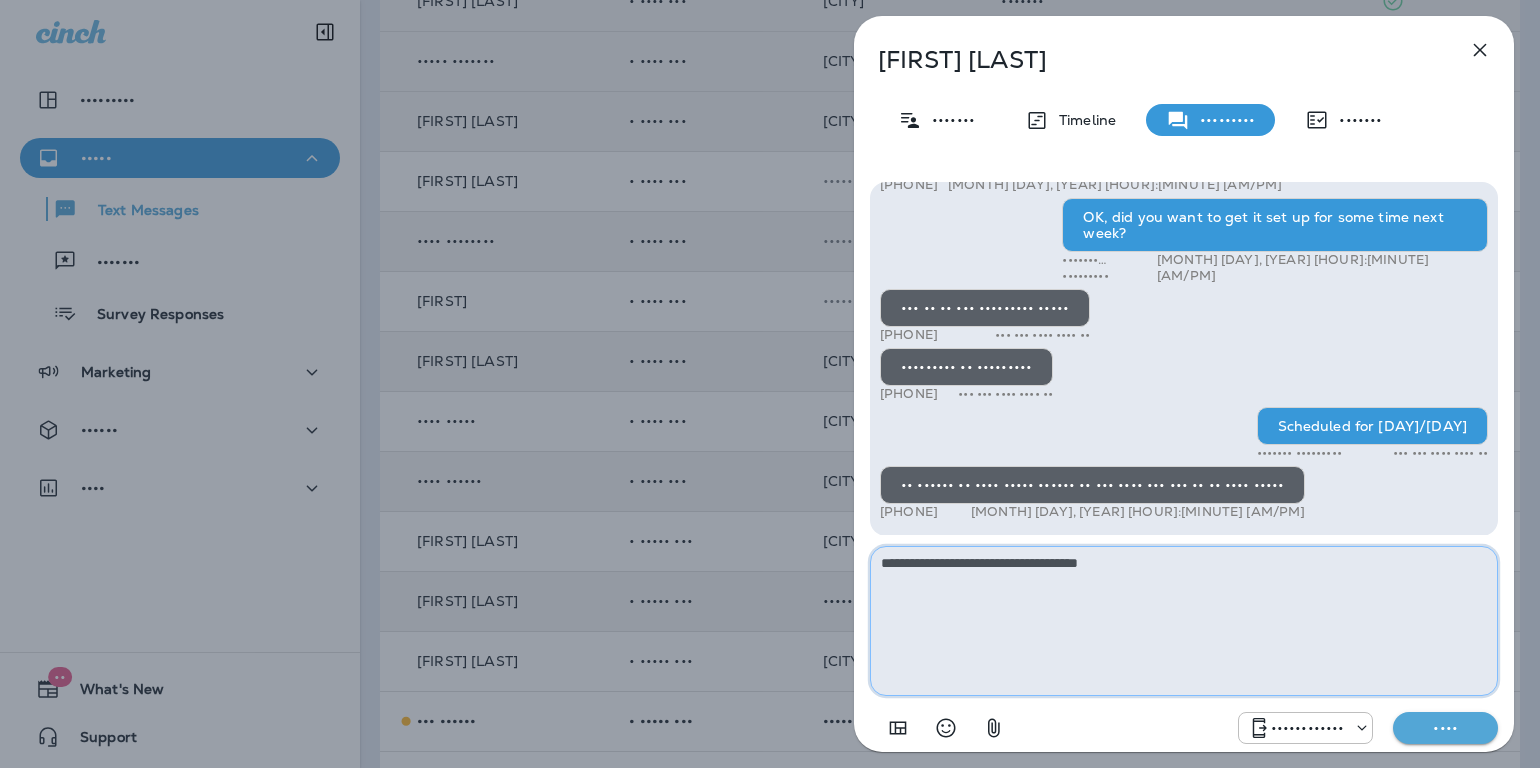 click on "**********" at bounding box center (1184, 621) 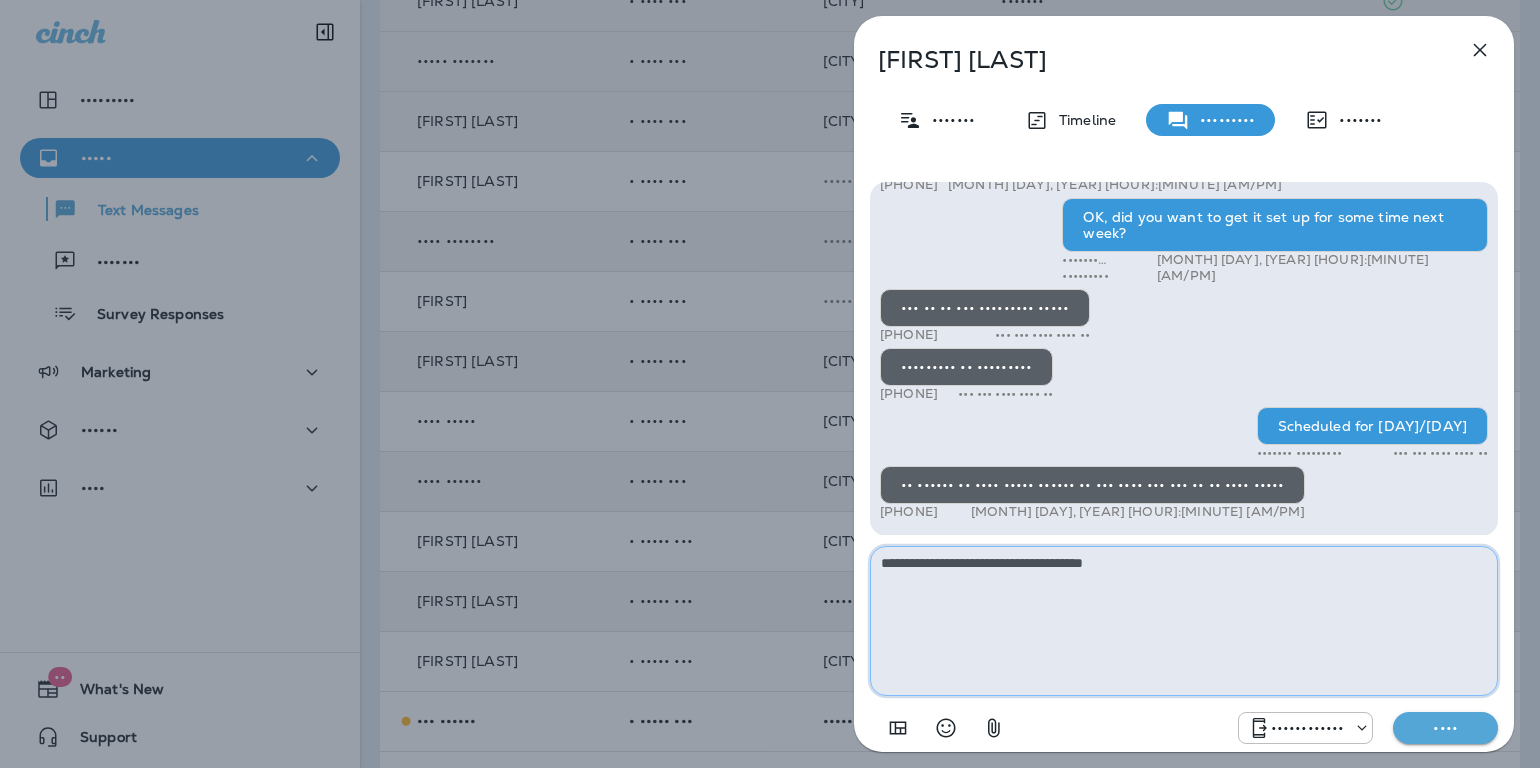 click on "**********" at bounding box center (1184, 621) 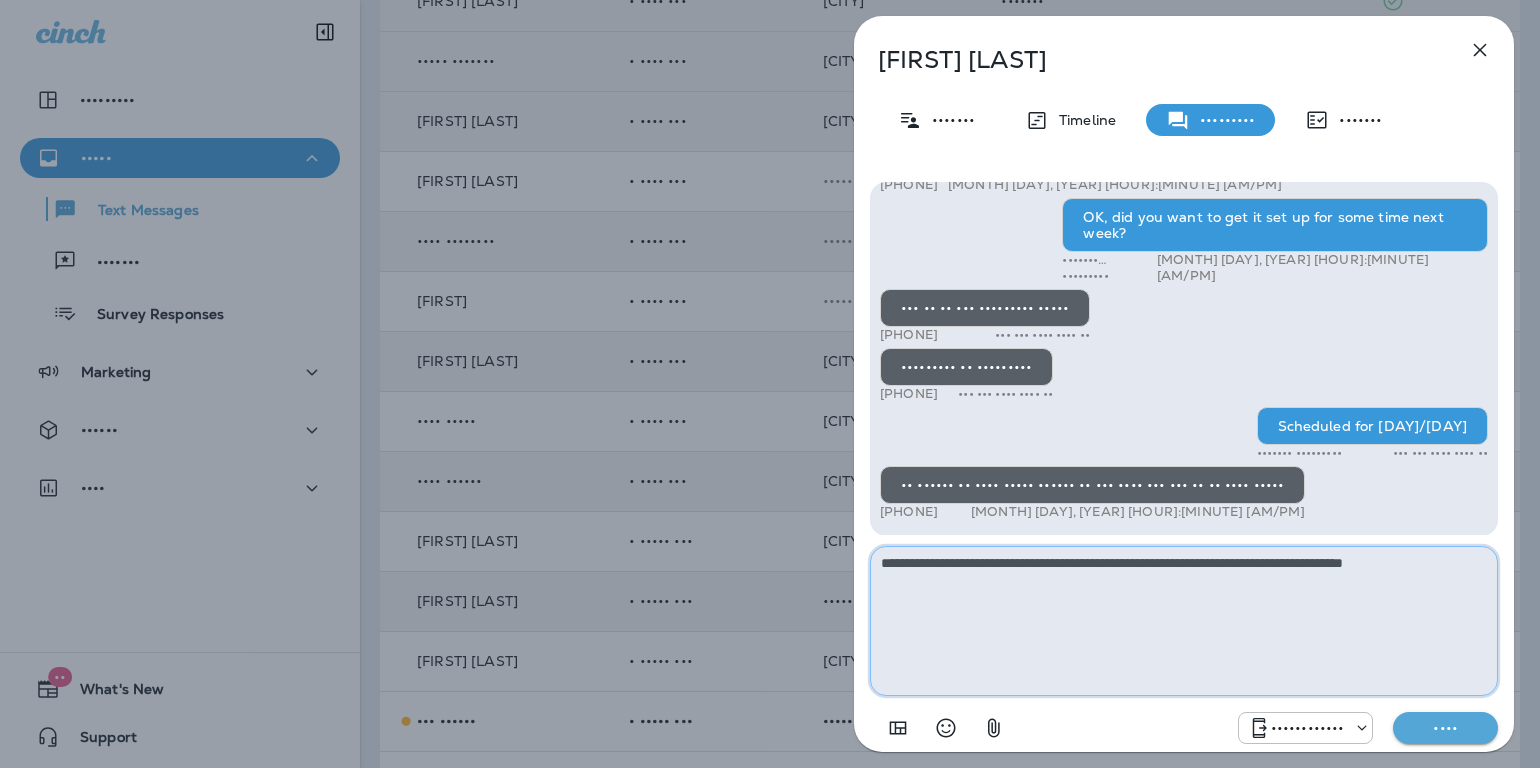 type on "**********" 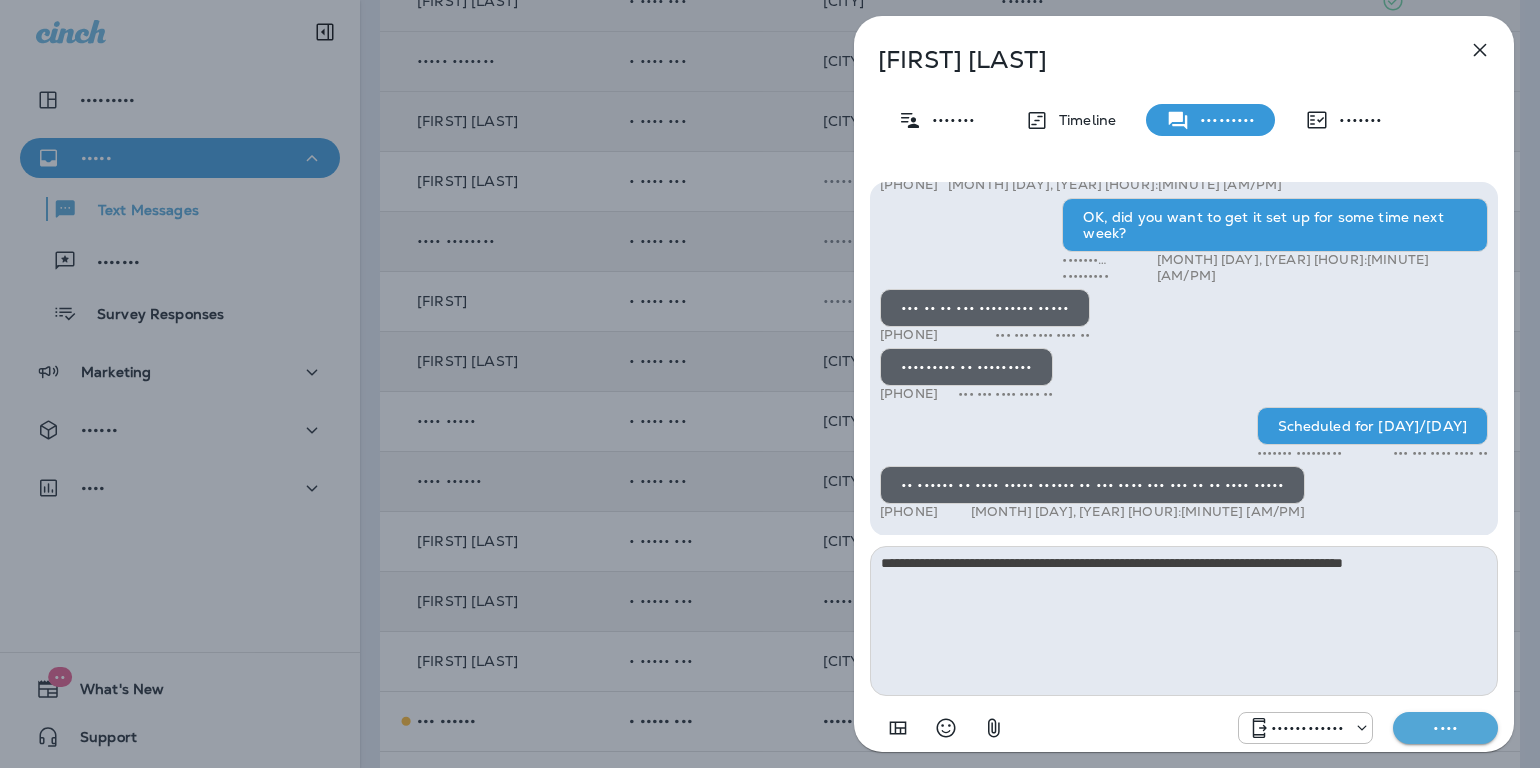click on "••••" at bounding box center (1445, 728) 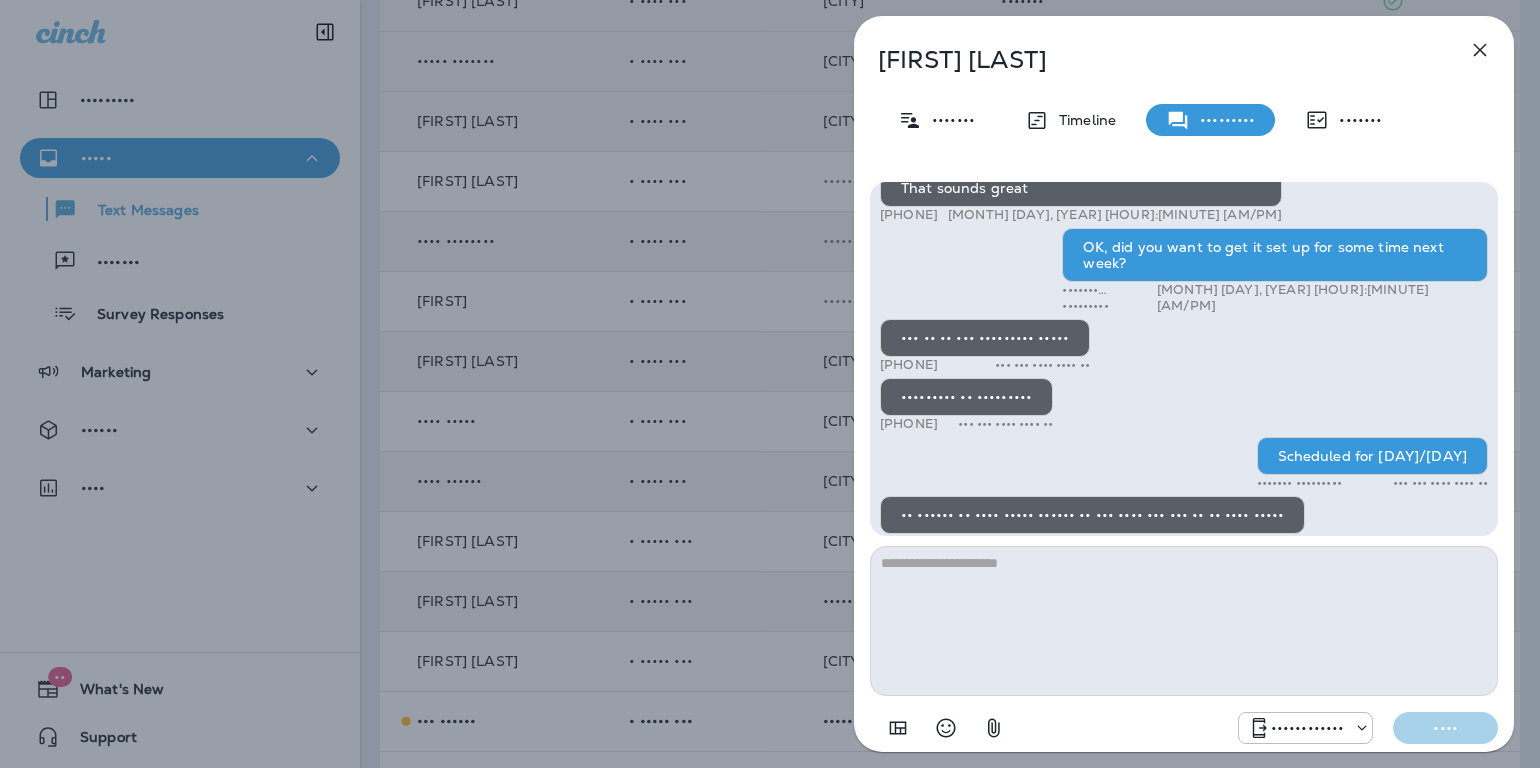 scroll, scrollTop: -183, scrollLeft: 0, axis: vertical 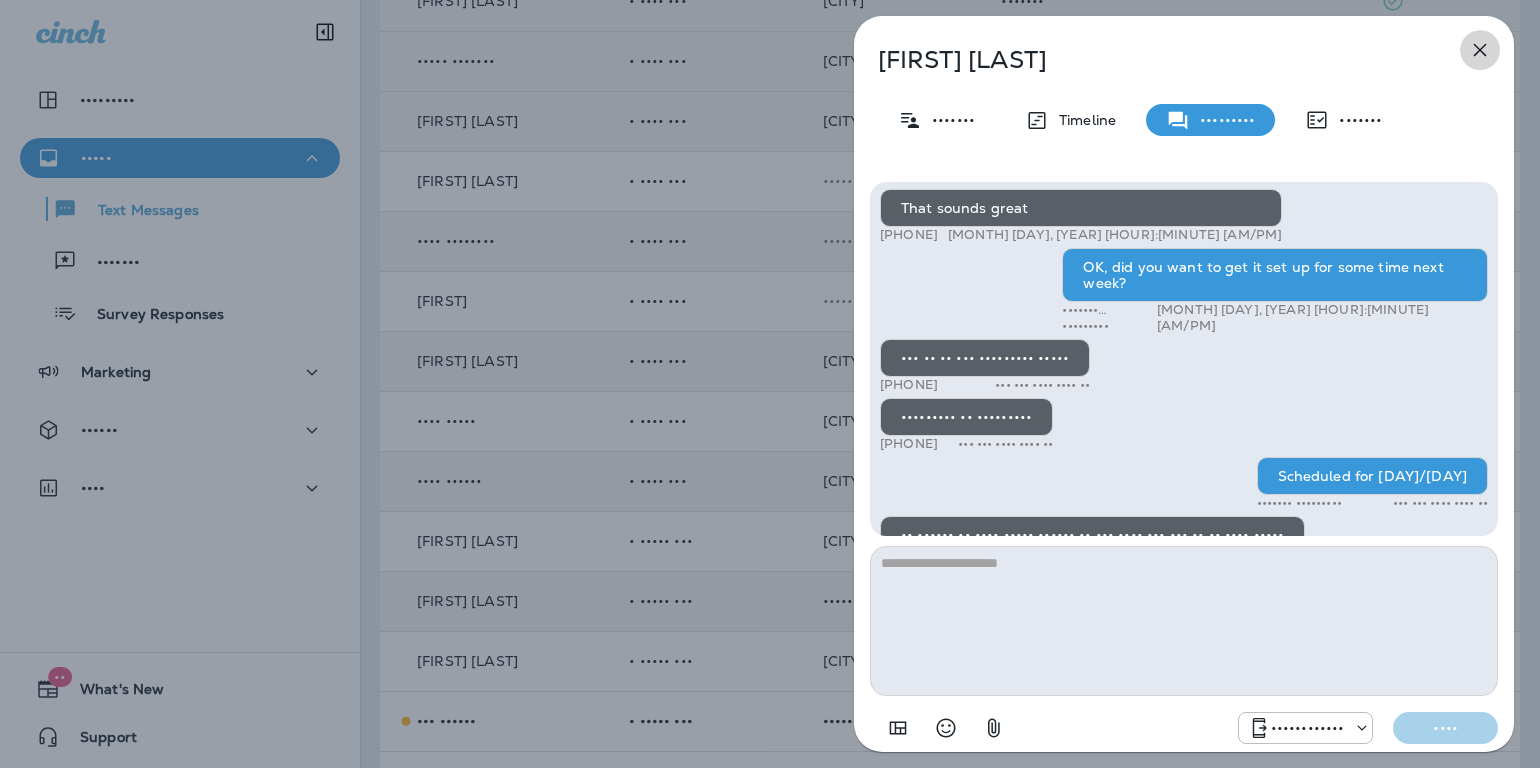 click at bounding box center [1480, 50] 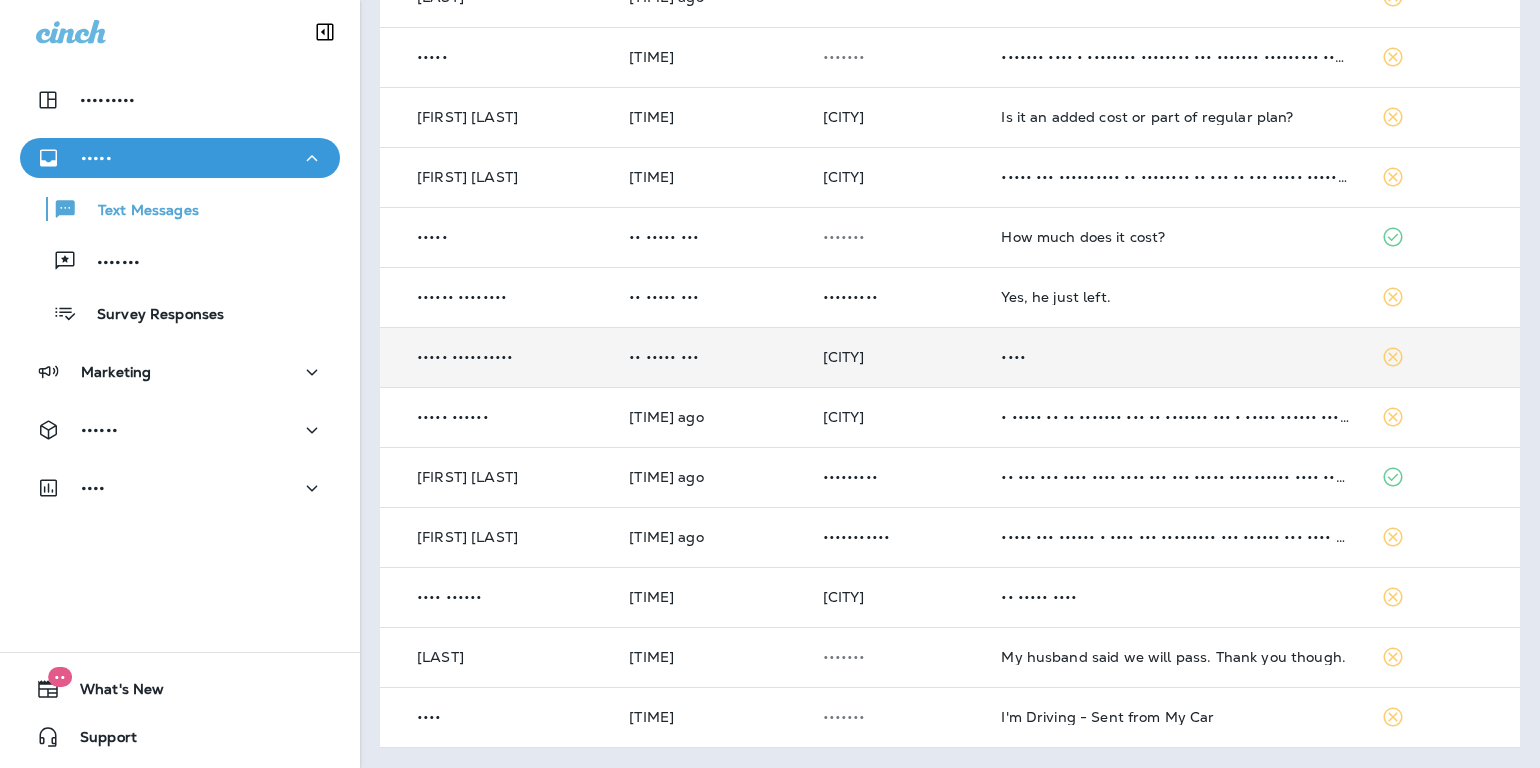 scroll, scrollTop: 1551, scrollLeft: 0, axis: vertical 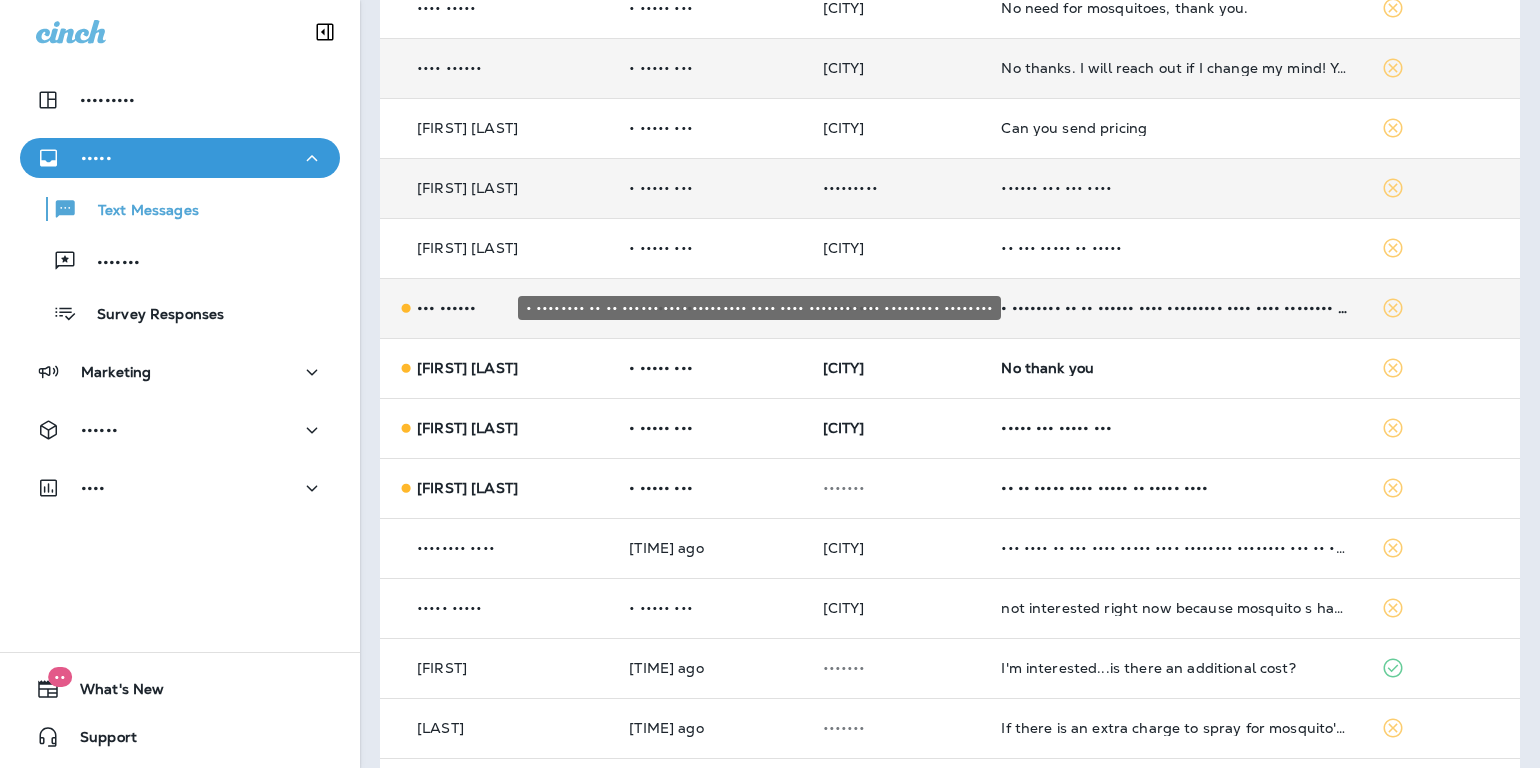 click on "• •••••••• •• •• •••••• •••• ••••••••• •••• •••• ••••••••
••• ••••••••• ••••••••" at bounding box center (1174, 308) 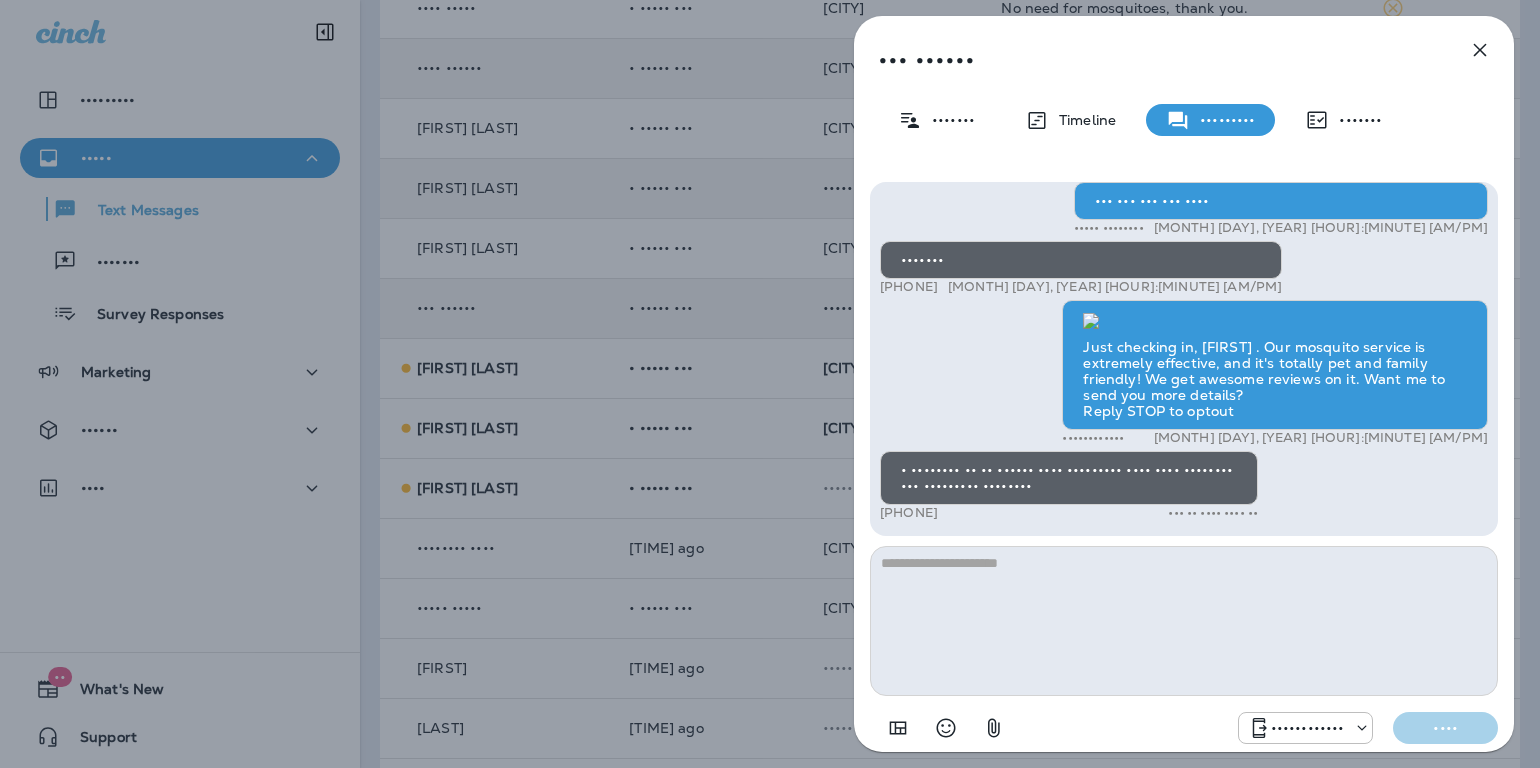 click at bounding box center (1480, 50) 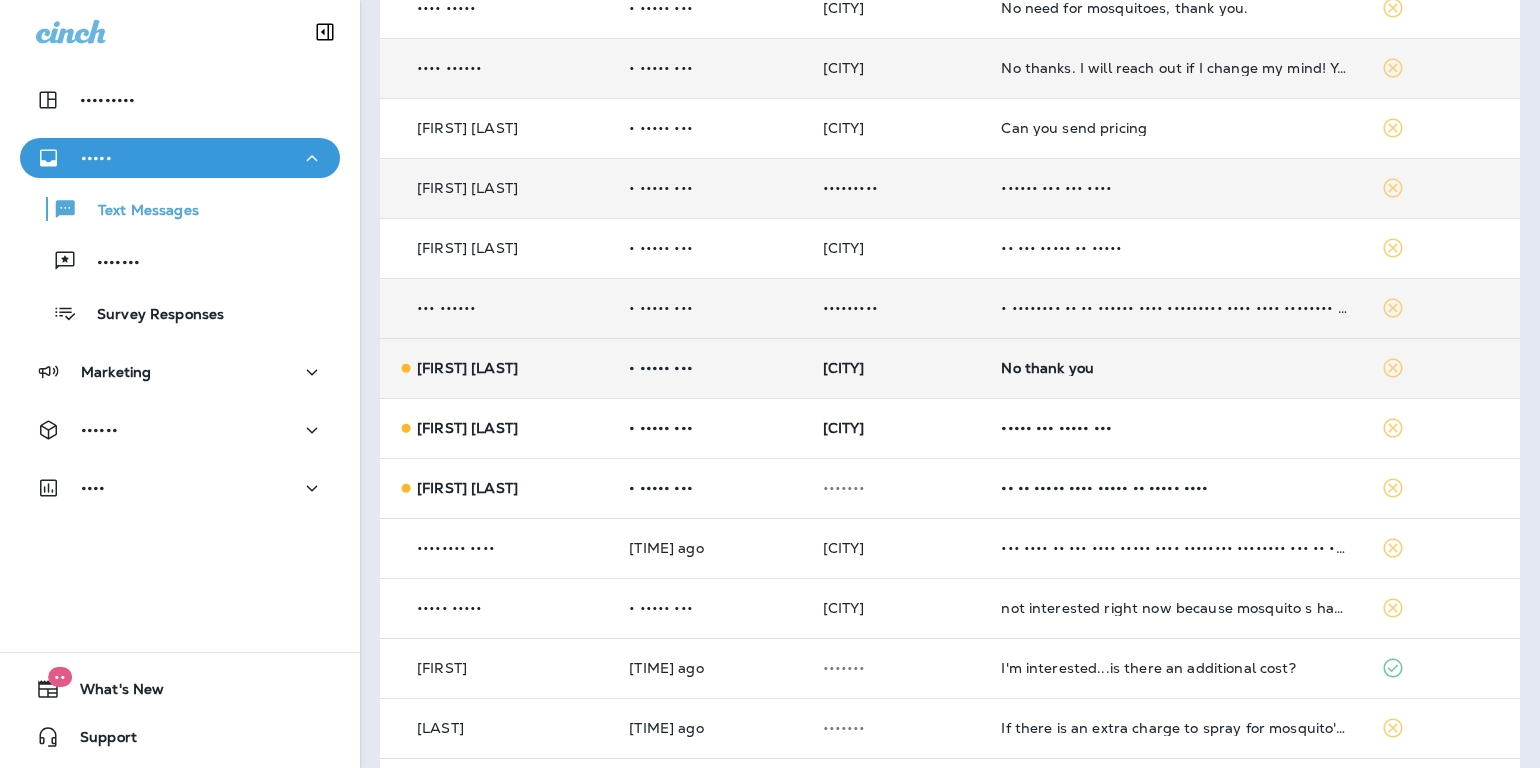 click on "No thank you" at bounding box center [1174, 368] 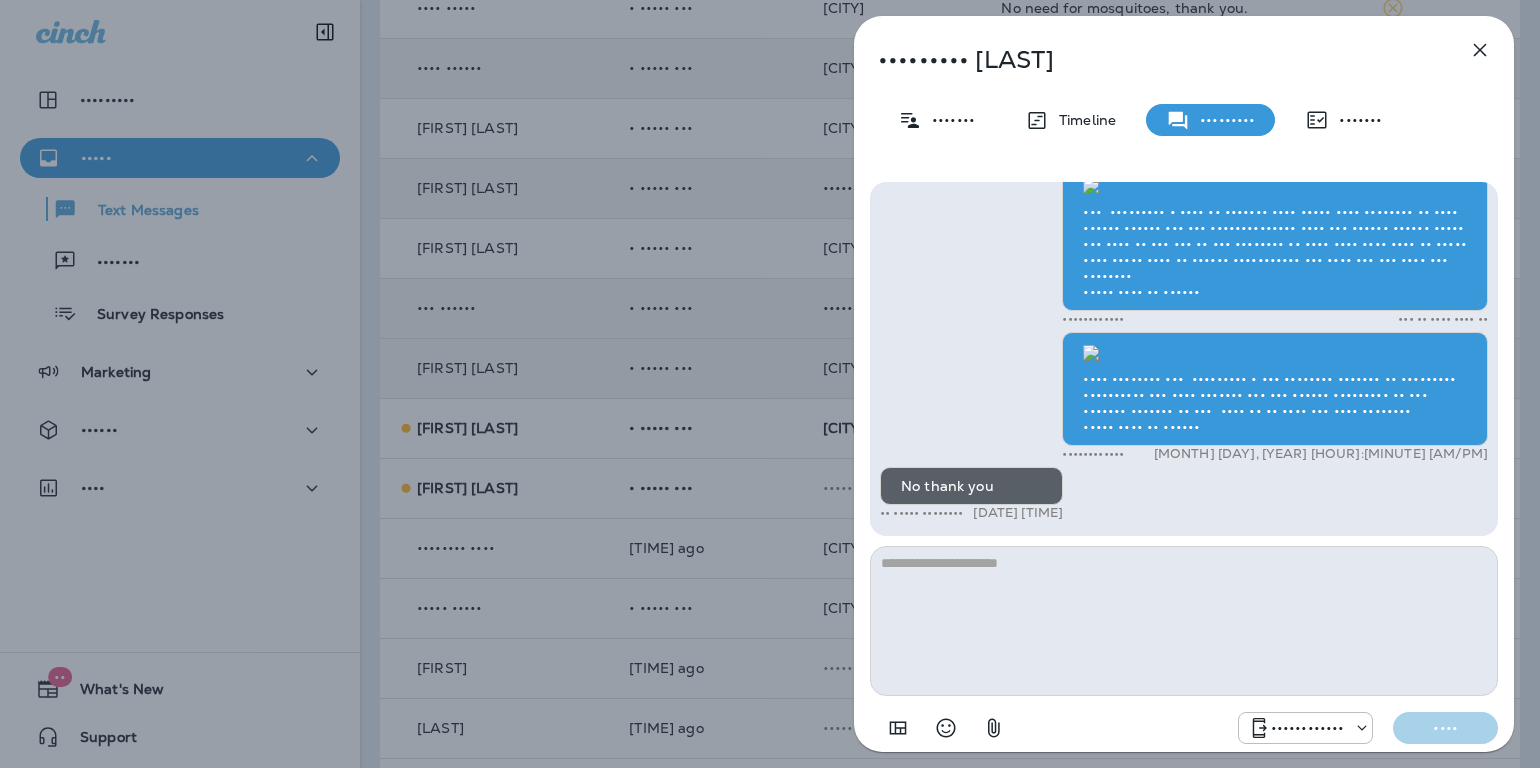 click at bounding box center (1480, 50) 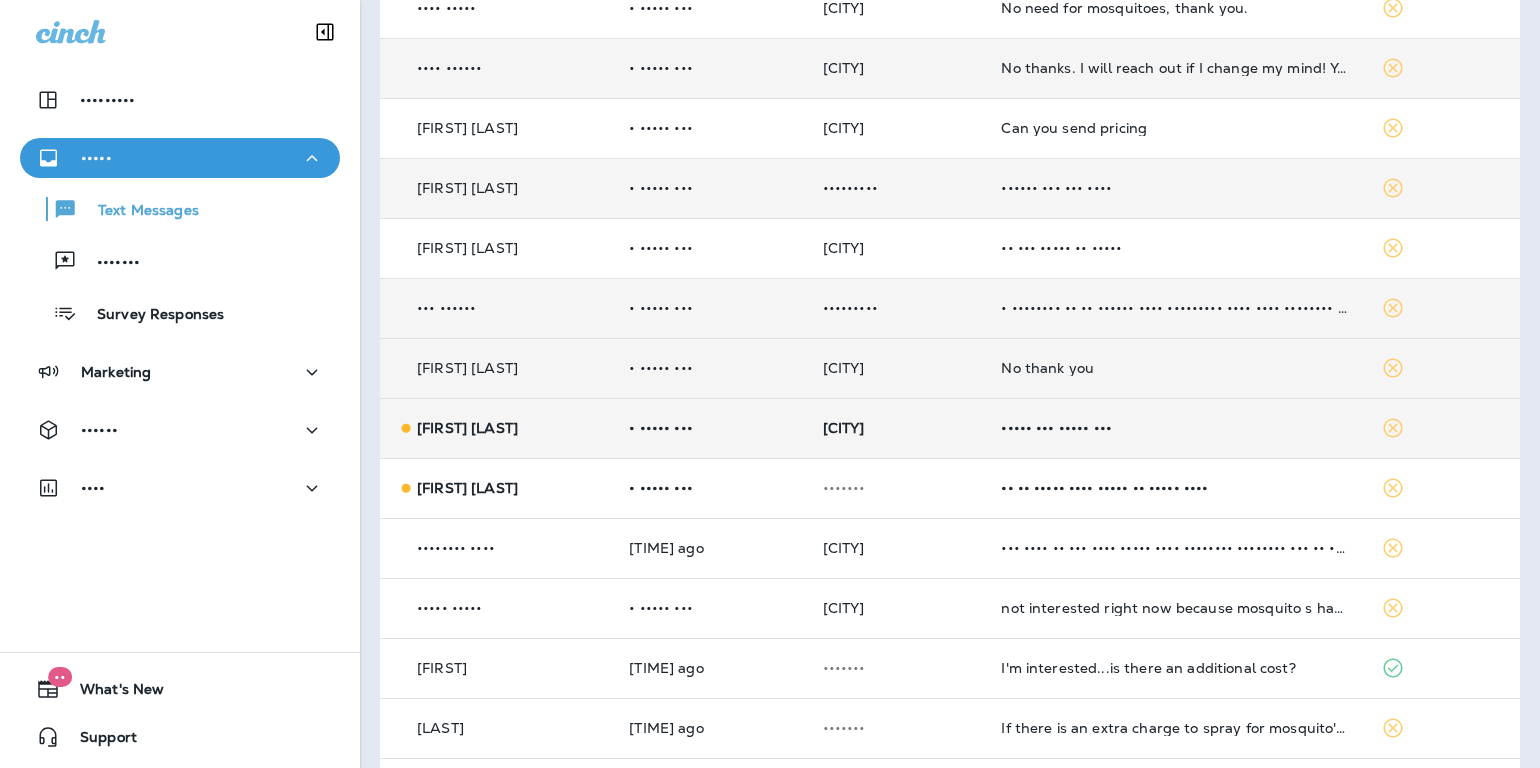 click on "••••• ••• ••••• •••" at bounding box center (1174, 428) 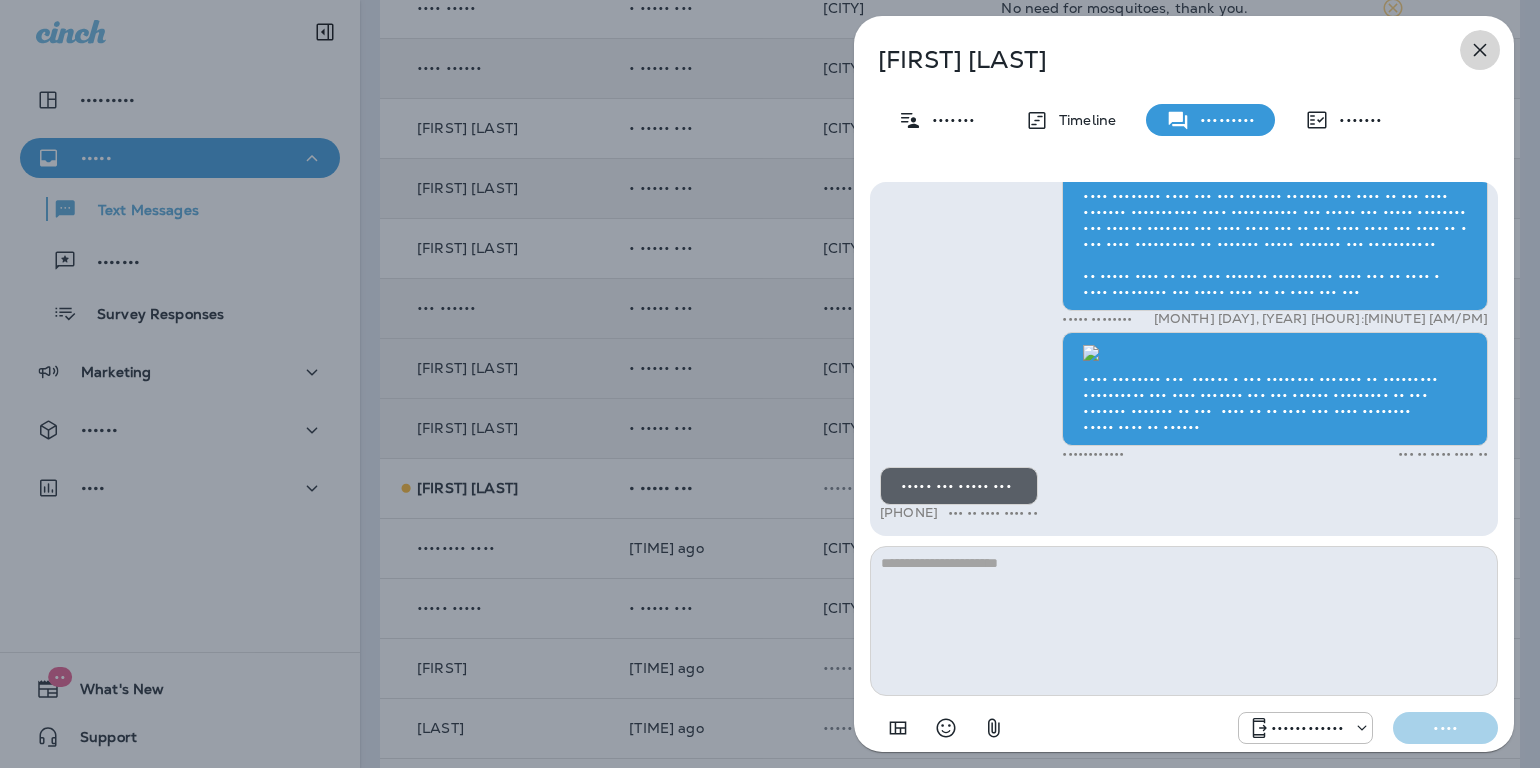 click at bounding box center [1480, 50] 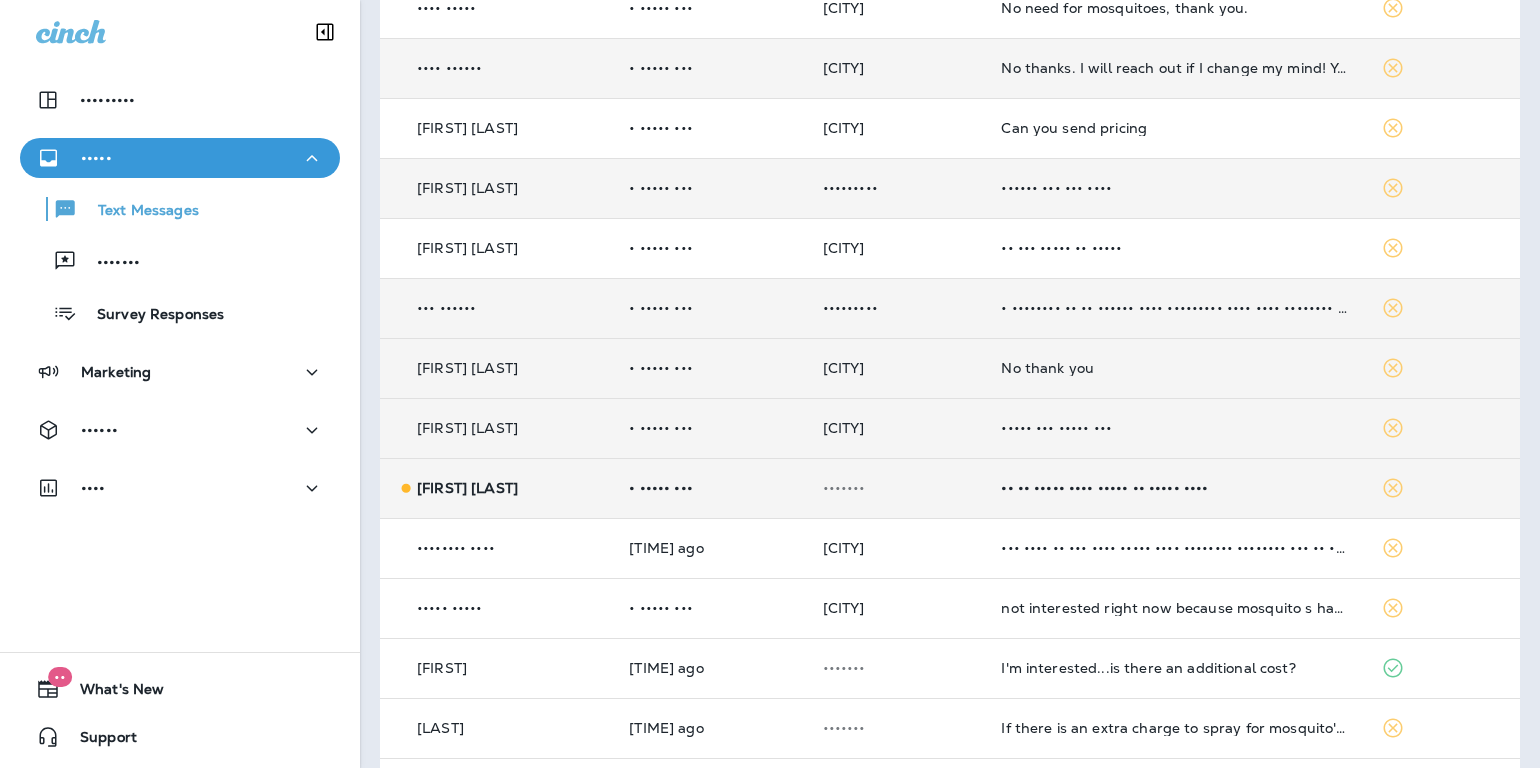 click on "•• •• ••••• •••• ••••• •• ••••• ••••" at bounding box center (1174, 488) 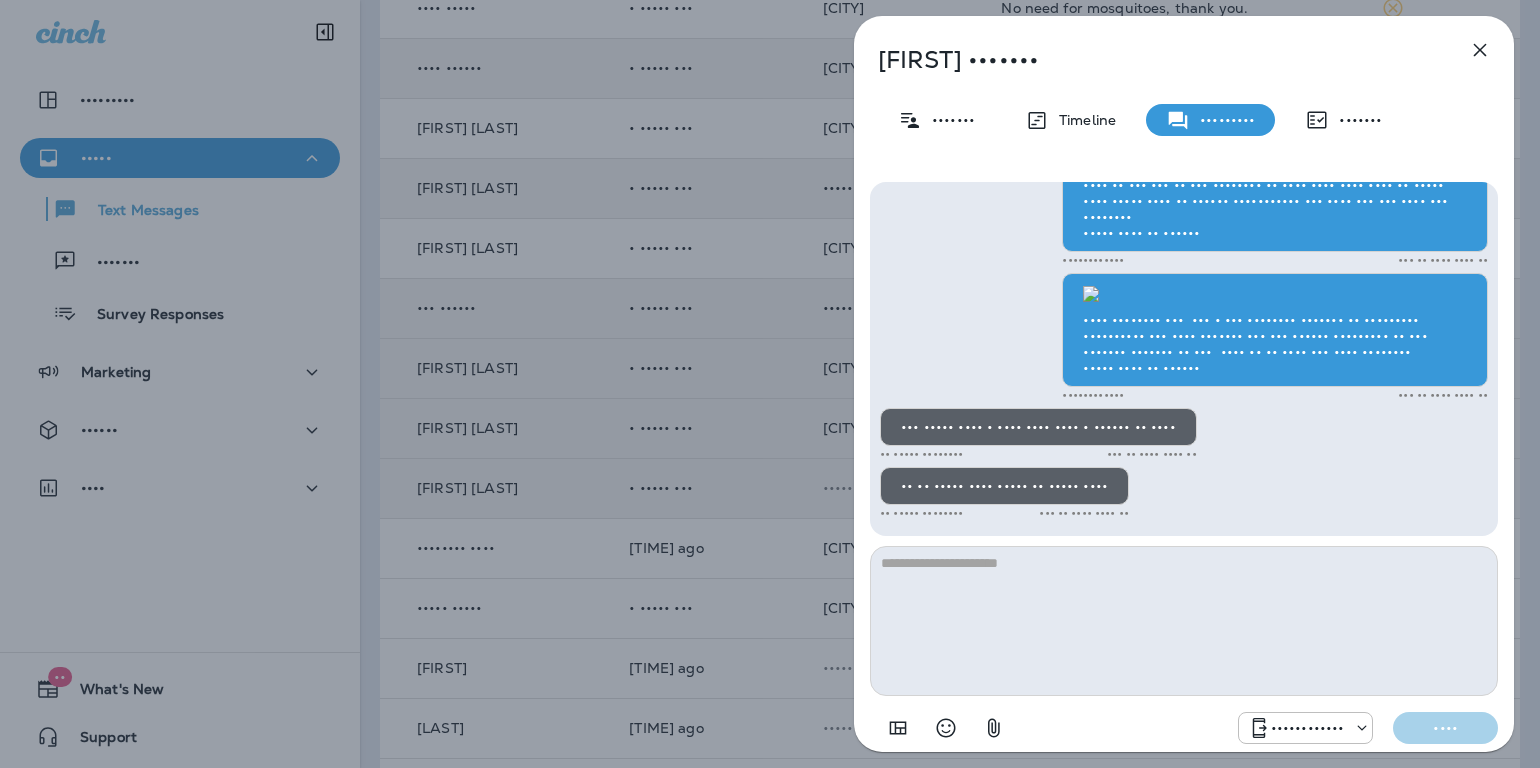 click at bounding box center (1480, 50) 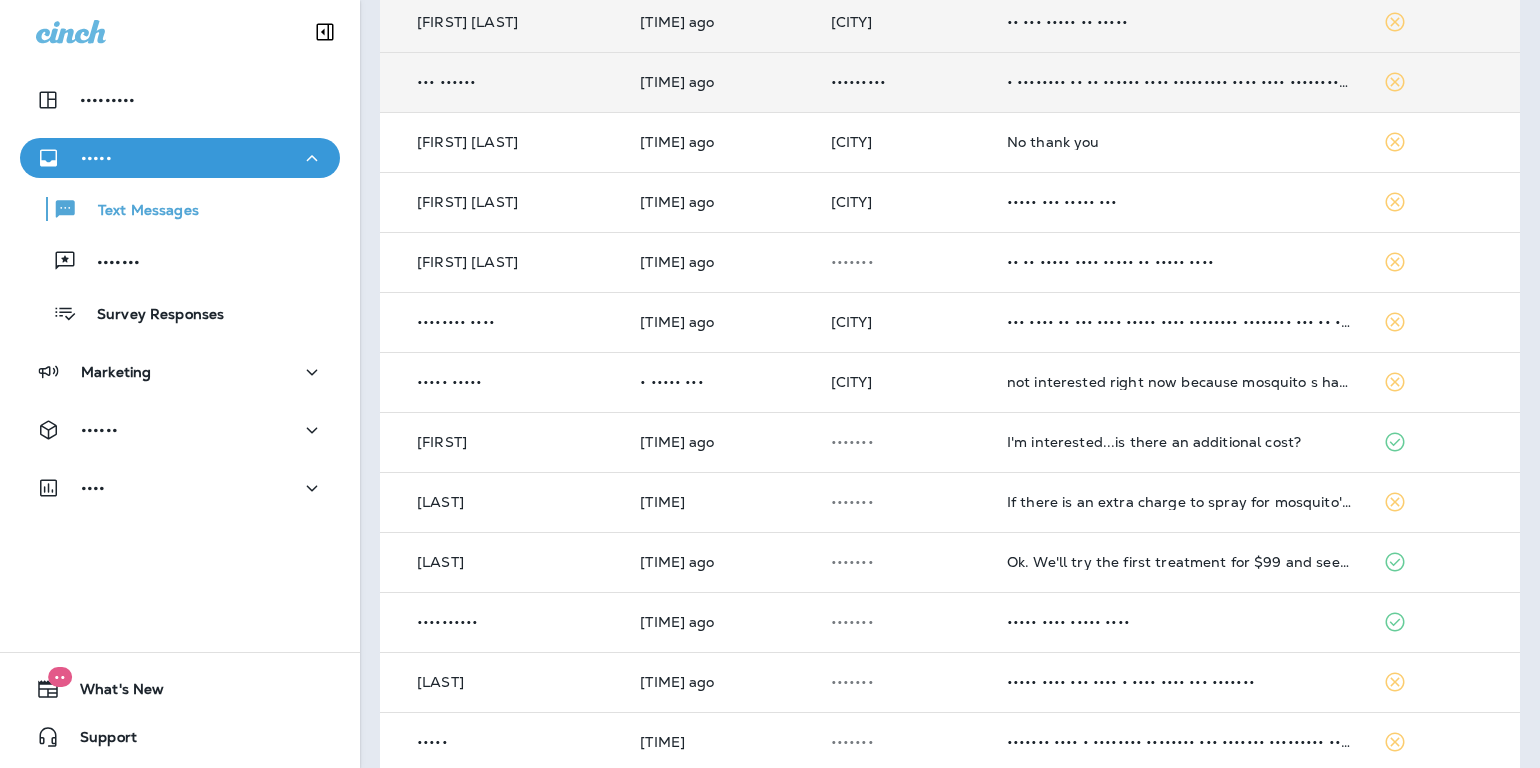 scroll, scrollTop: 1939, scrollLeft: 0, axis: vertical 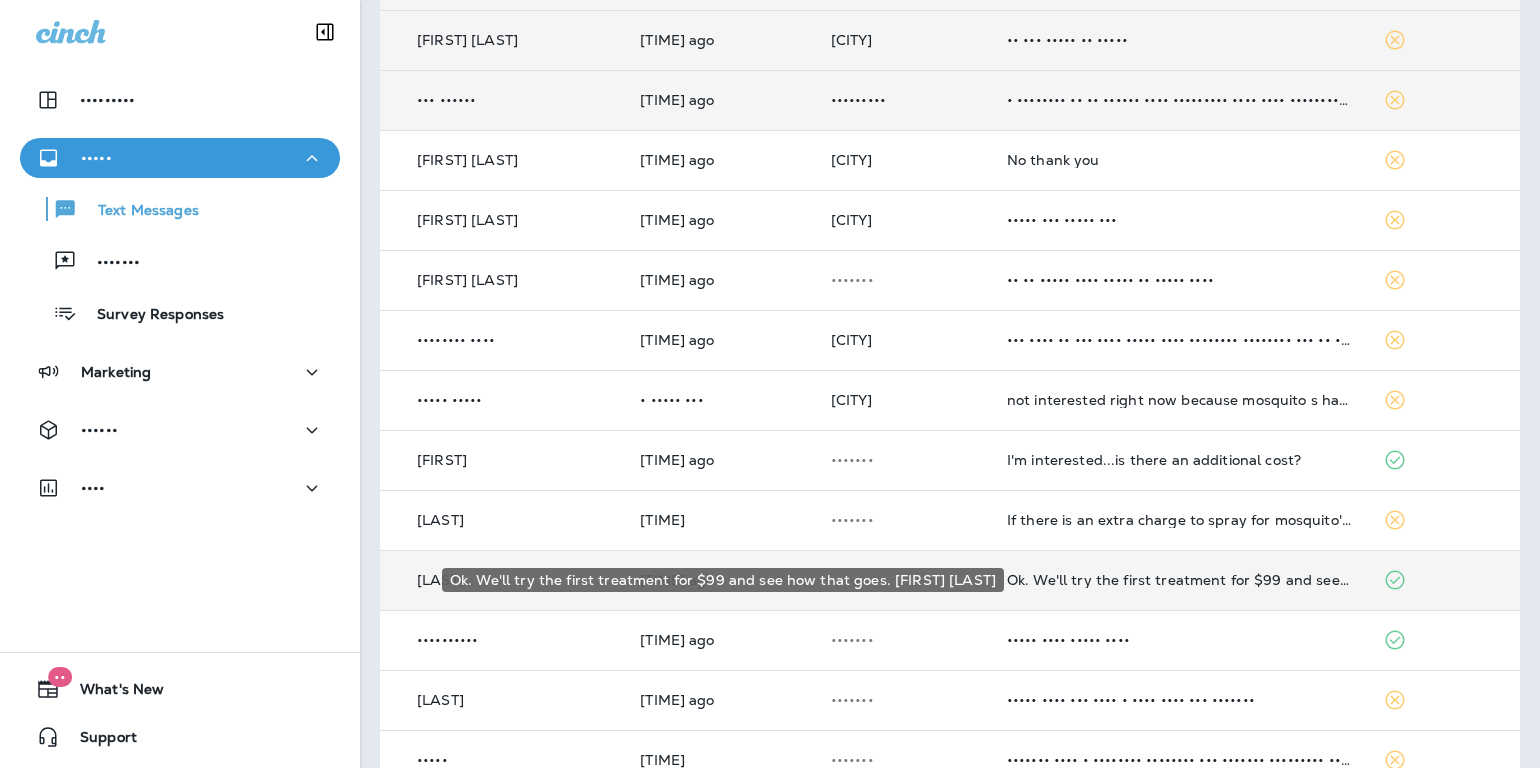 click on "Ok. We'll try the first treatment for $99 and see how that goes.
[FIRST] [LAST]" at bounding box center [1179, 580] 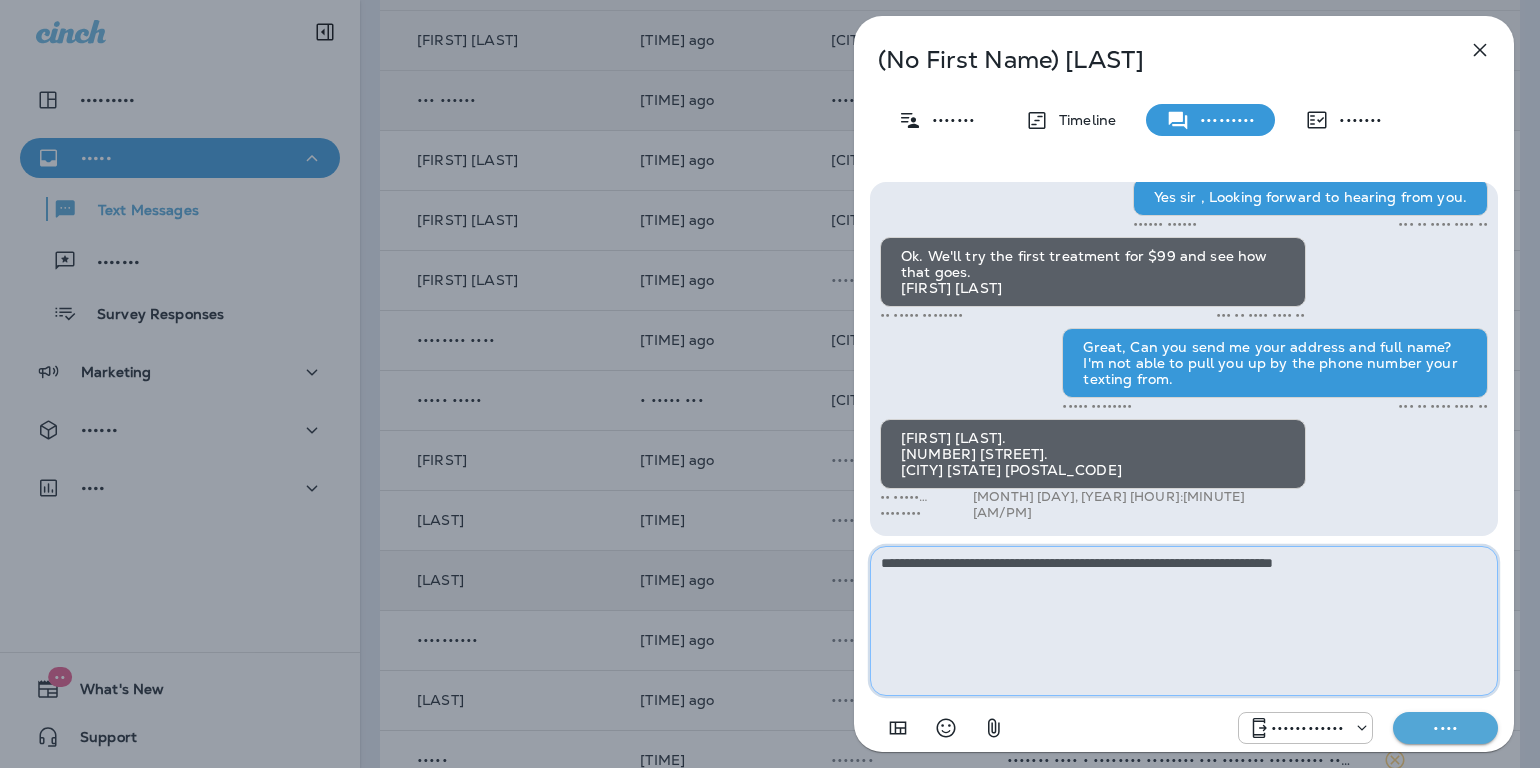 type on "**********" 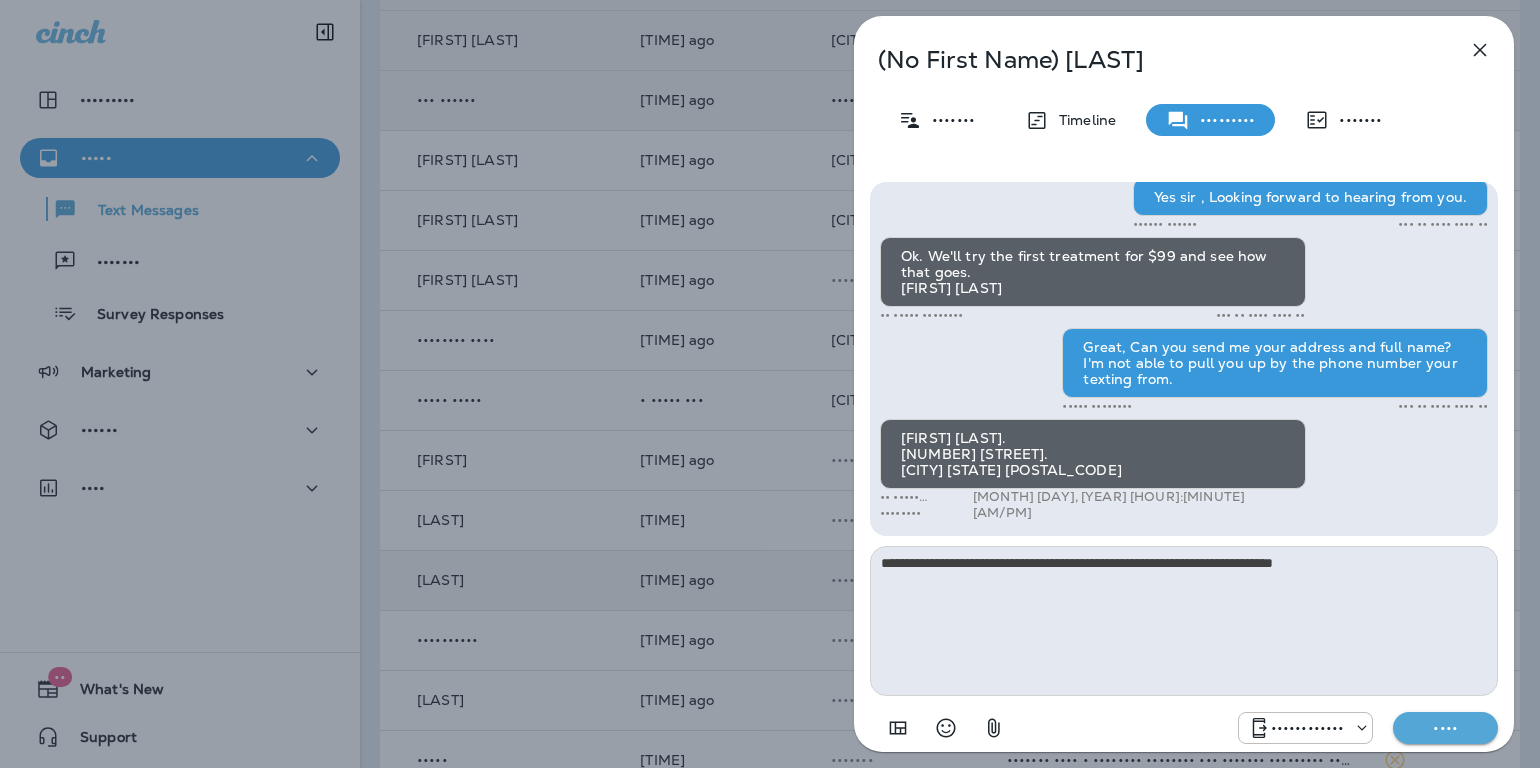 click on "••••" at bounding box center [1445, 728] 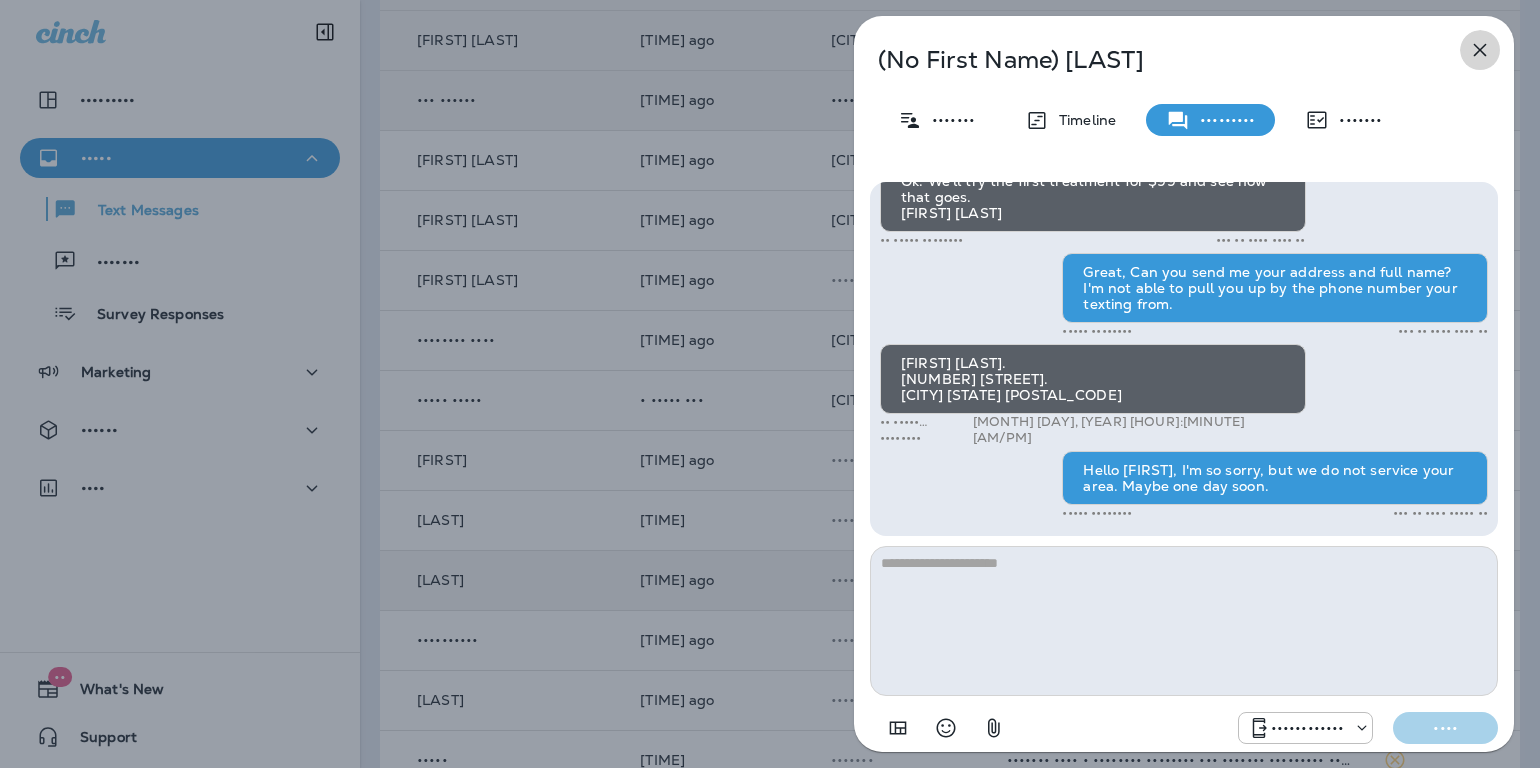 click at bounding box center (1480, 50) 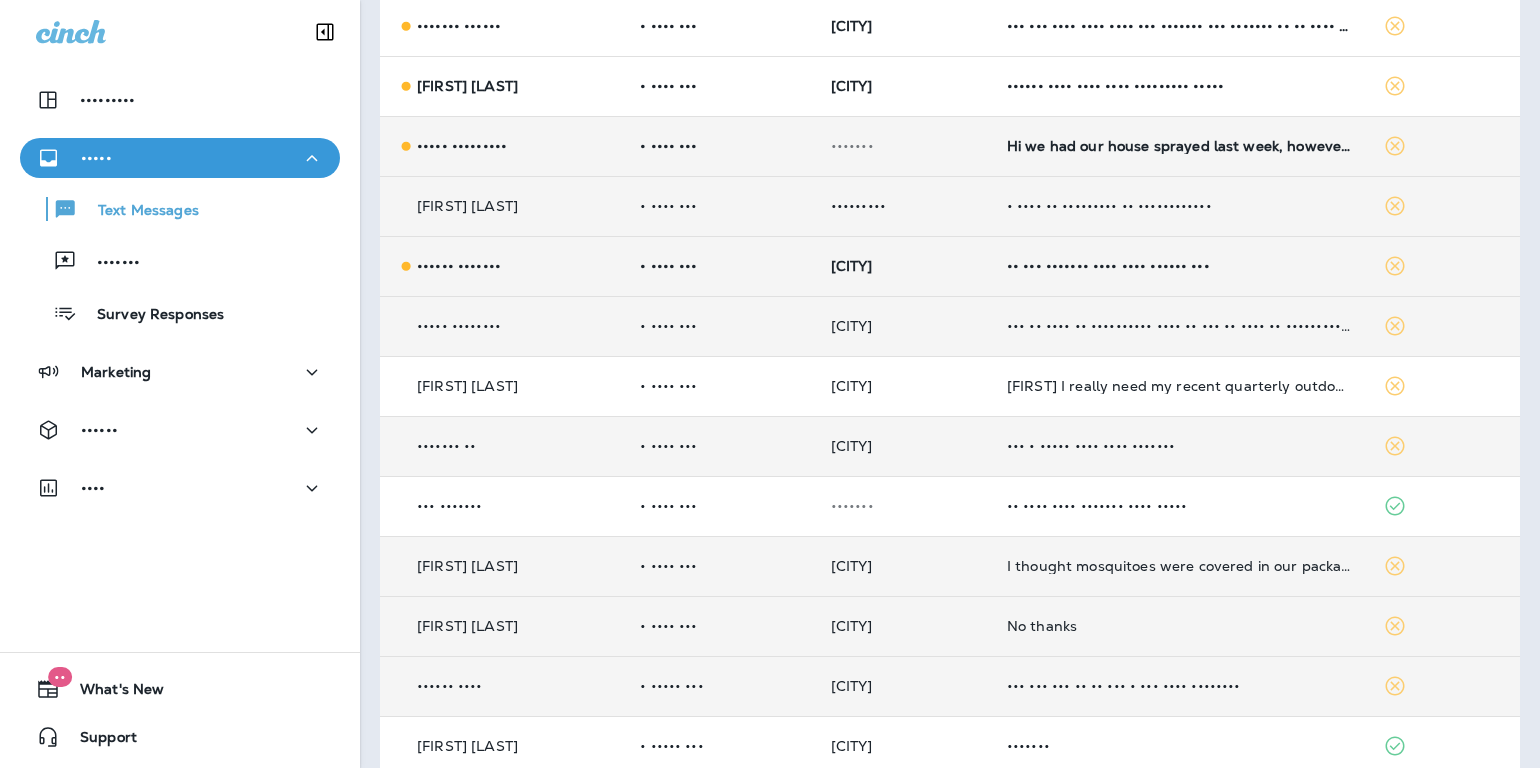 scroll, scrollTop: 571, scrollLeft: 0, axis: vertical 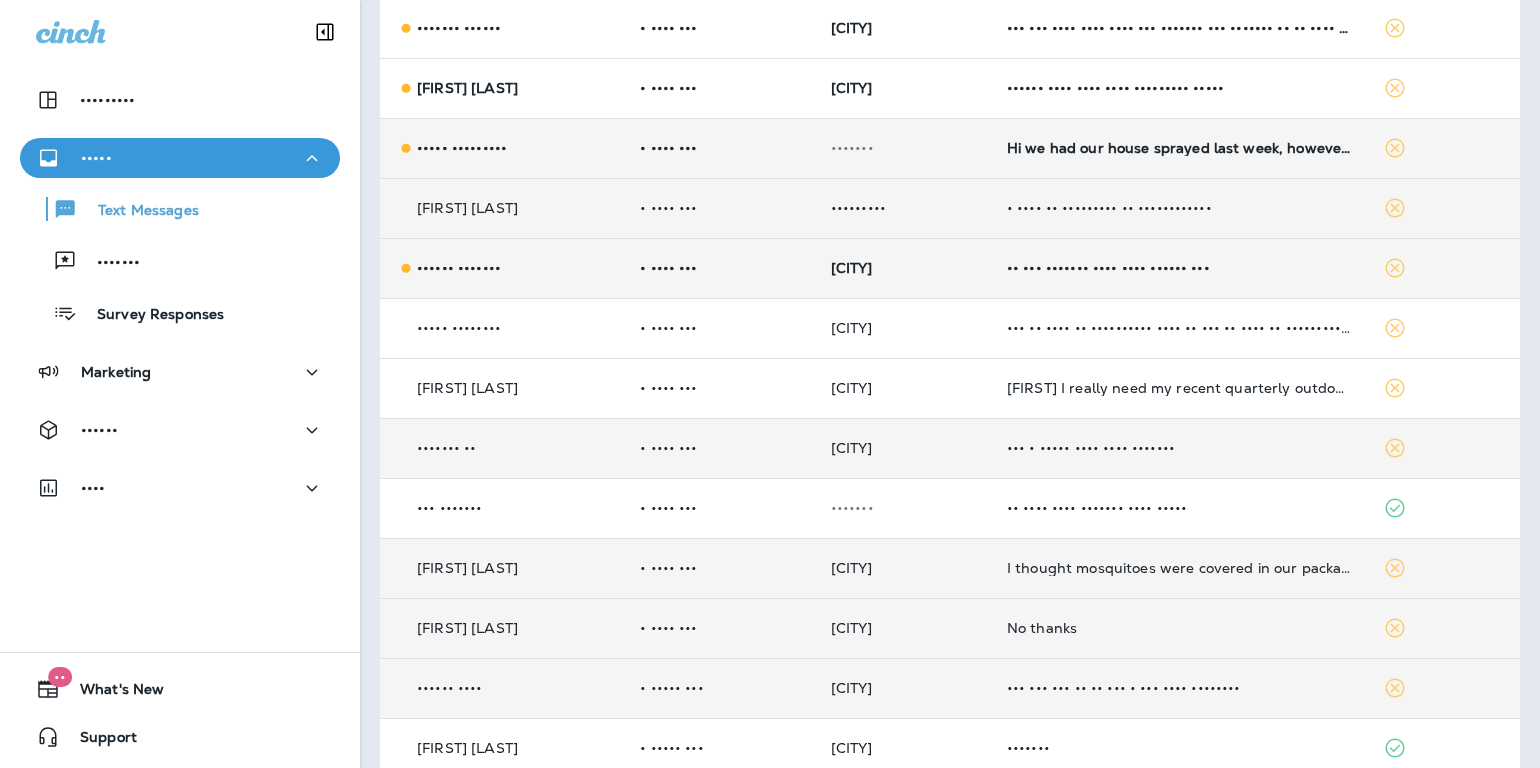 click on "•• ••• ••••••• •••• •••• •••••• •••" at bounding box center (1179, 268) 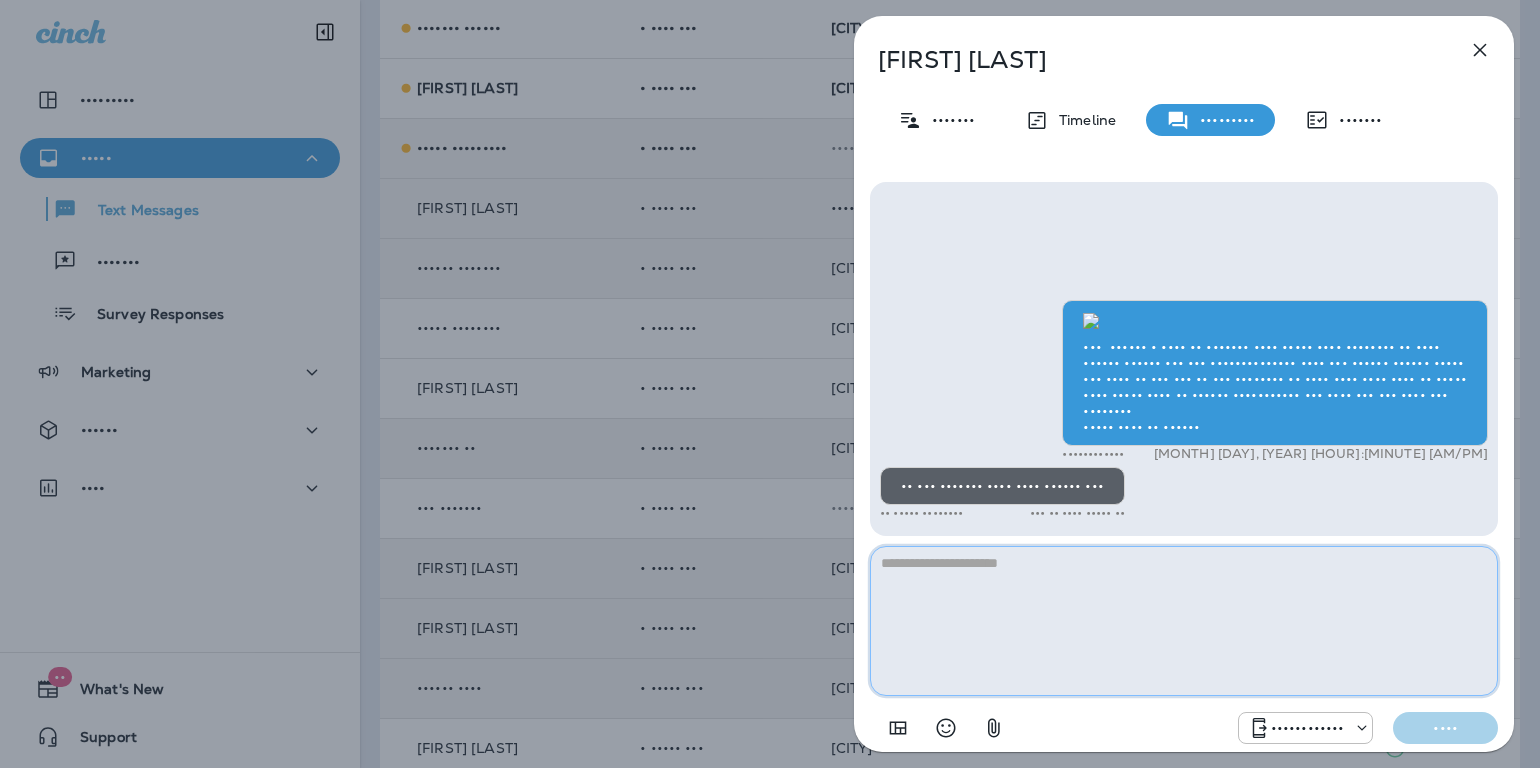 paste on "••••••••••••••••••••••••••••••••••••••••••••••••••••••••••••••••••••••••••••••••••••••••••••••••••••••••••••••••••••••••" 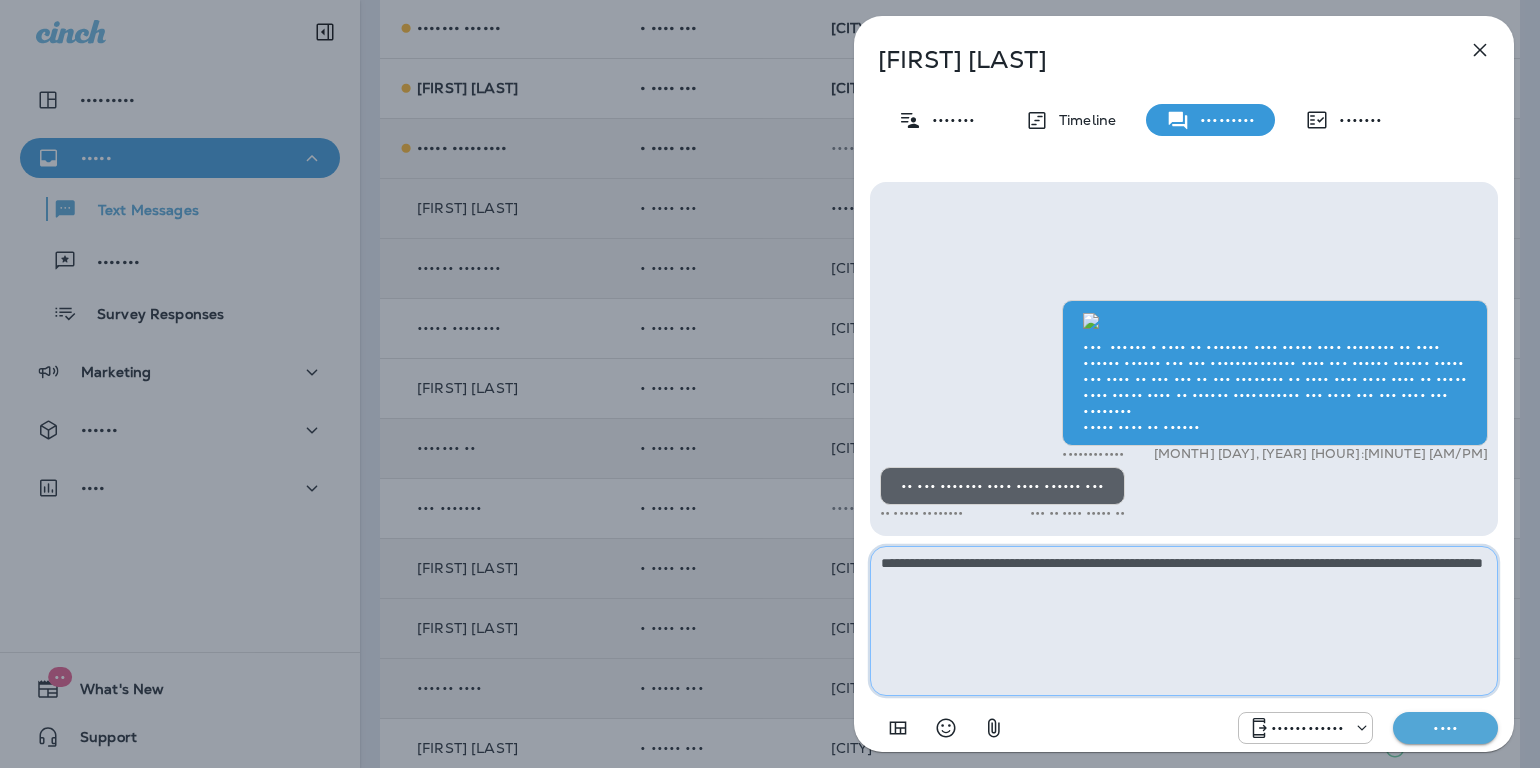 type on "••••••••••••••••••••••••••••••••••••••••••••••••••••••••••••••••••••••••••••••••••••••••••••••••••••••••••••••••••••••••" 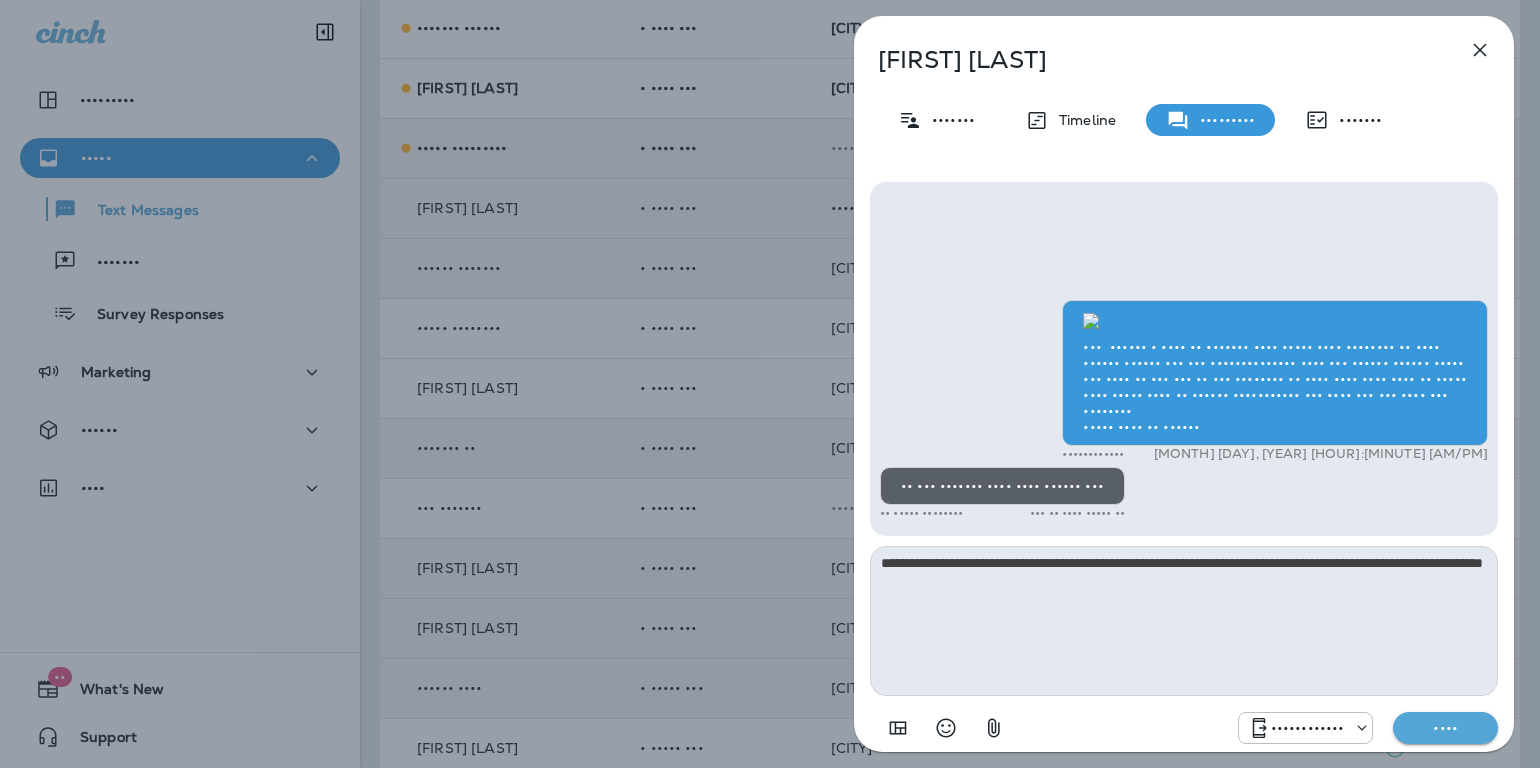 click on "••••" at bounding box center (1445, 728) 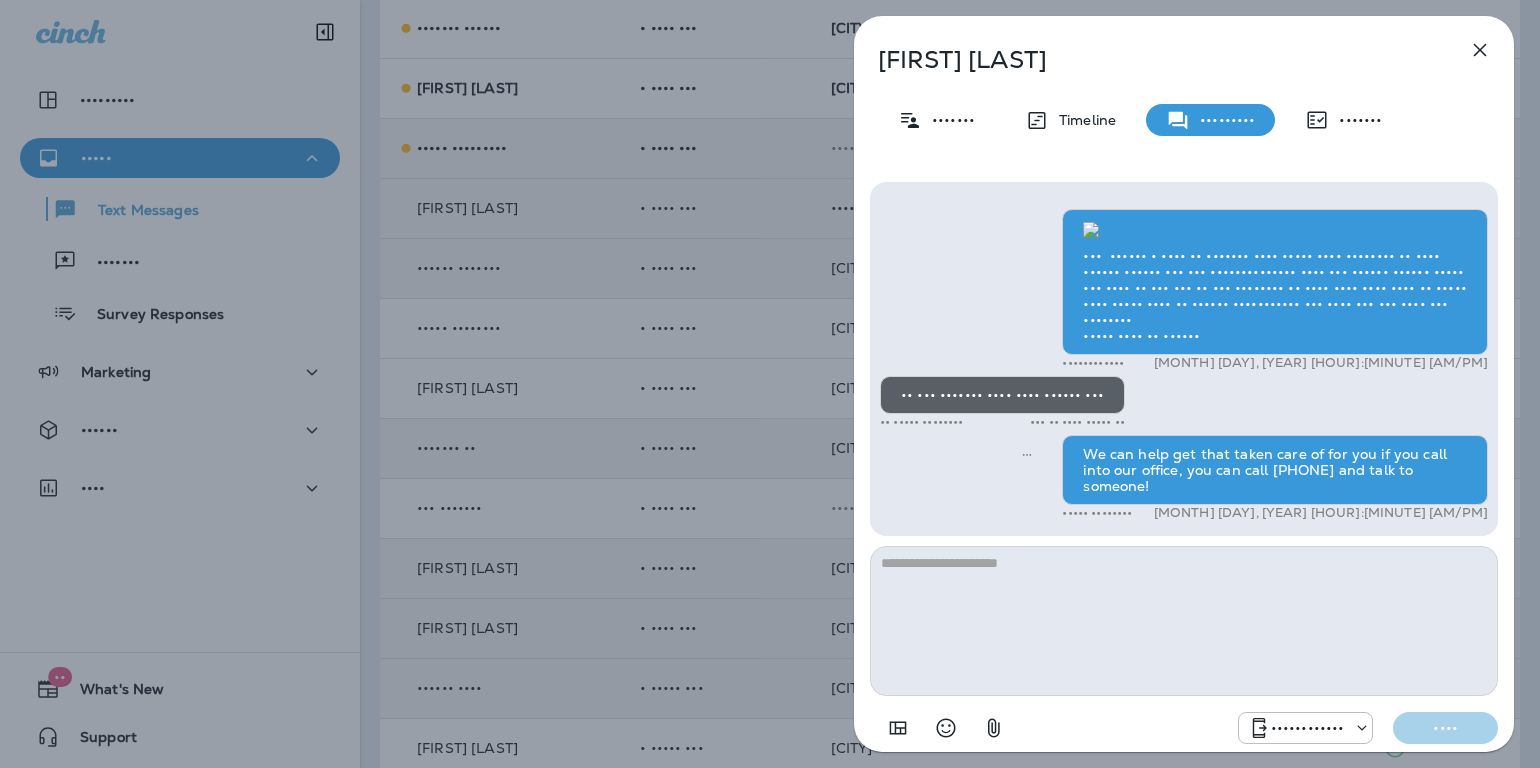 click at bounding box center [1480, 50] 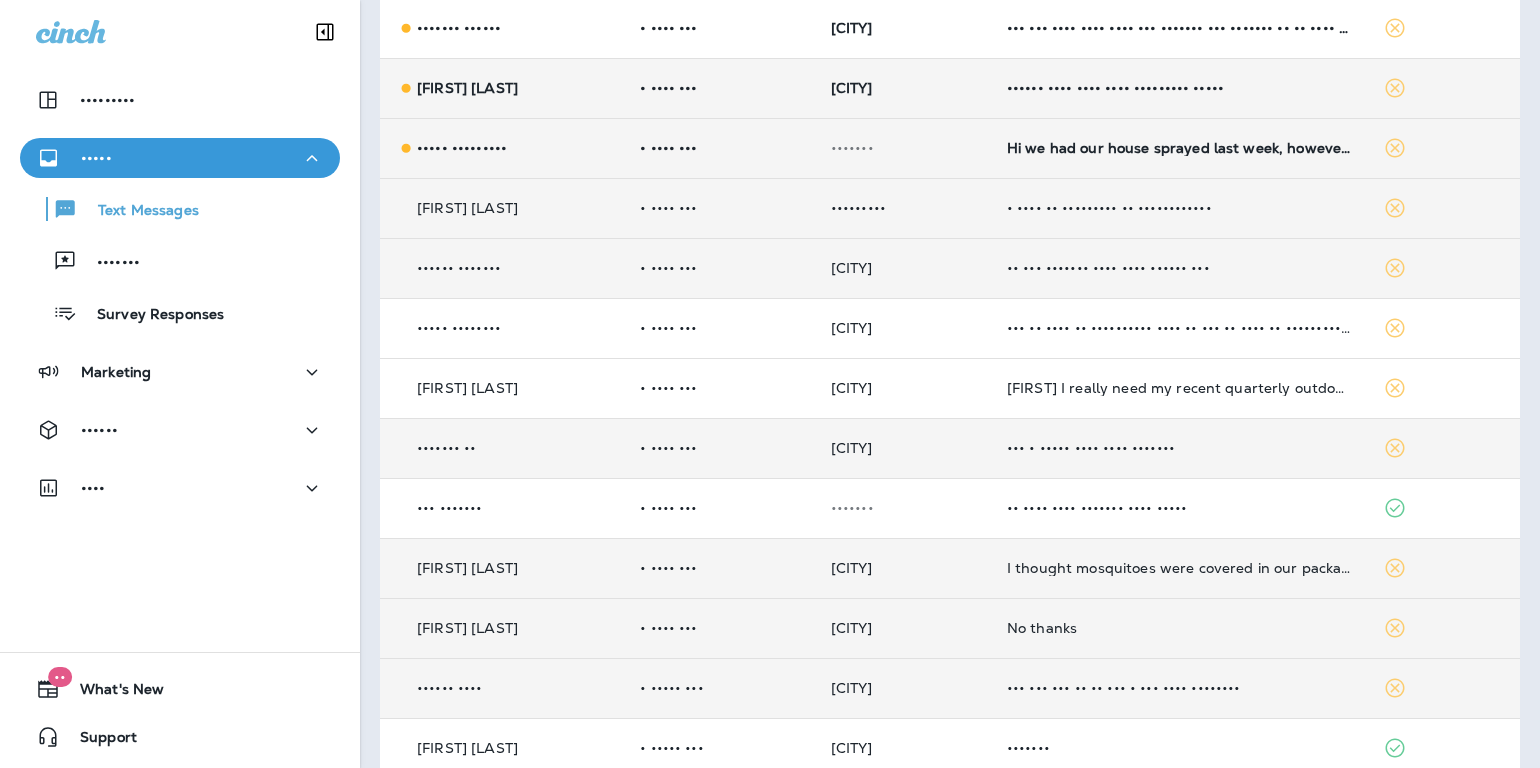 click on "•••••• •••• •••• •••• ••••••••• •••••" at bounding box center (1179, 88) 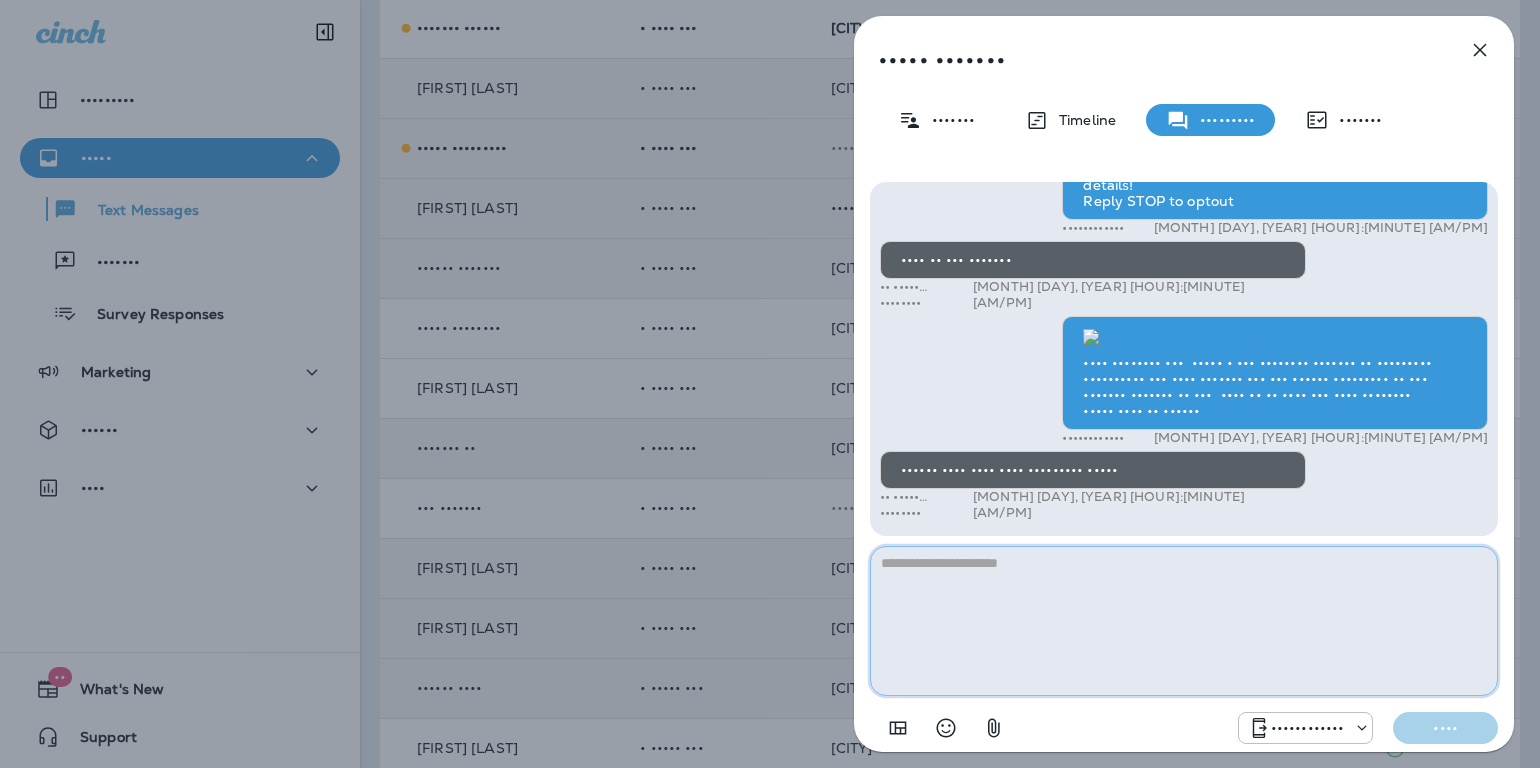 paste on "**********" 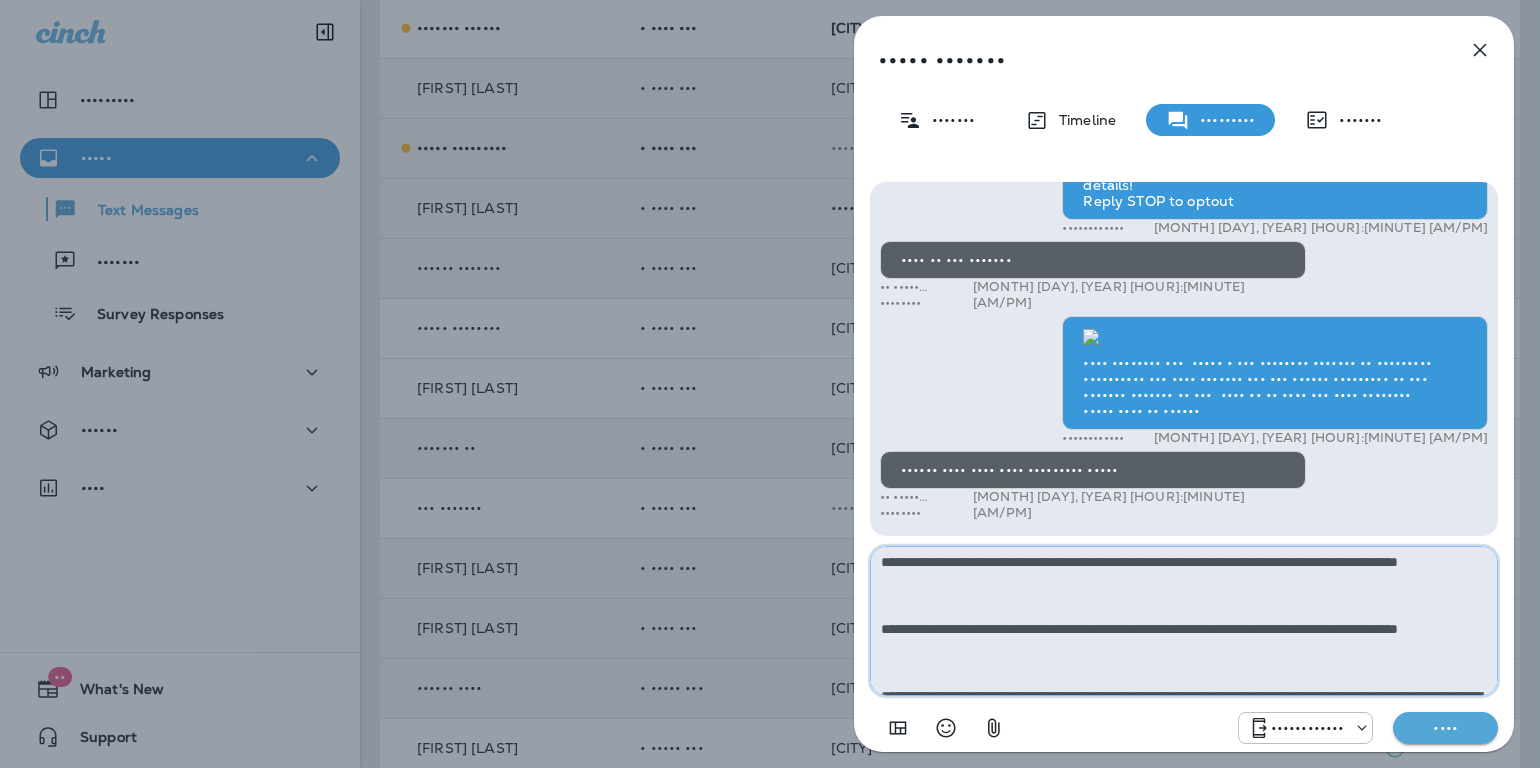 scroll, scrollTop: 0, scrollLeft: 0, axis: both 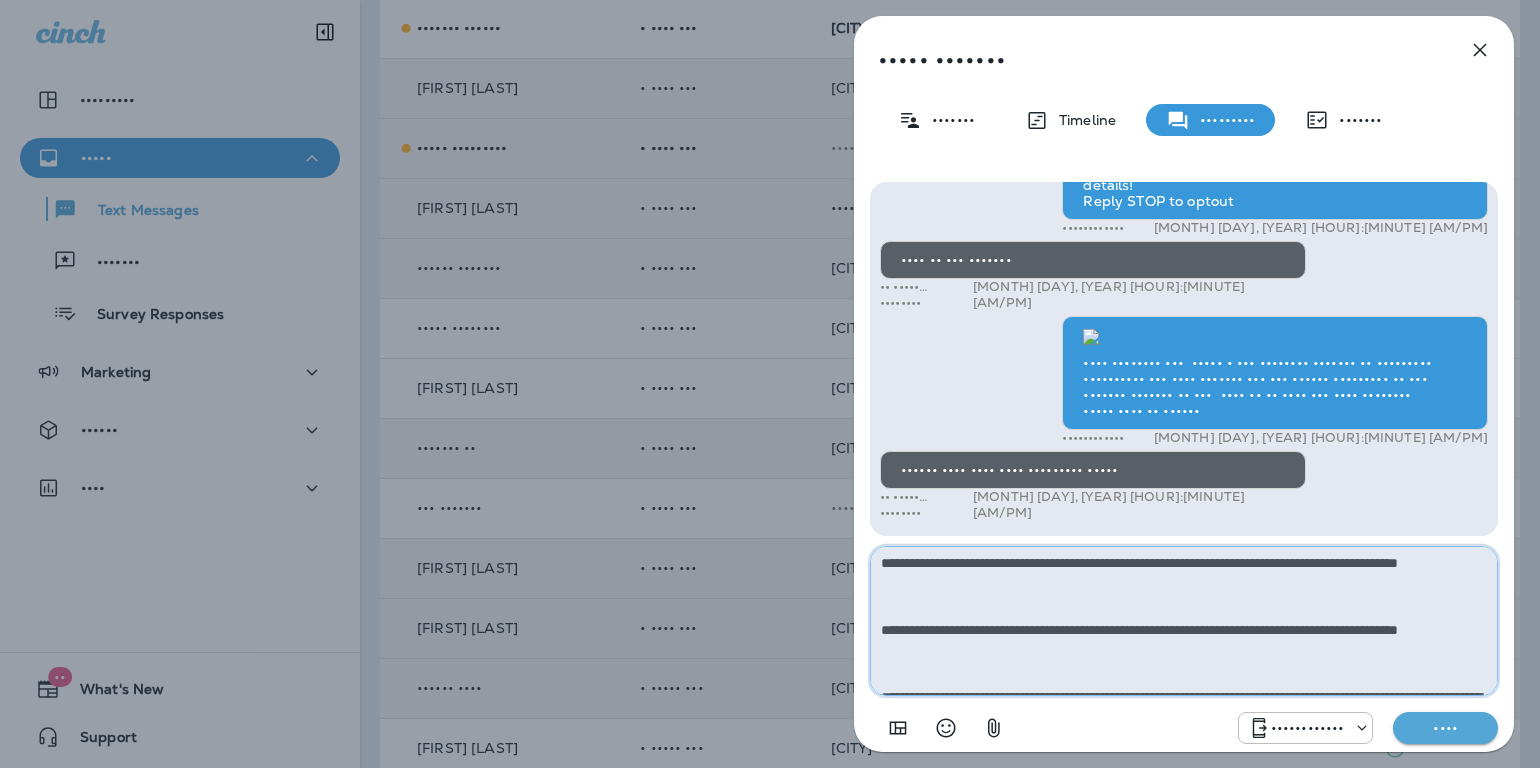 drag, startPoint x: 1005, startPoint y: 589, endPoint x: 821, endPoint y: 563, distance: 185.82788 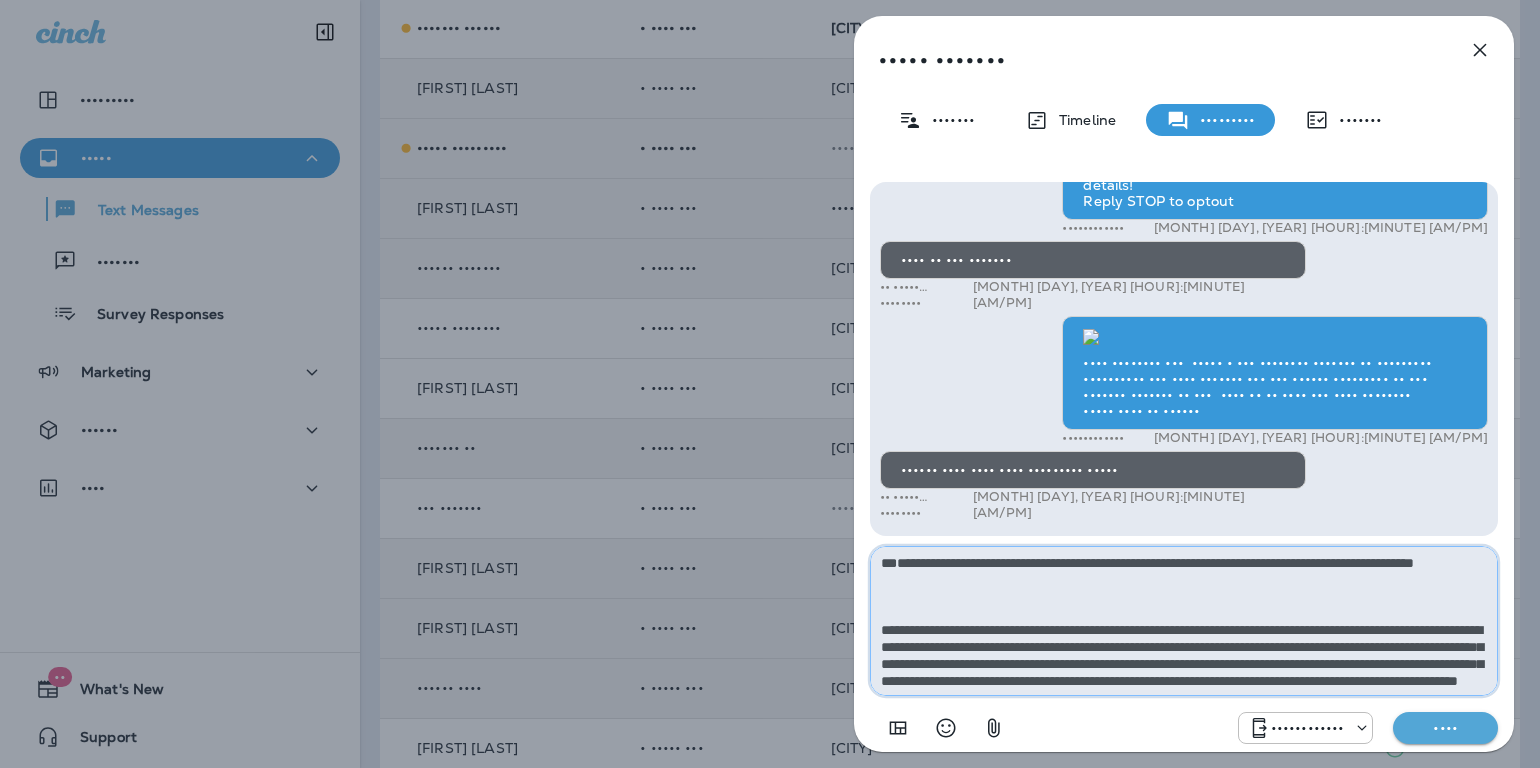type on "**********" 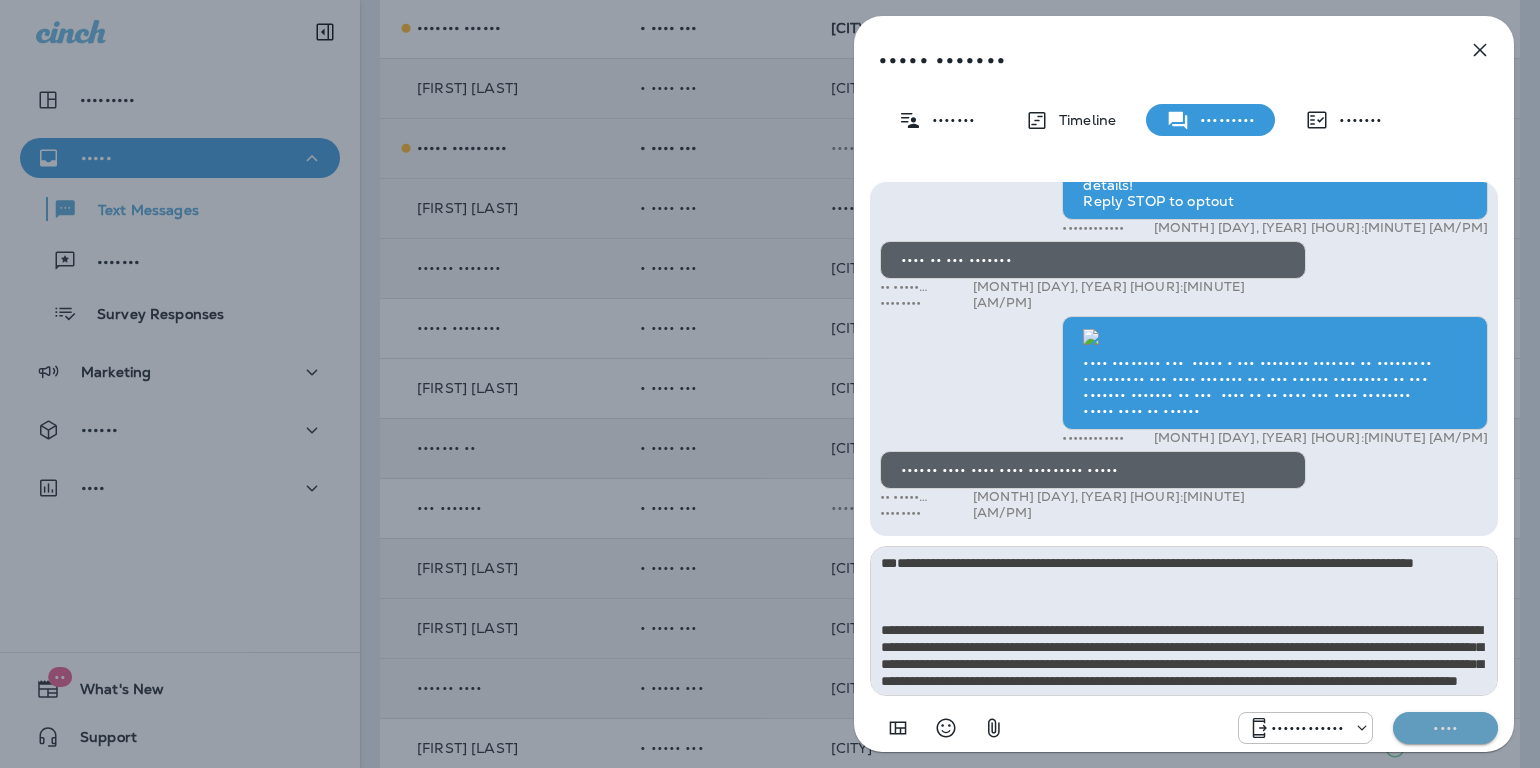 click on "••••" at bounding box center (1445, 728) 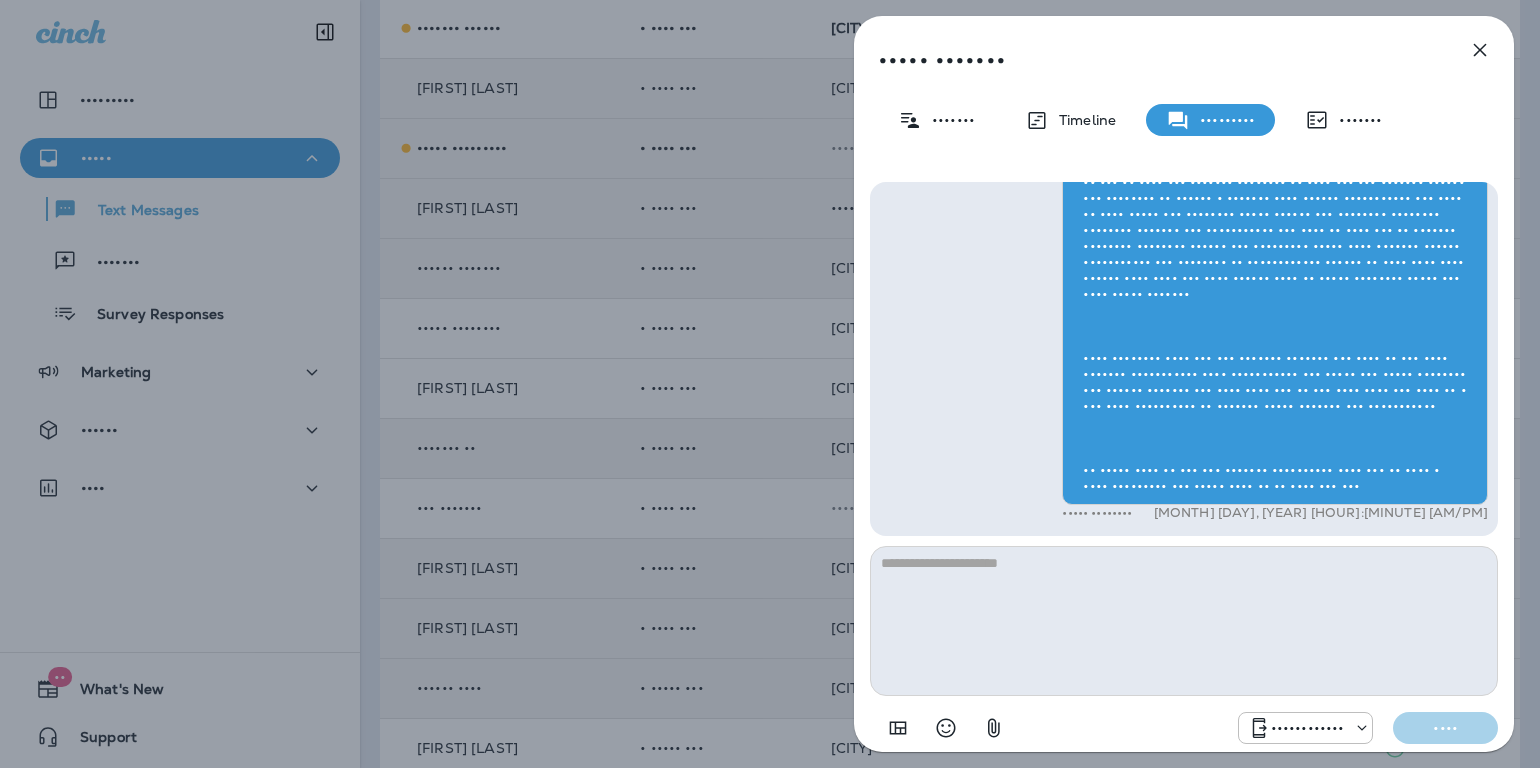 click at bounding box center [1480, 50] 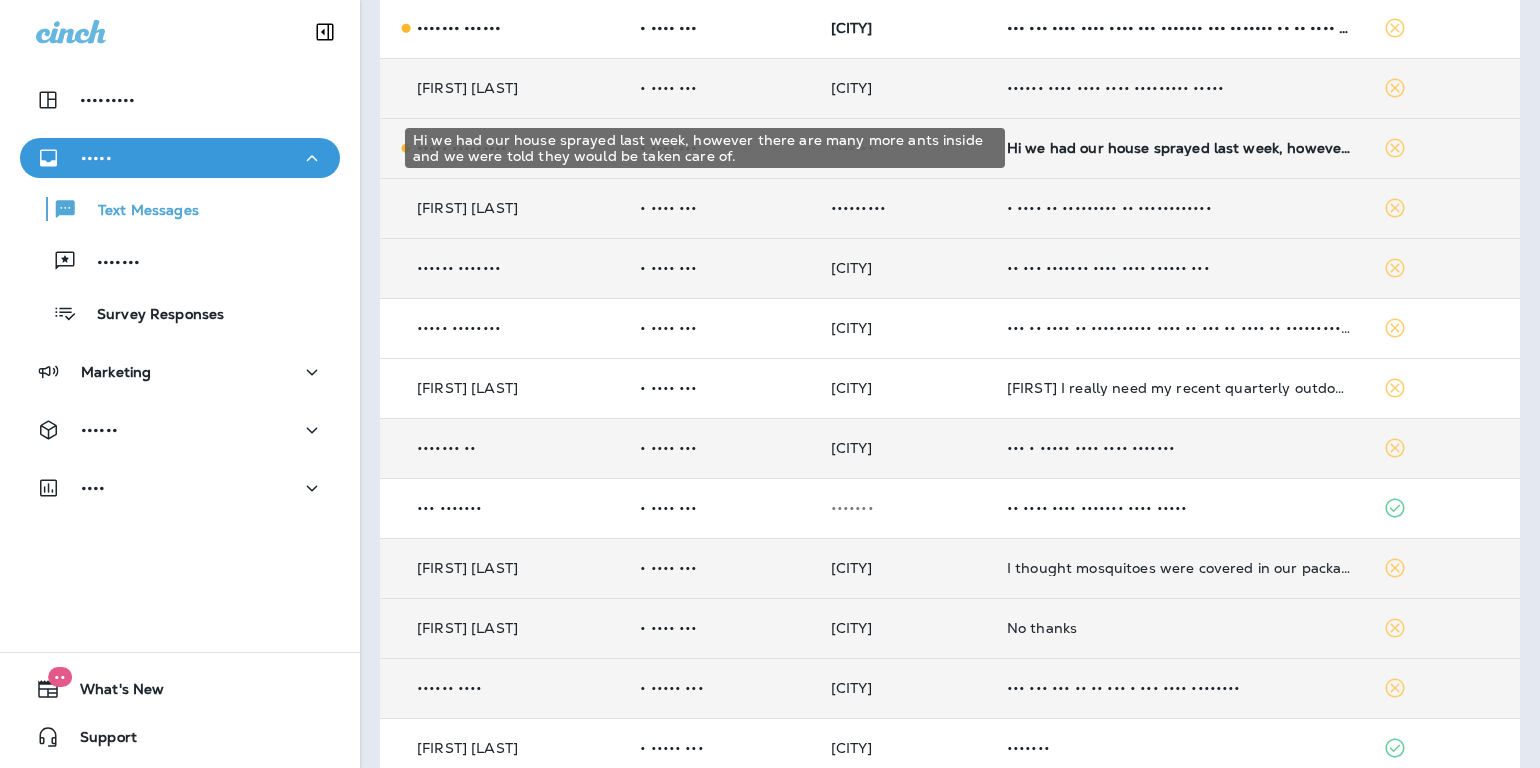 click on "Hi we had our house sprayed last week, however there are many more ants inside and we were told they would be taken care of." at bounding box center (1179, 148) 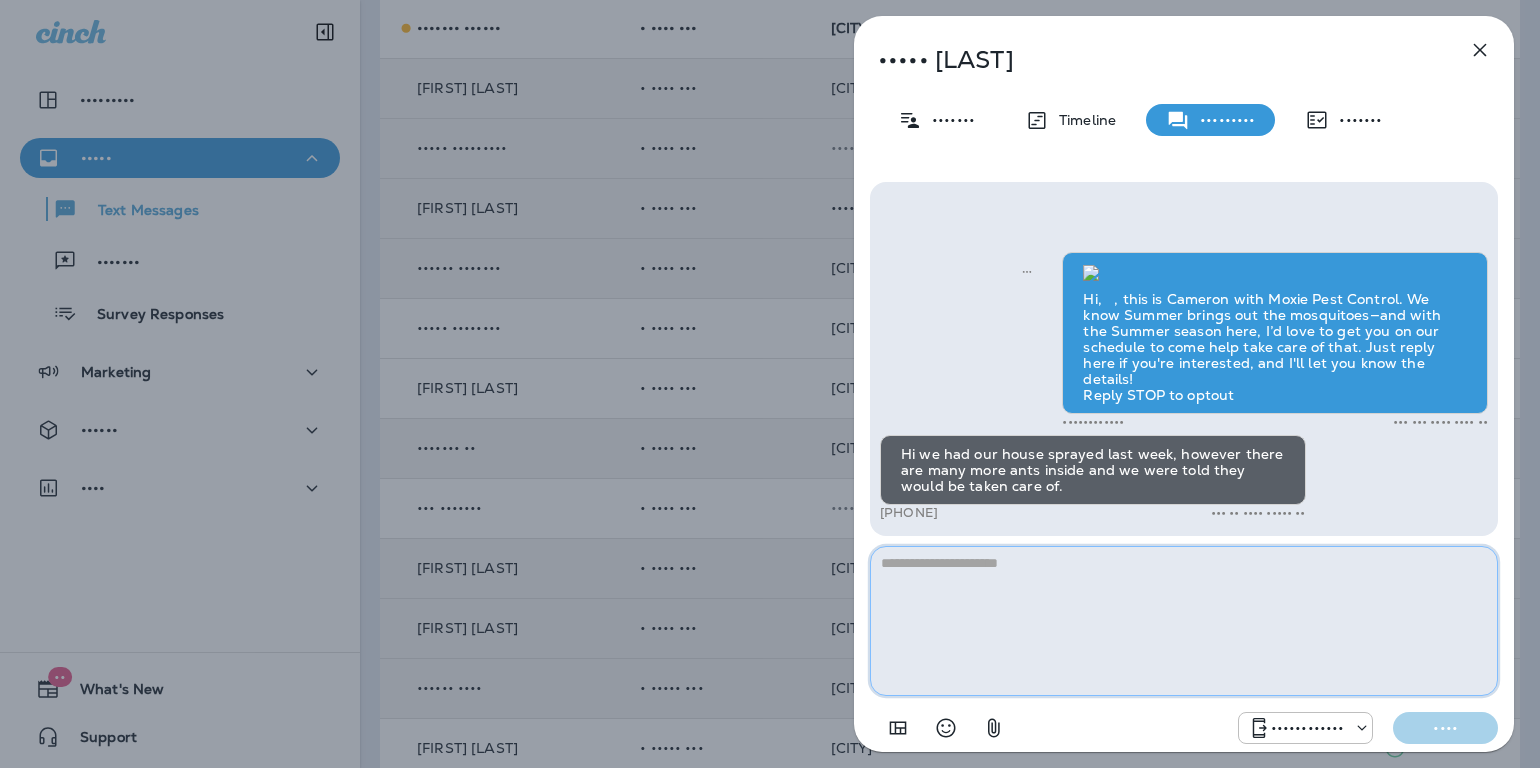 paste on "••••••••••••••••••••••••••••••••••••••••••••••••••••••••••••••••••••••••••••••••••••••••••••••••••••••••••••••••••••••••" 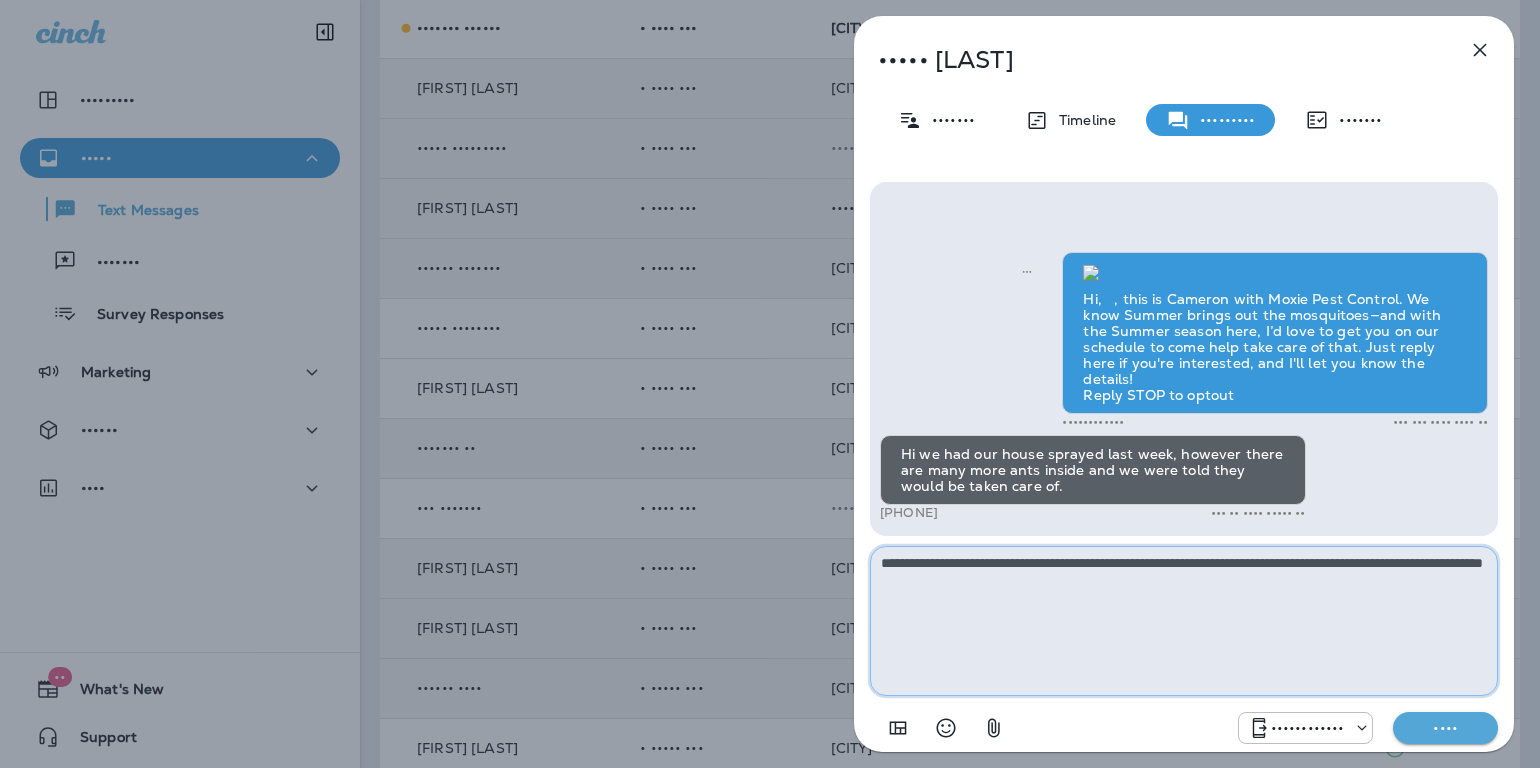 type on "••••••••••••••••••••••••••••••••••••••••••••••••••••••••••••••••••••••••••••••••••••••••••••••••••••••••••••••••••••••••" 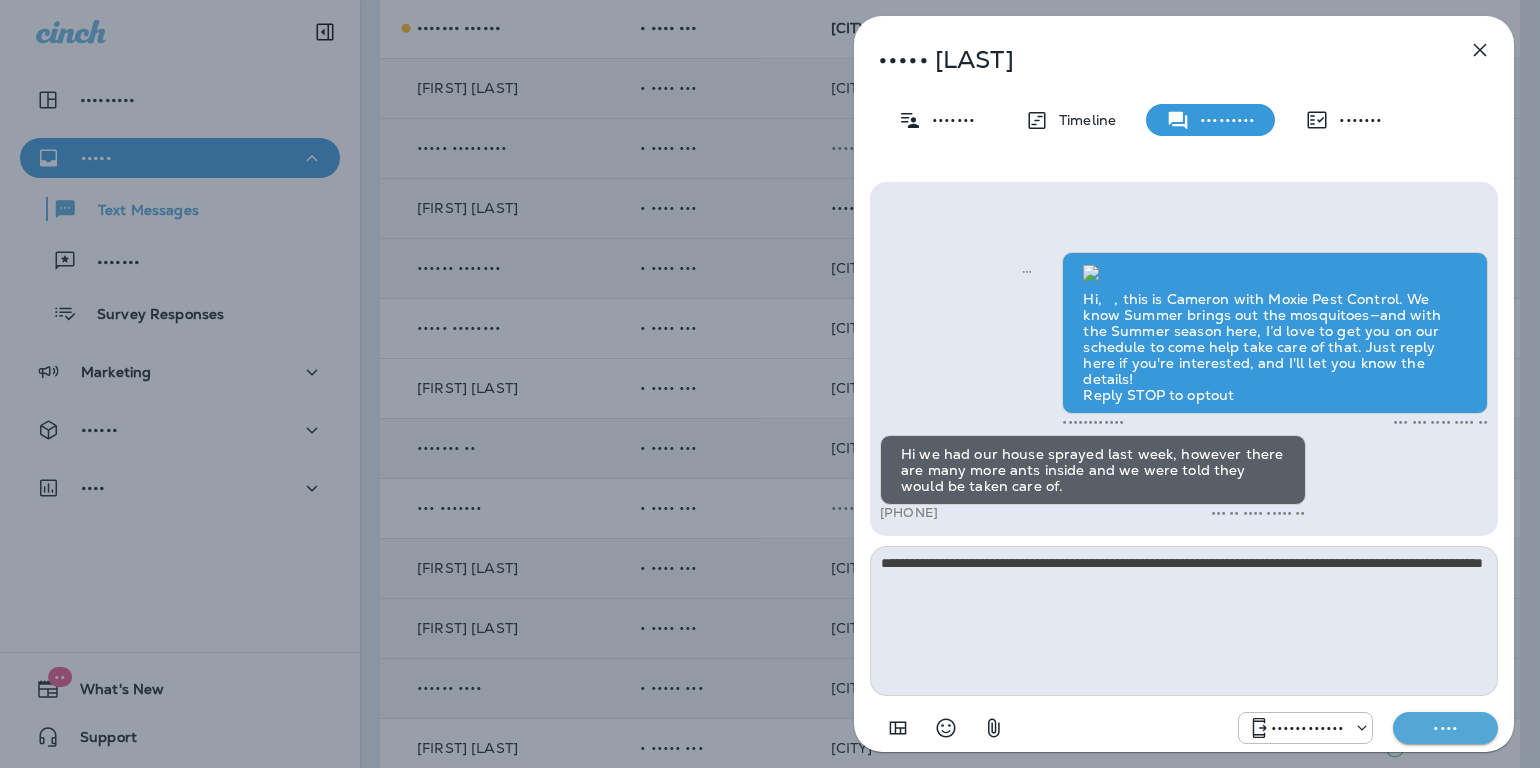 click on "••••" at bounding box center [1445, 728] 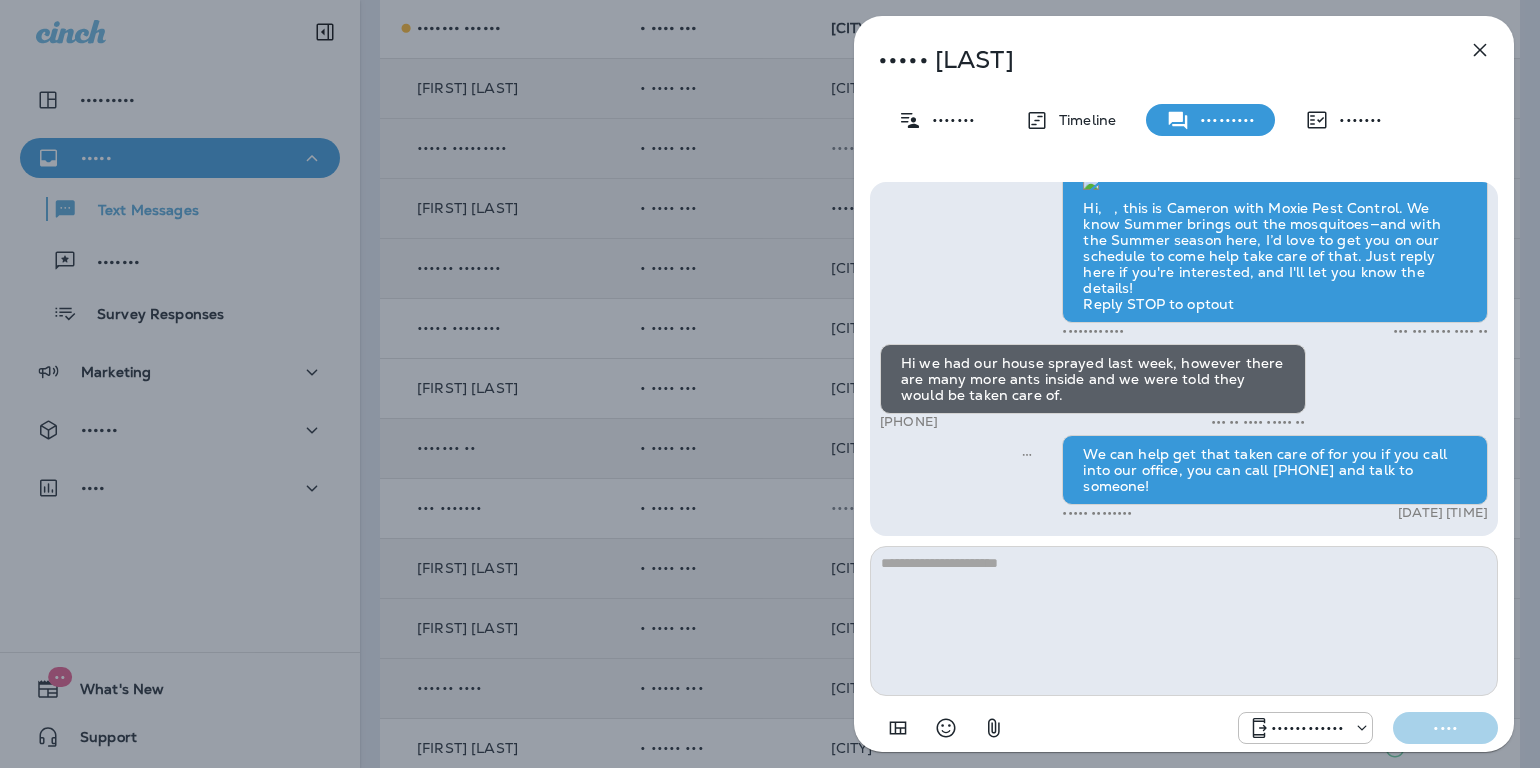click at bounding box center [1480, 50] 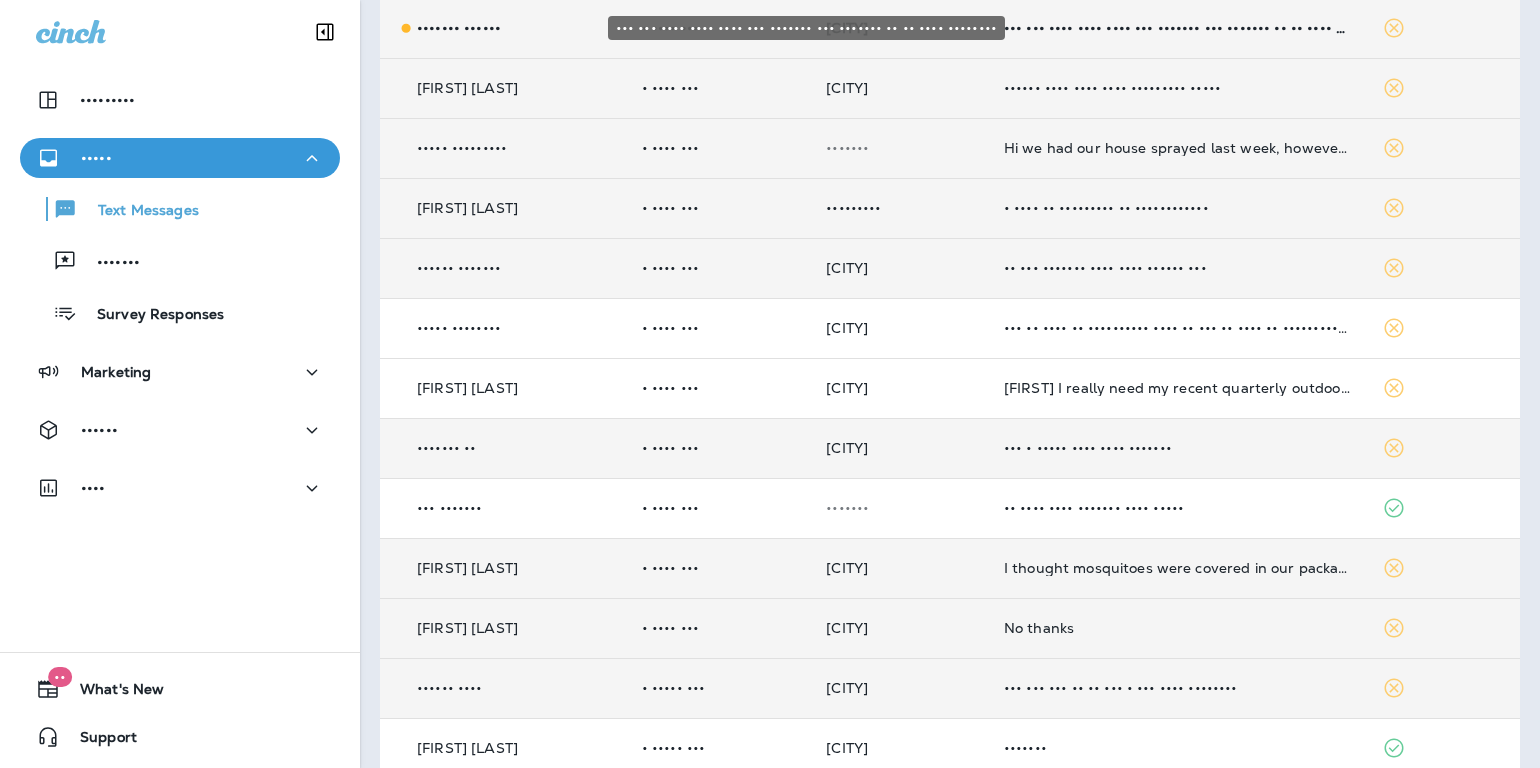 click on "••• ••• •••• •••• •••• ••• ••••••• ••• ••••••• •• •• •••• ••••••••" at bounding box center [1177, 28] 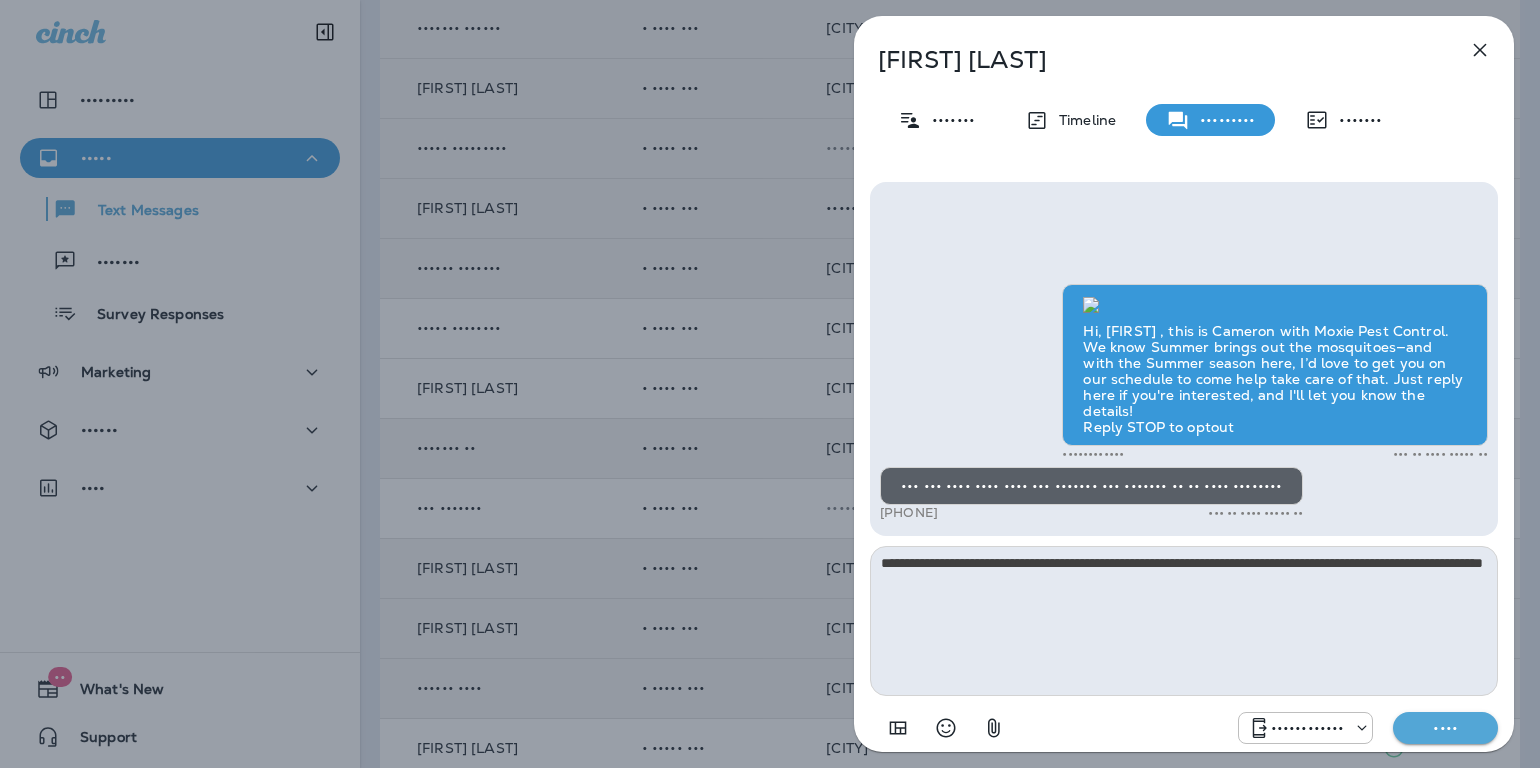 type on "••••••••••••••••••••••••••••••••••••••••••••••••••••••••••••••••••••••••••••••••••••••••••••••••••••••••••••••••••••••••" 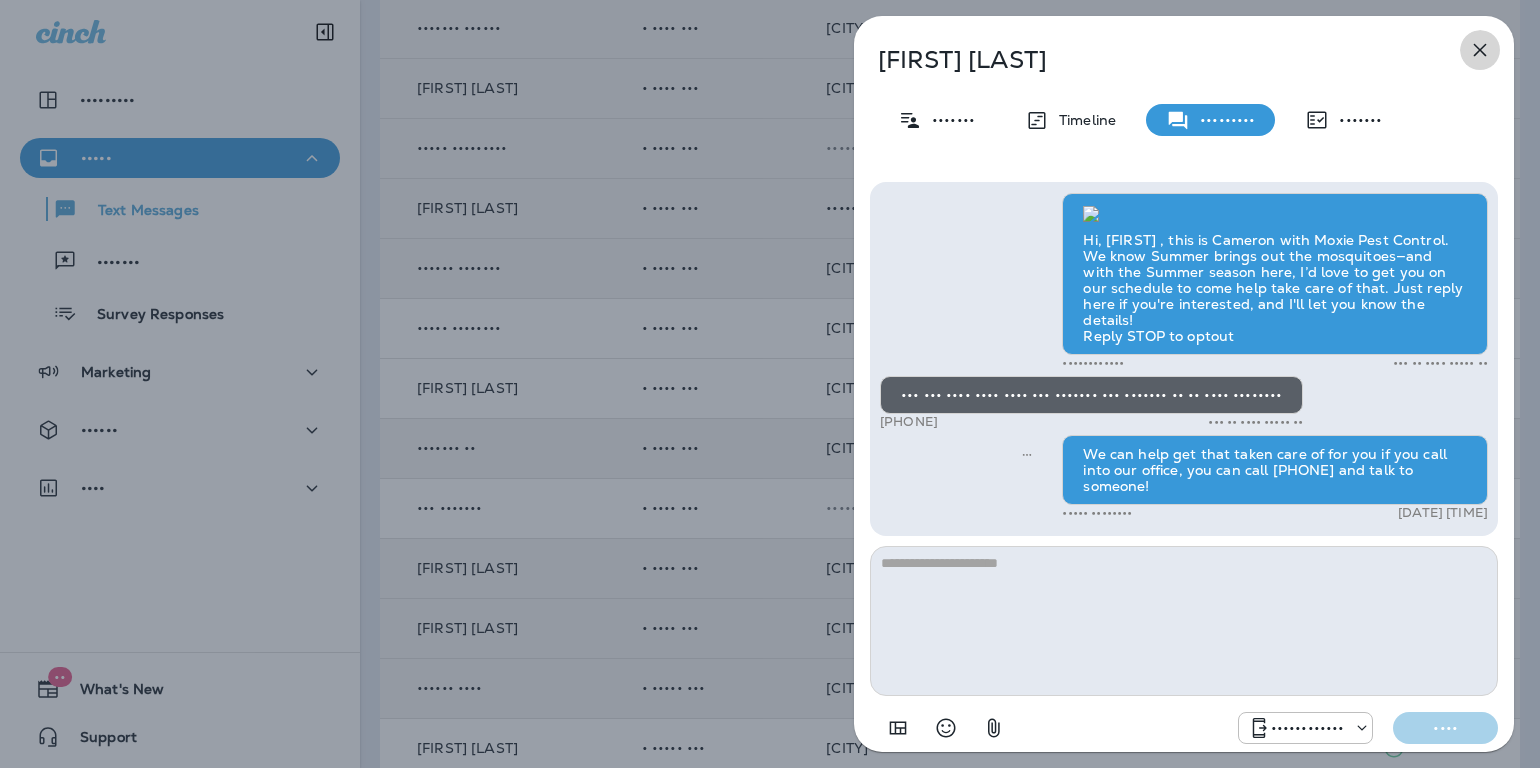 click at bounding box center (1480, 50) 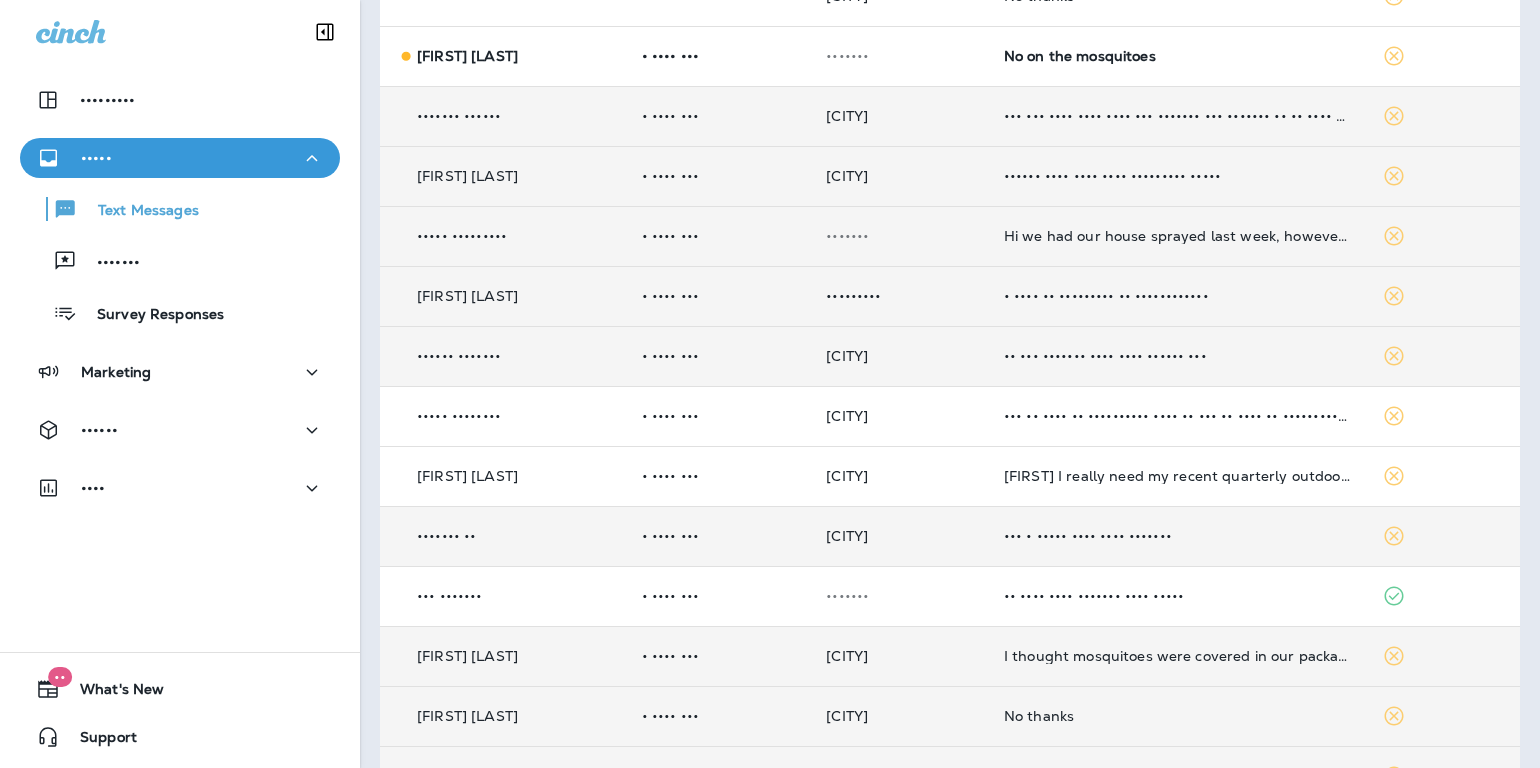 scroll, scrollTop: 395, scrollLeft: 0, axis: vertical 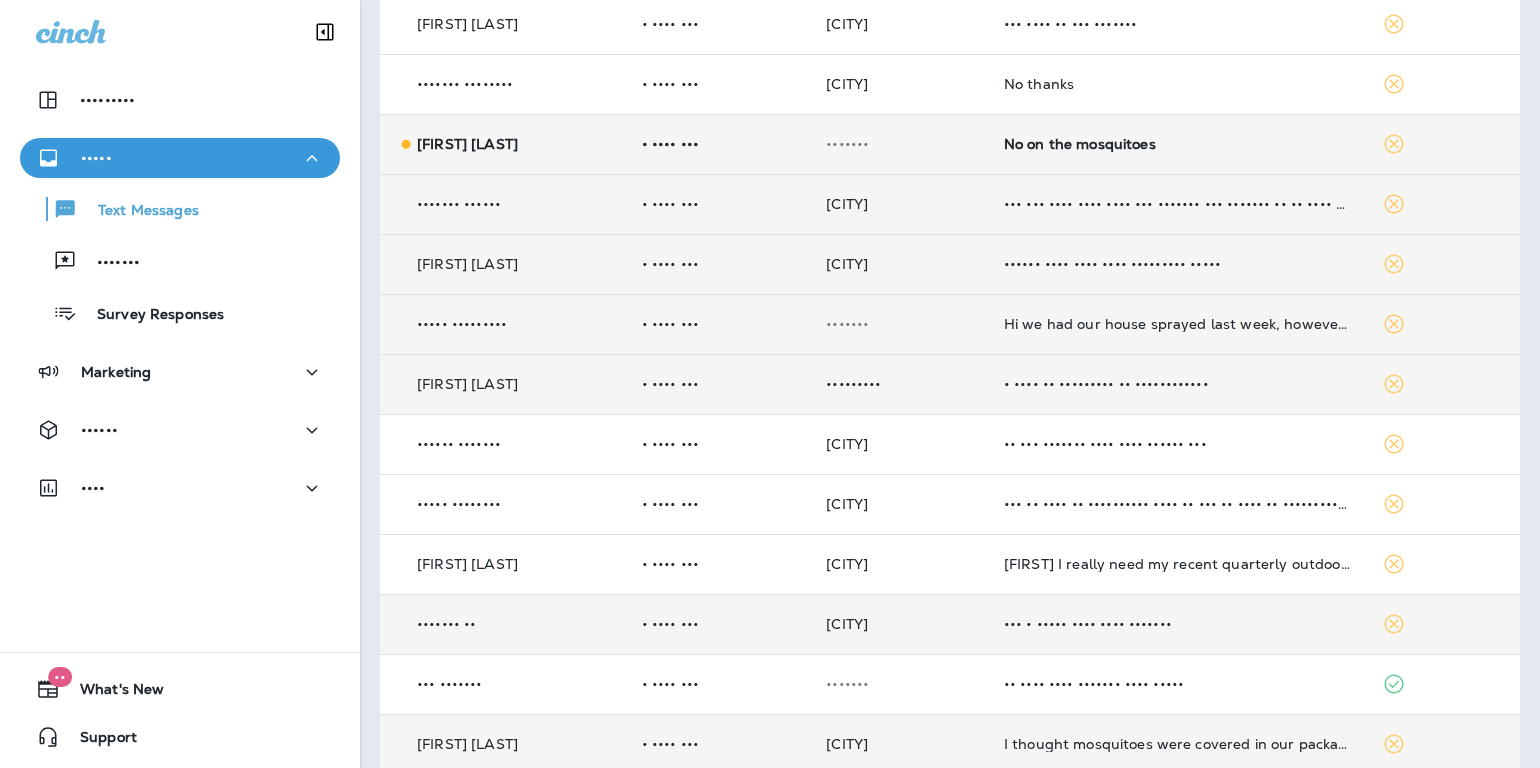 click on "No on the mosquitoes" at bounding box center [1177, 144] 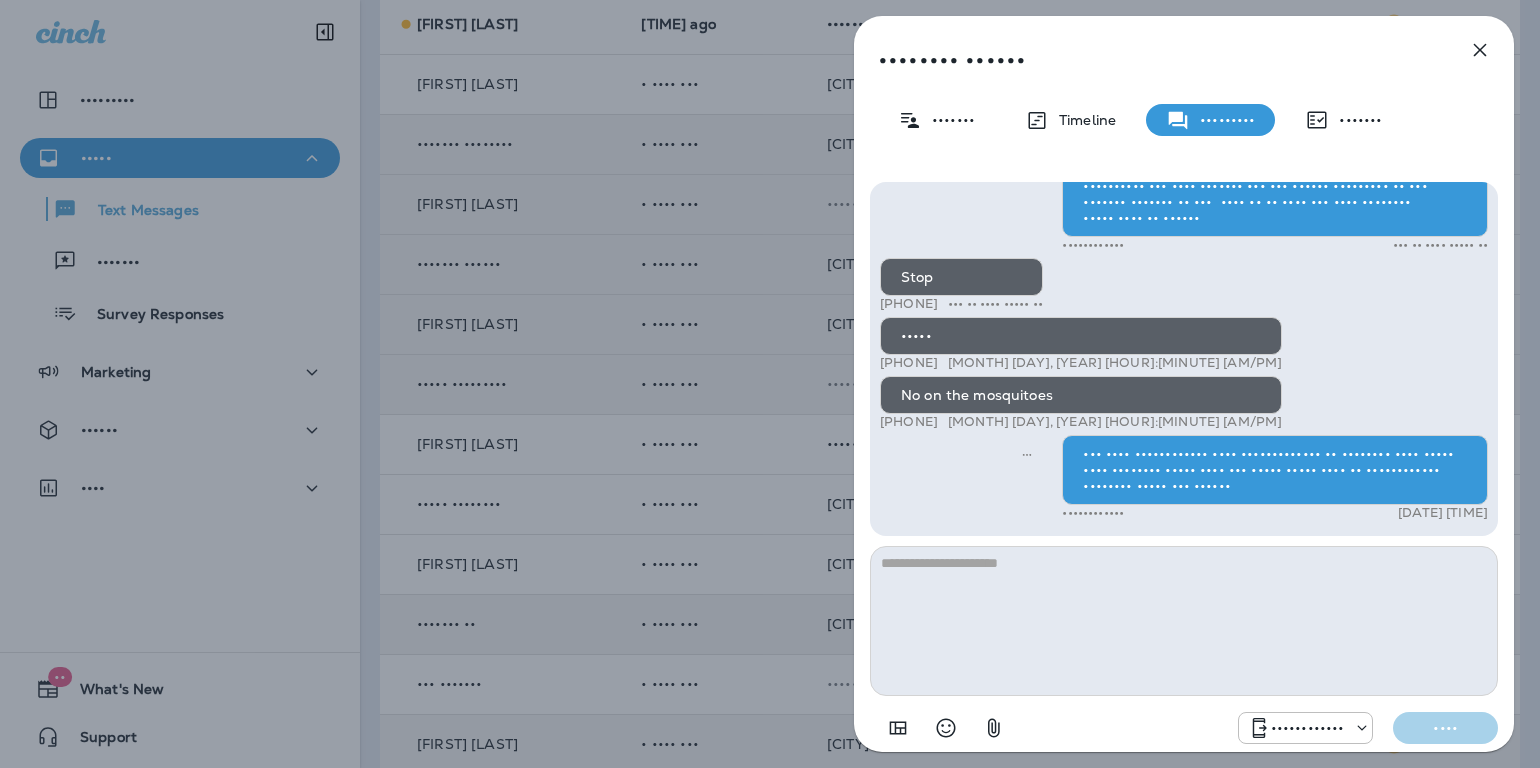 click at bounding box center (1480, 50) 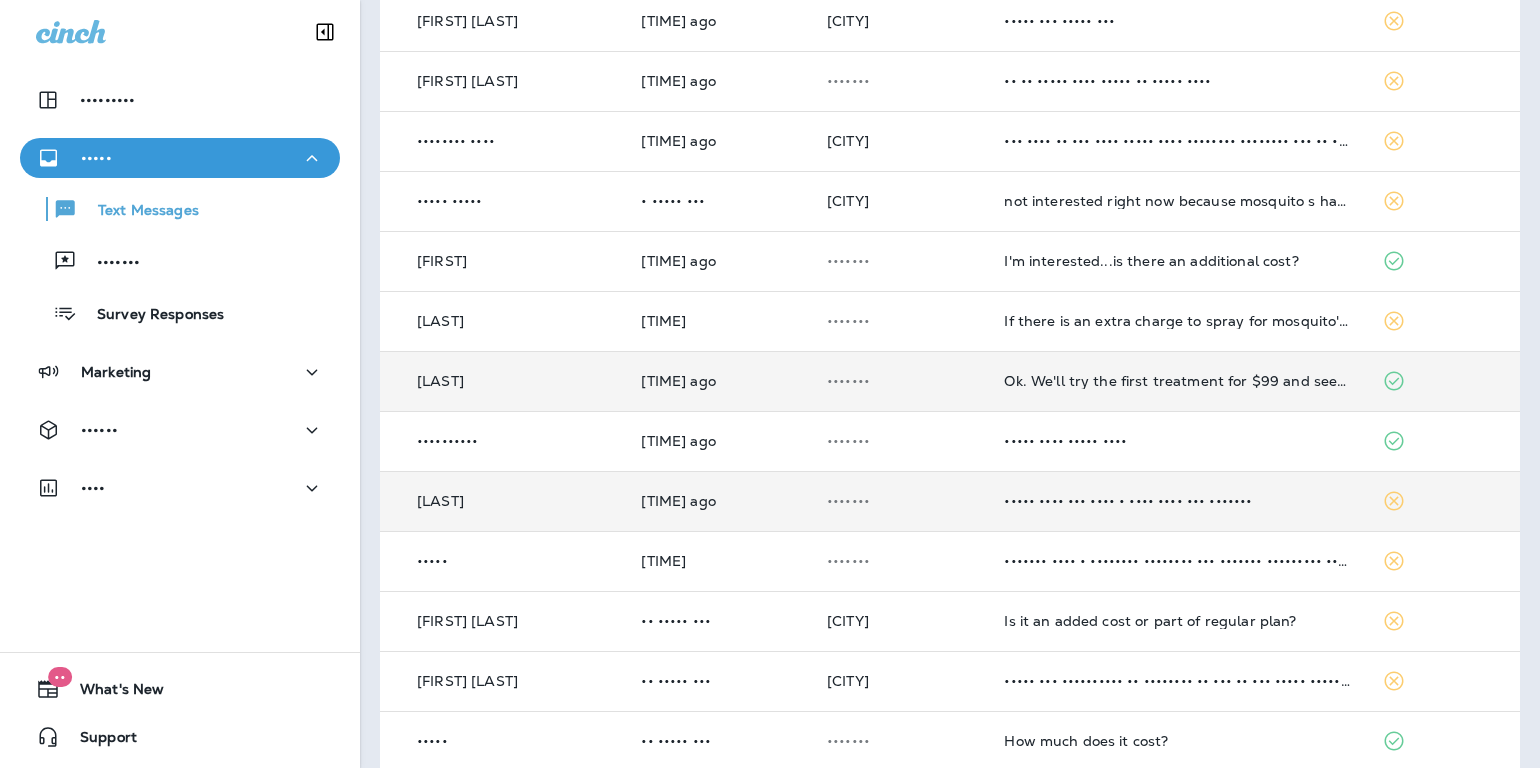 scroll, scrollTop: 1995, scrollLeft: 0, axis: vertical 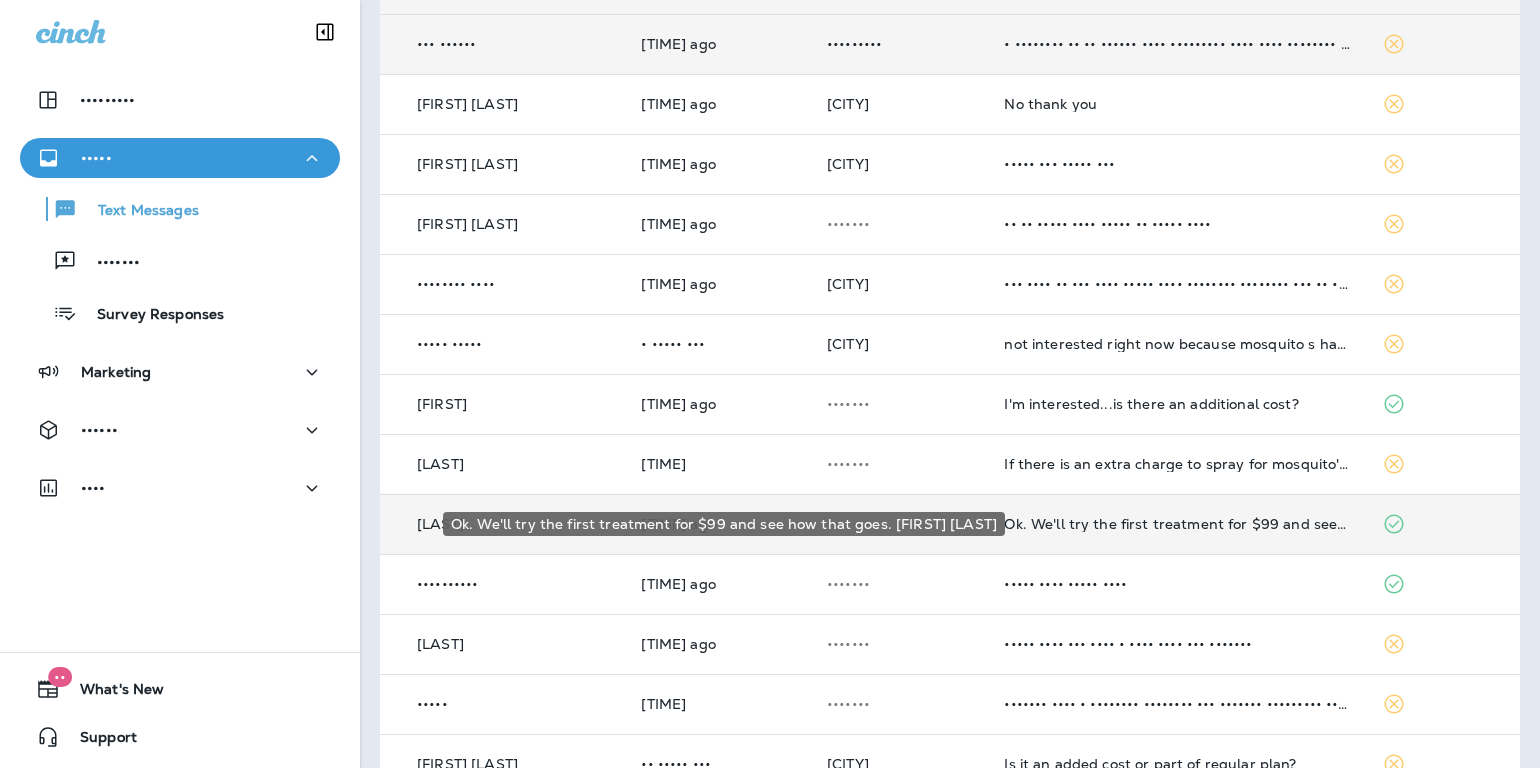 click on "Ok. We'll try the first treatment for $99 and see how that goes.
[FIRST] [LAST]" at bounding box center [1177, 524] 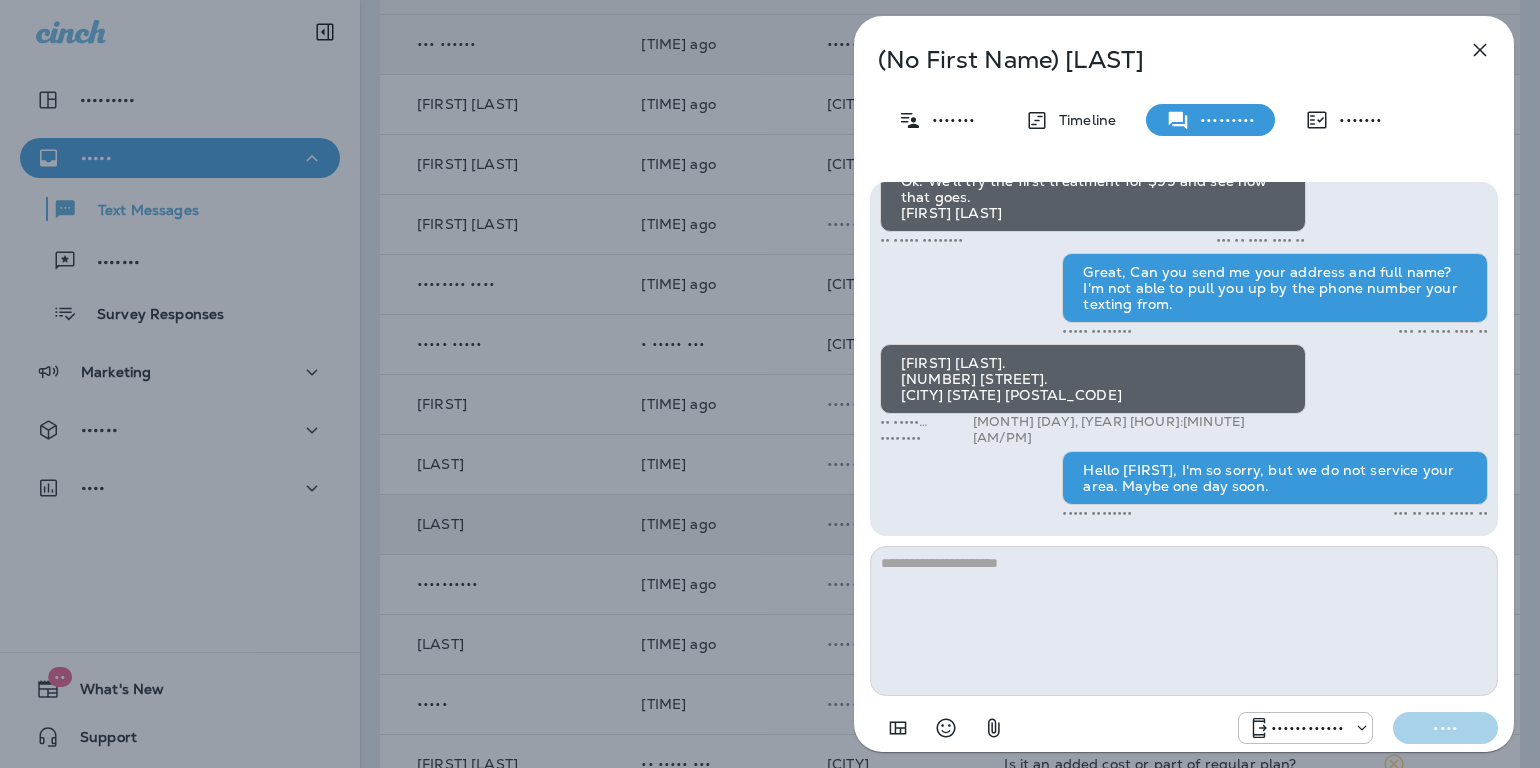 click at bounding box center (1480, 50) 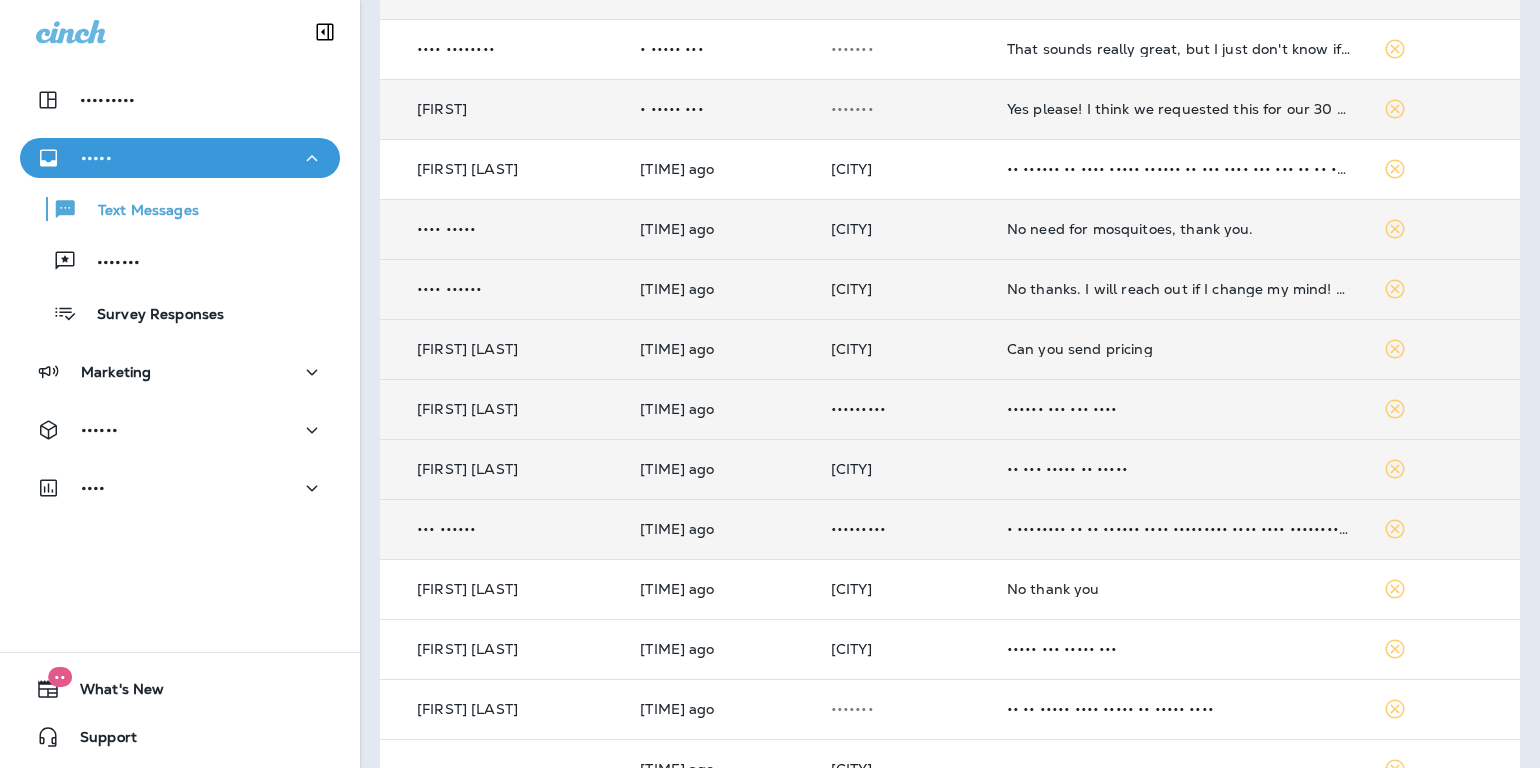 scroll, scrollTop: 1509, scrollLeft: 0, axis: vertical 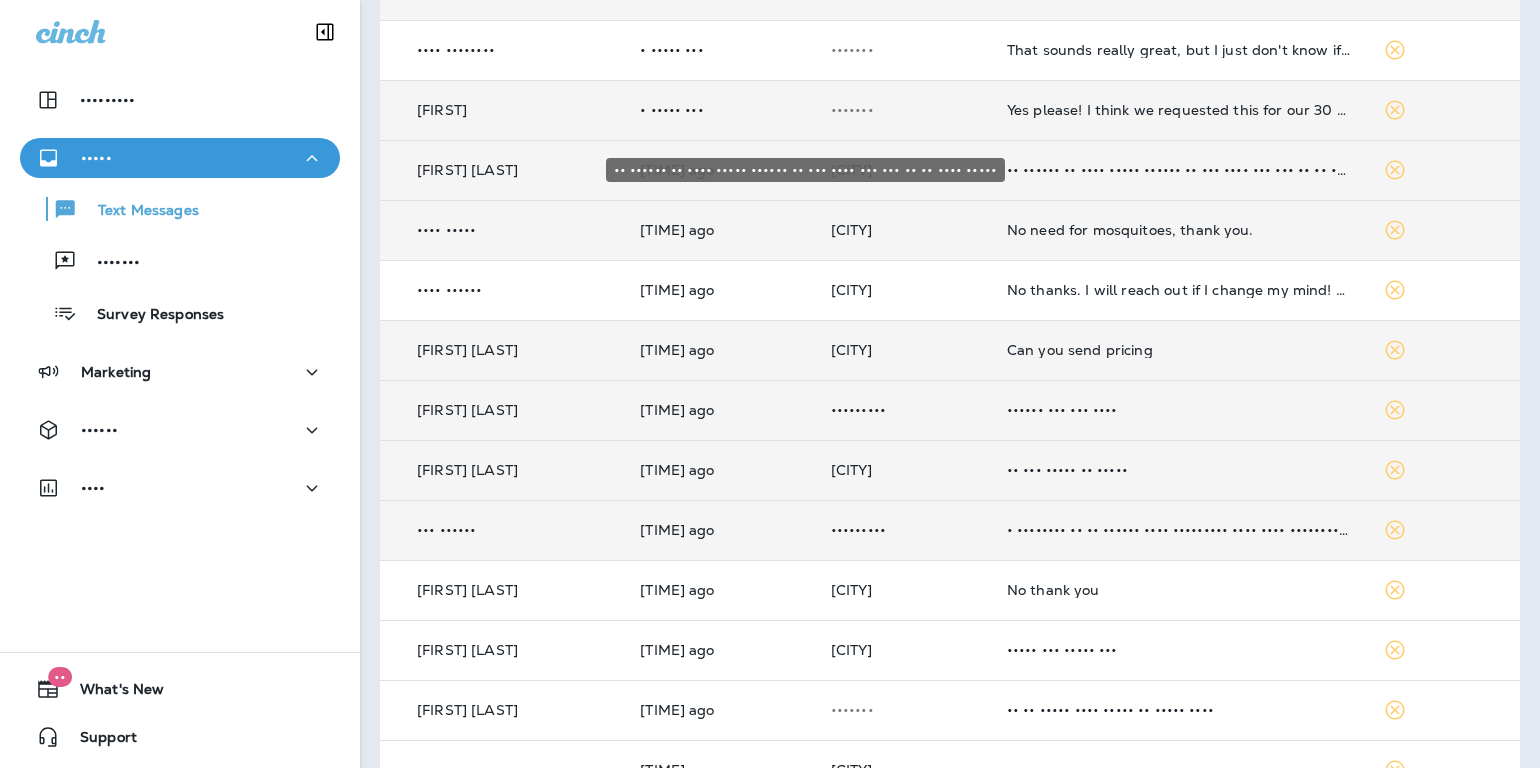 click on "•• •••••• •• •••• ••••• •••••• •• ••• •••• ••• ••• •• •• •••• •••••" at bounding box center (1179, 170) 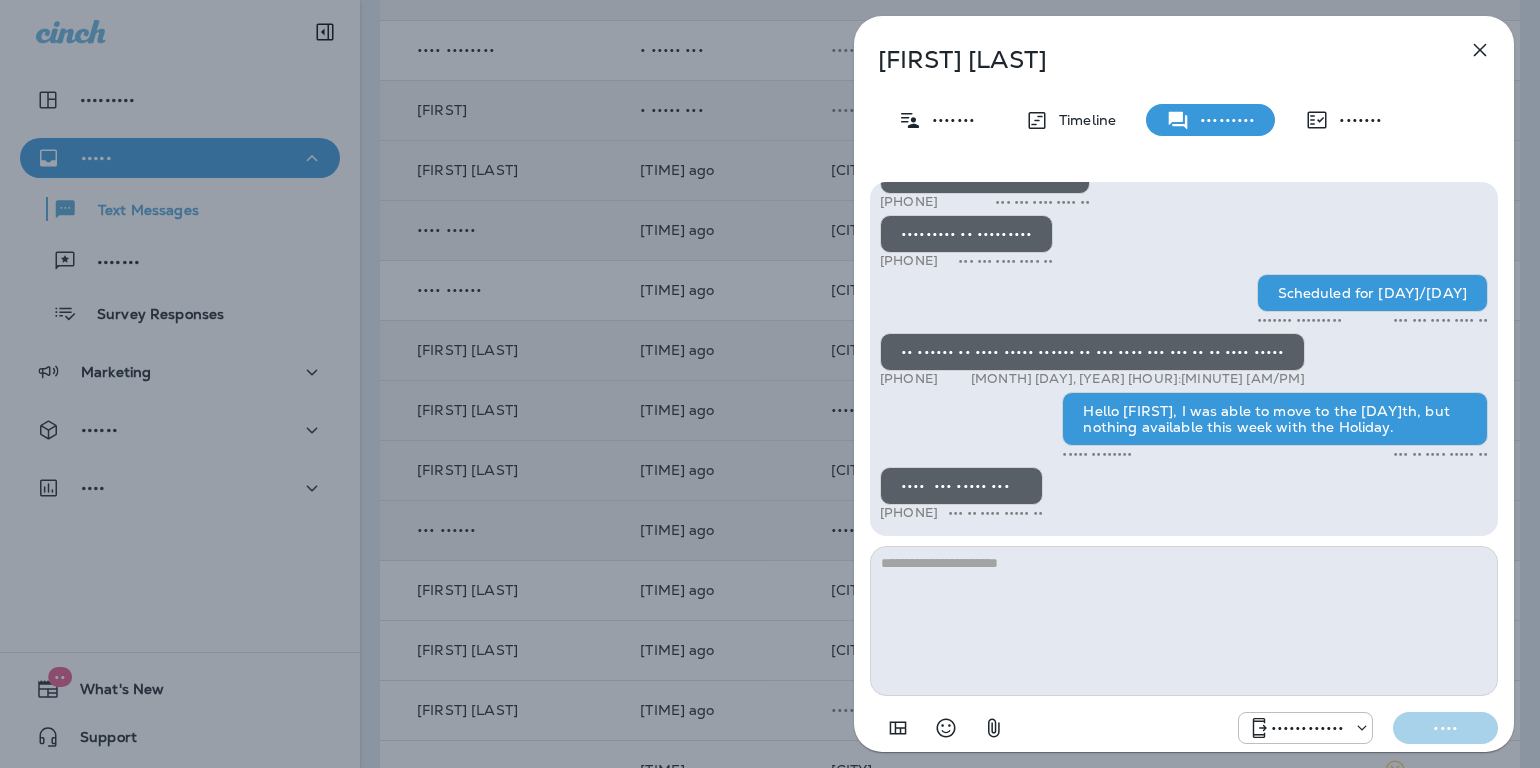 click at bounding box center (1480, 50) 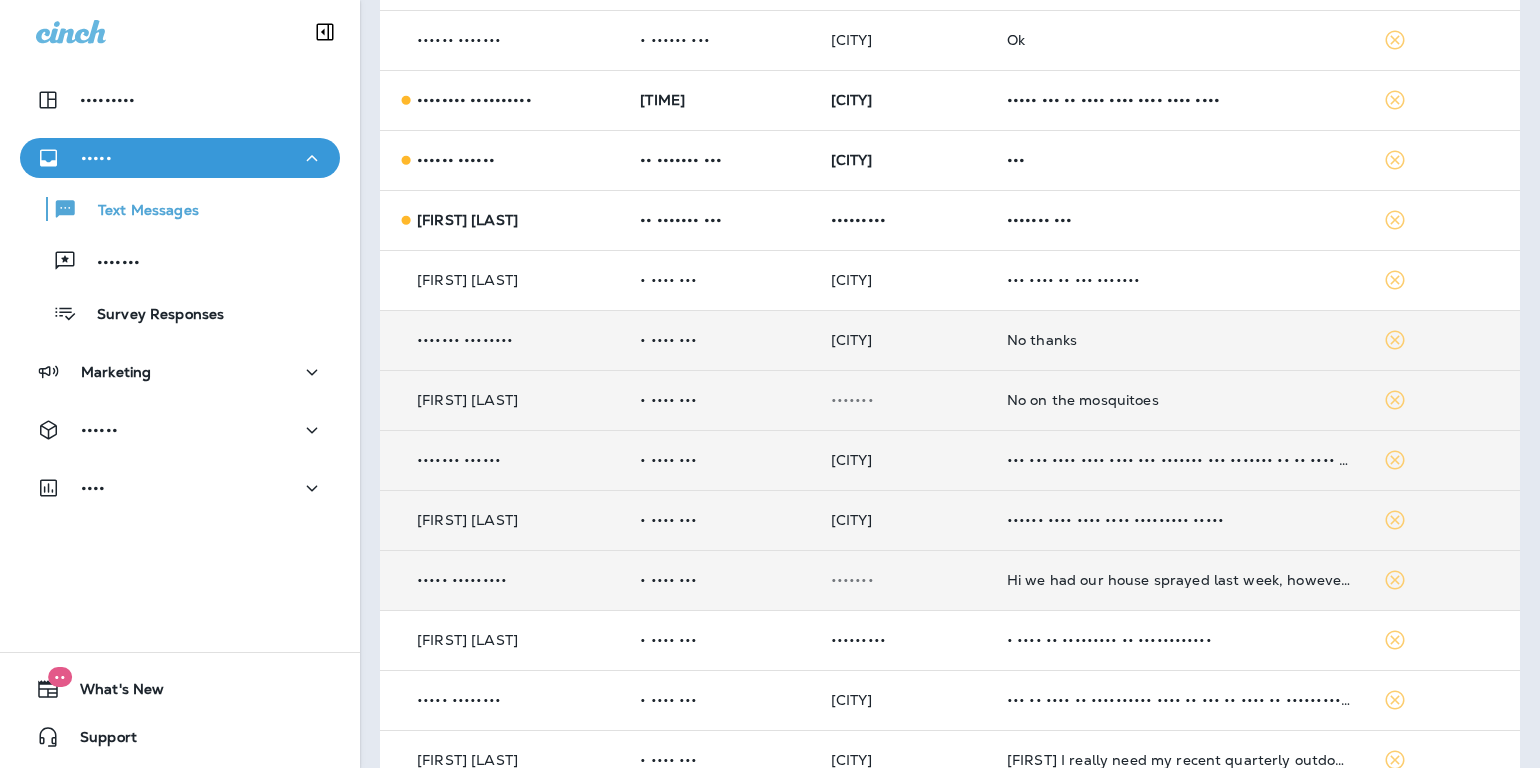scroll, scrollTop: 0, scrollLeft: 0, axis: both 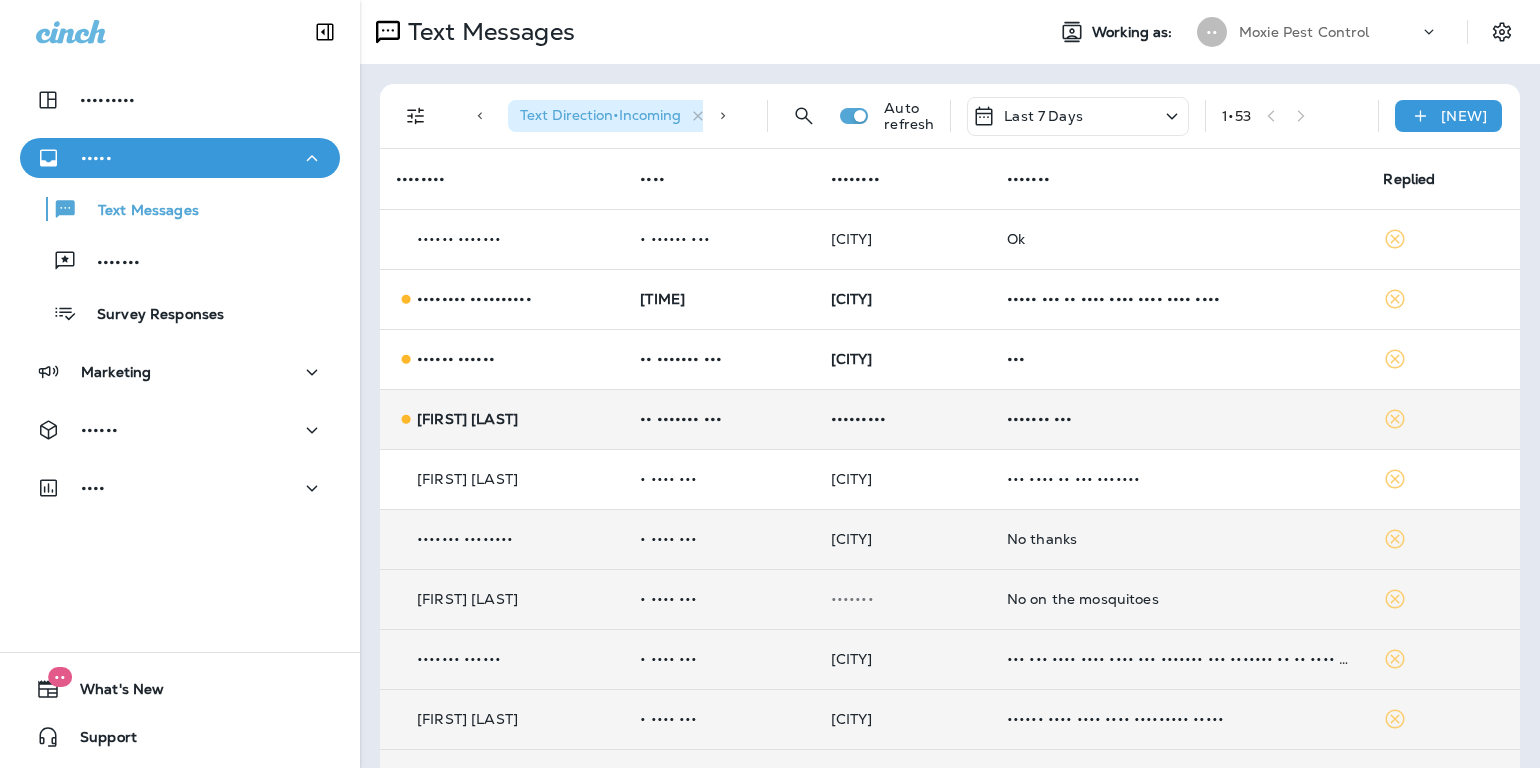 click on "••••••• •••" at bounding box center (1179, 419) 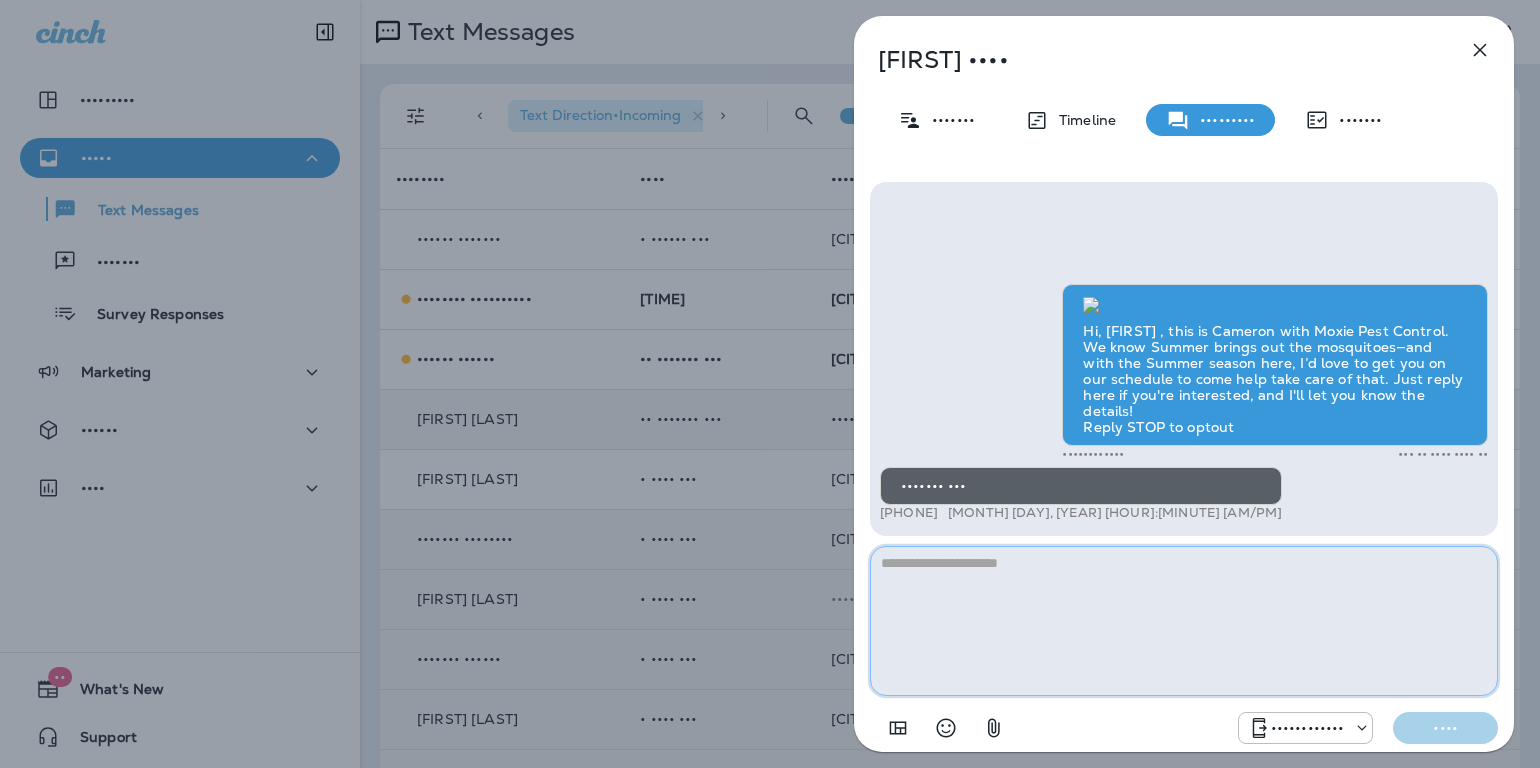 paste on "**********" 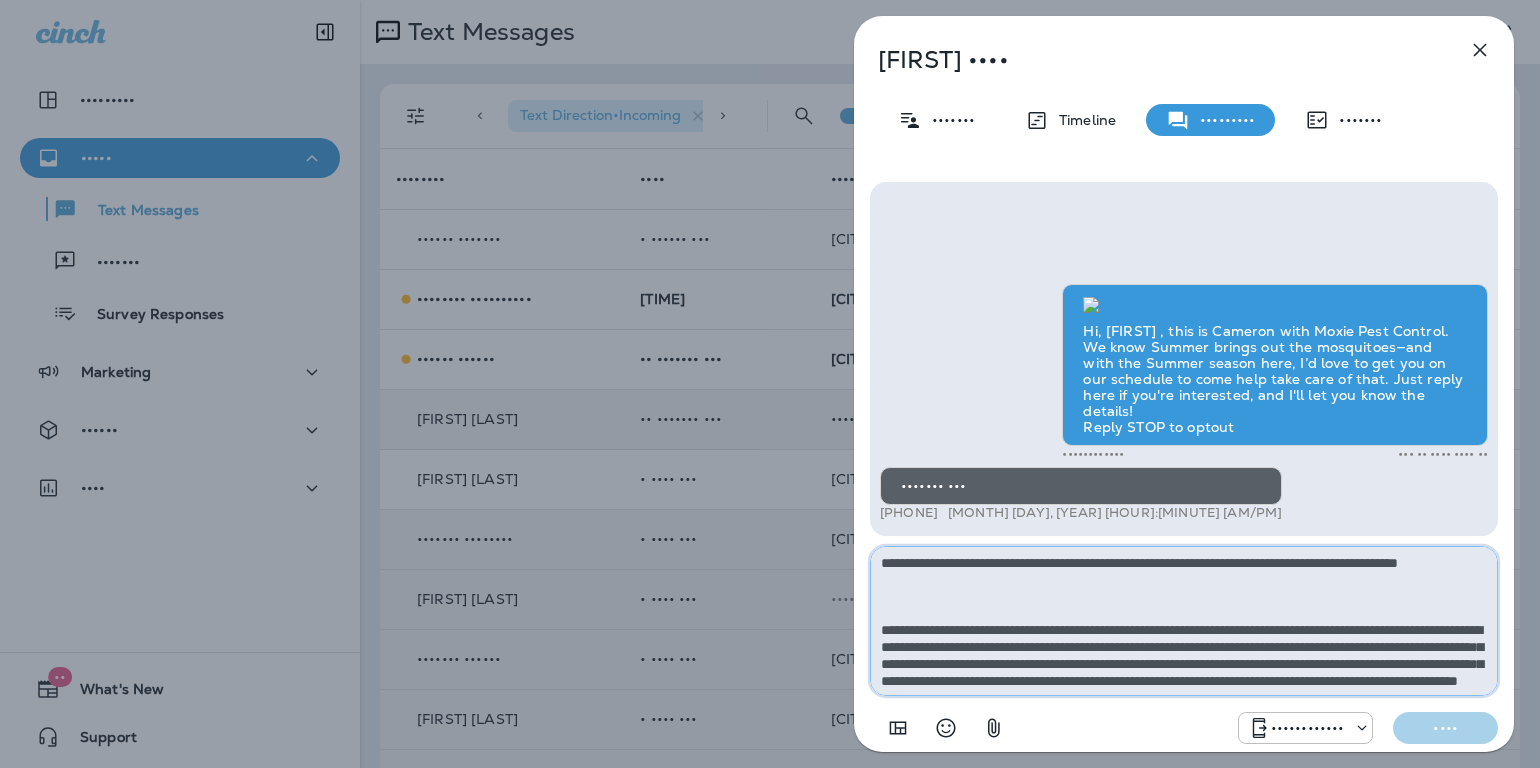 scroll, scrollTop: 246, scrollLeft: 0, axis: vertical 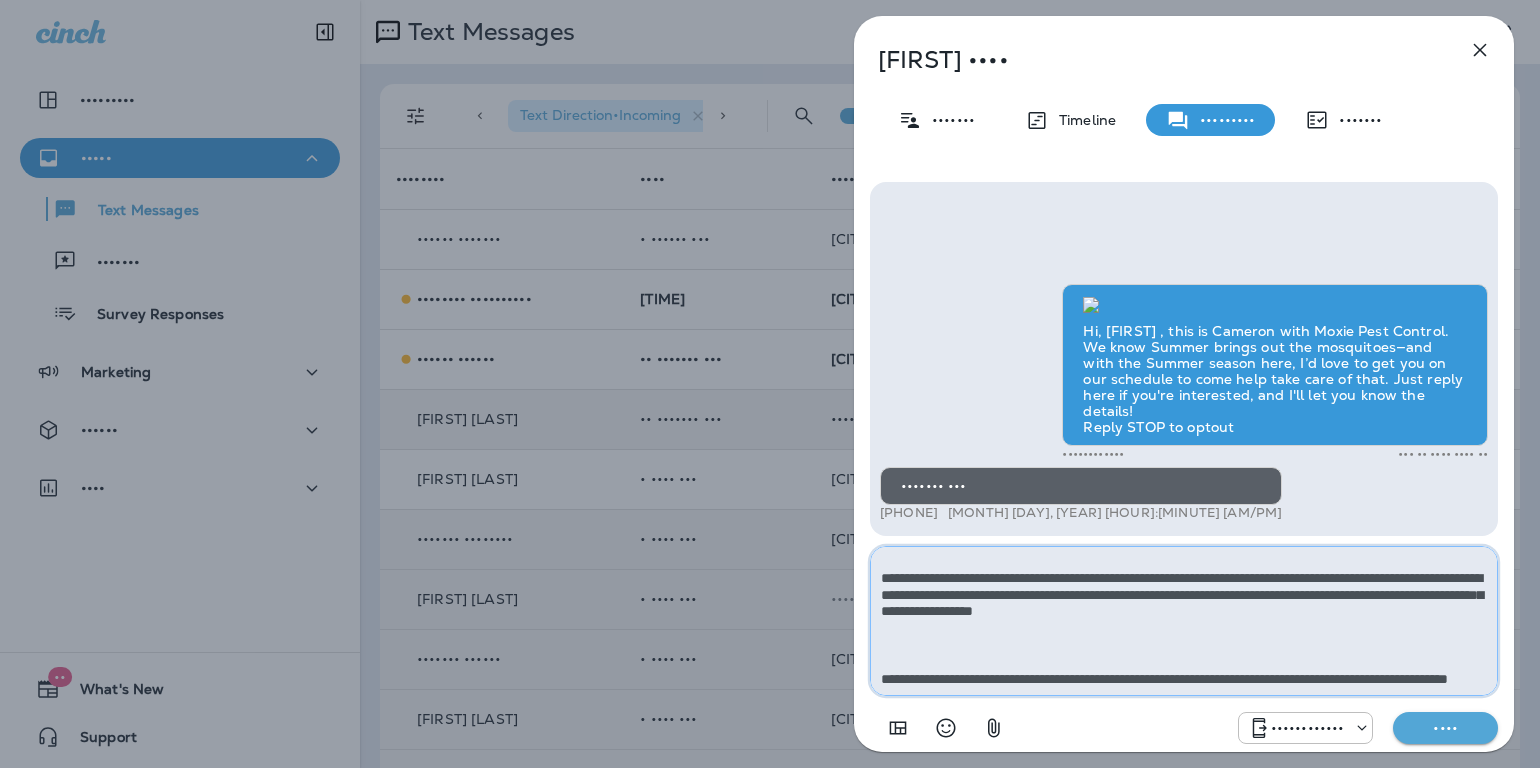 type on "**********" 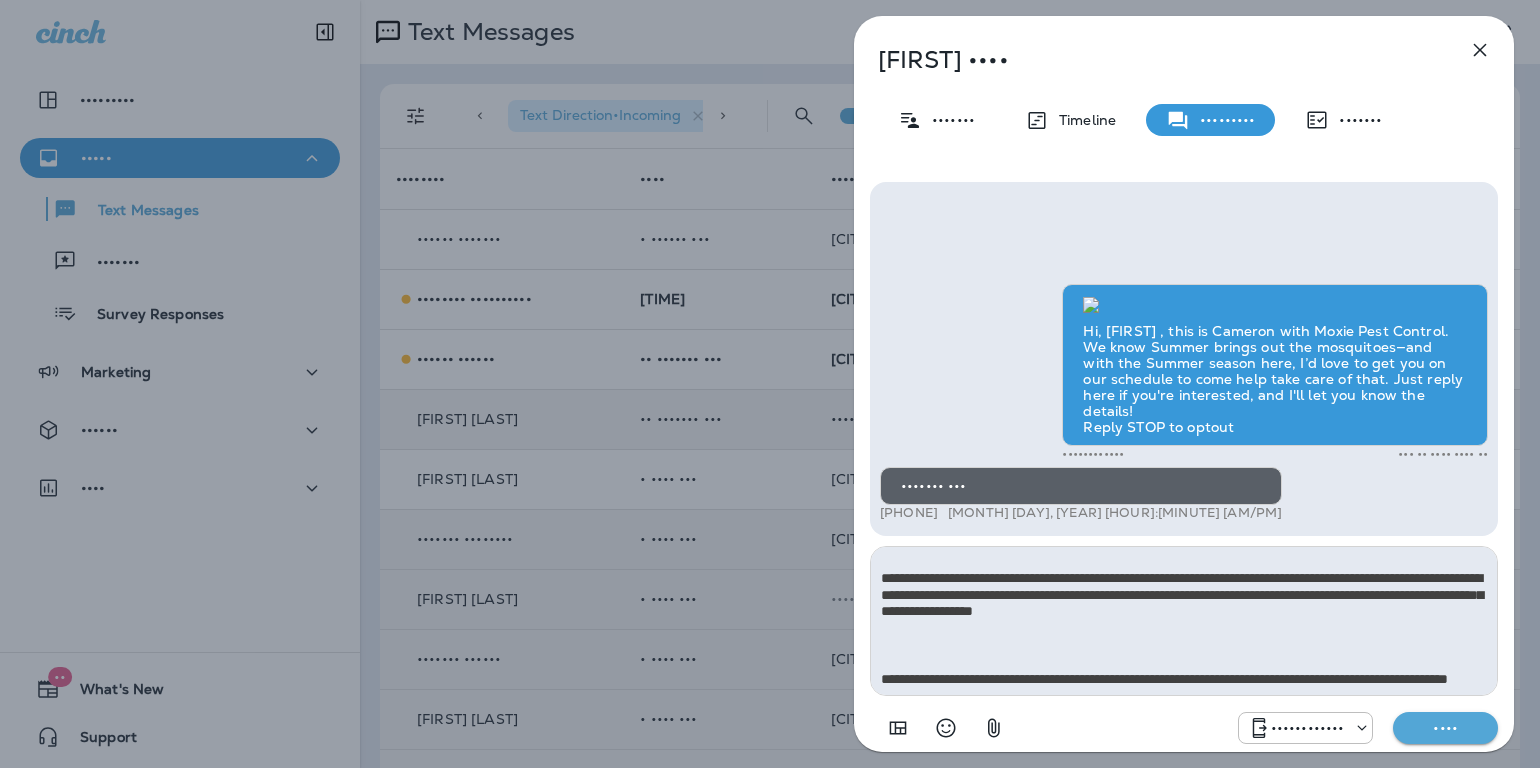 click on "••••" at bounding box center (1445, 728) 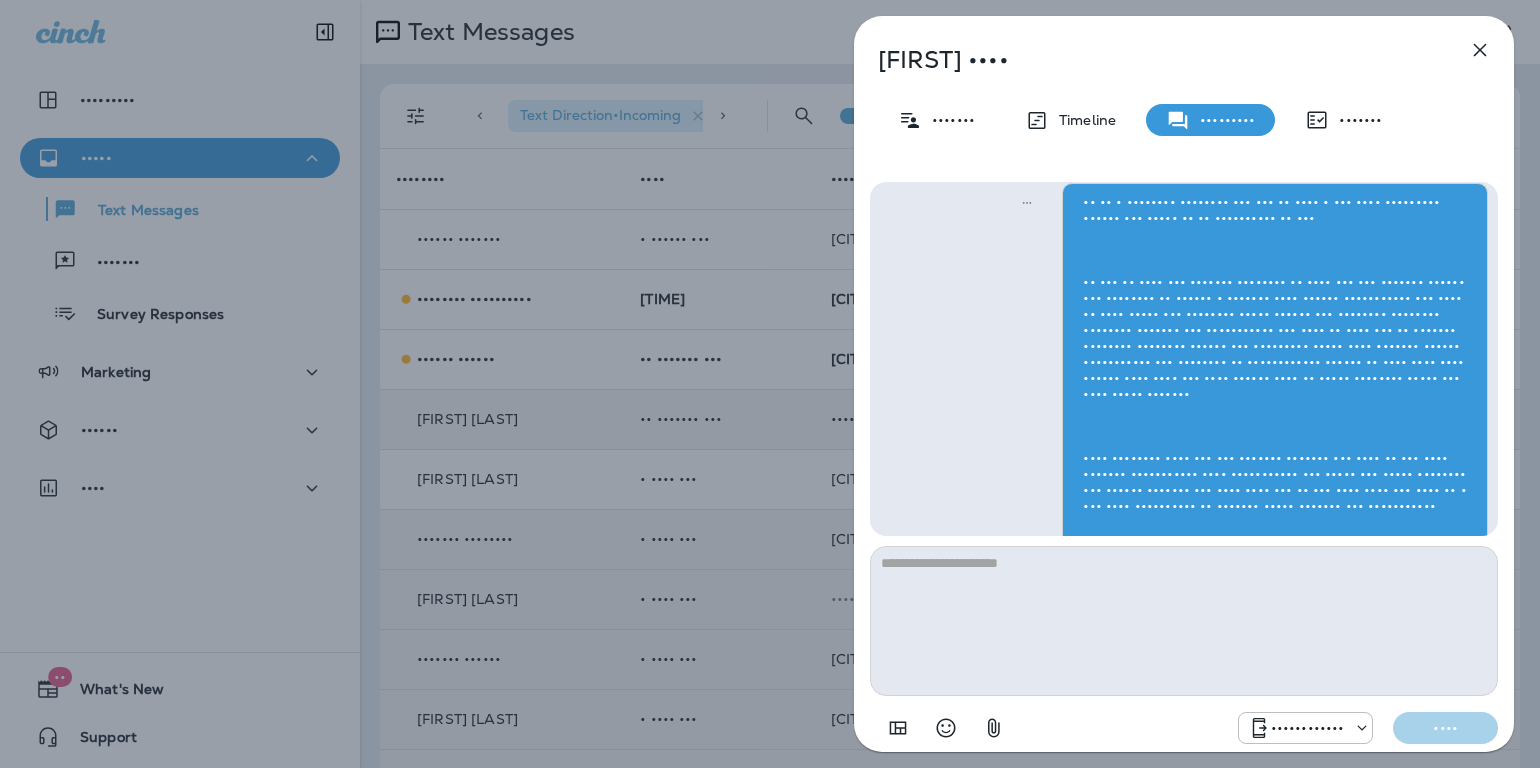 scroll, scrollTop: 0, scrollLeft: 0, axis: both 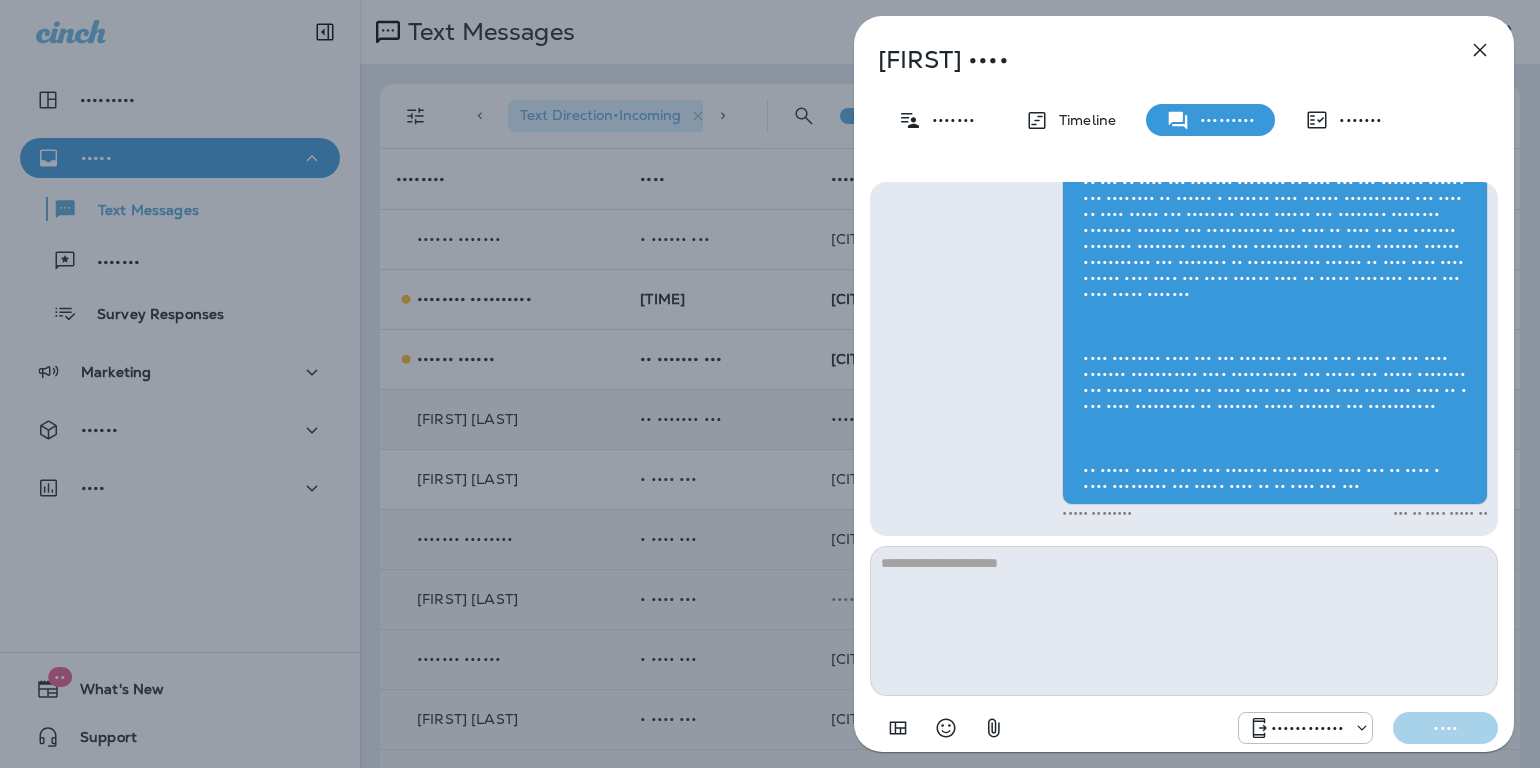 click at bounding box center (1480, 50) 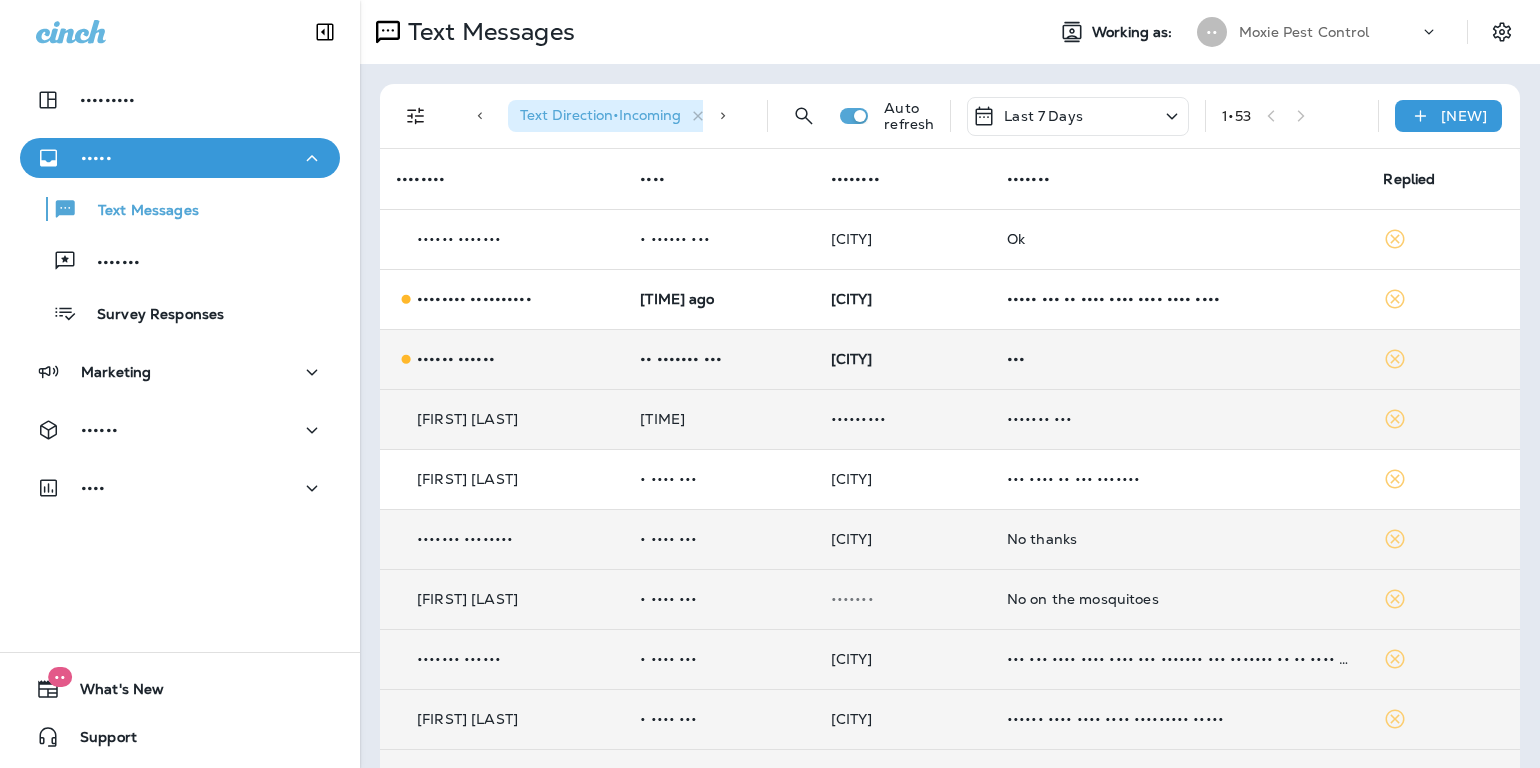click on "•••" at bounding box center [1179, 359] 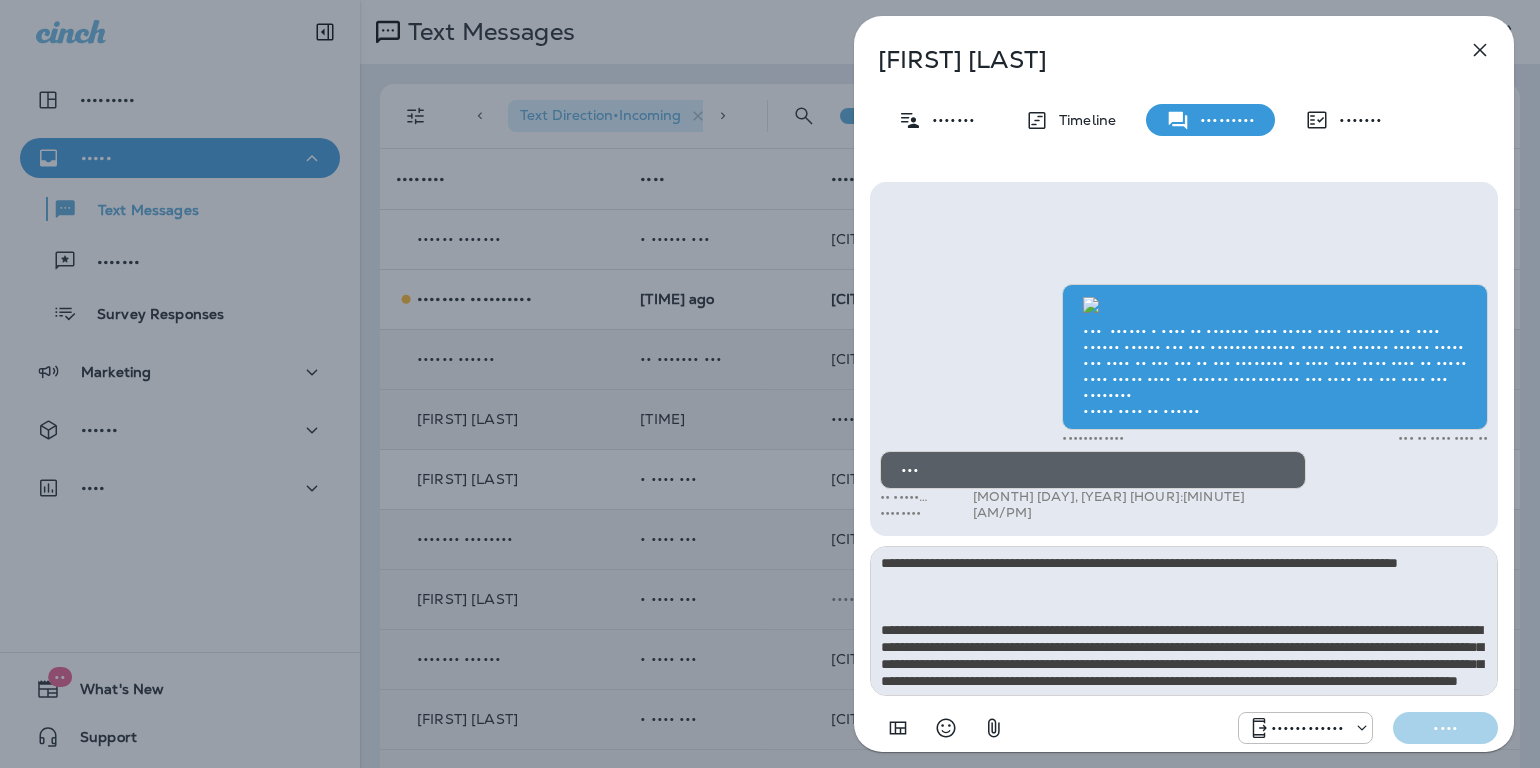 scroll, scrollTop: 246, scrollLeft: 0, axis: vertical 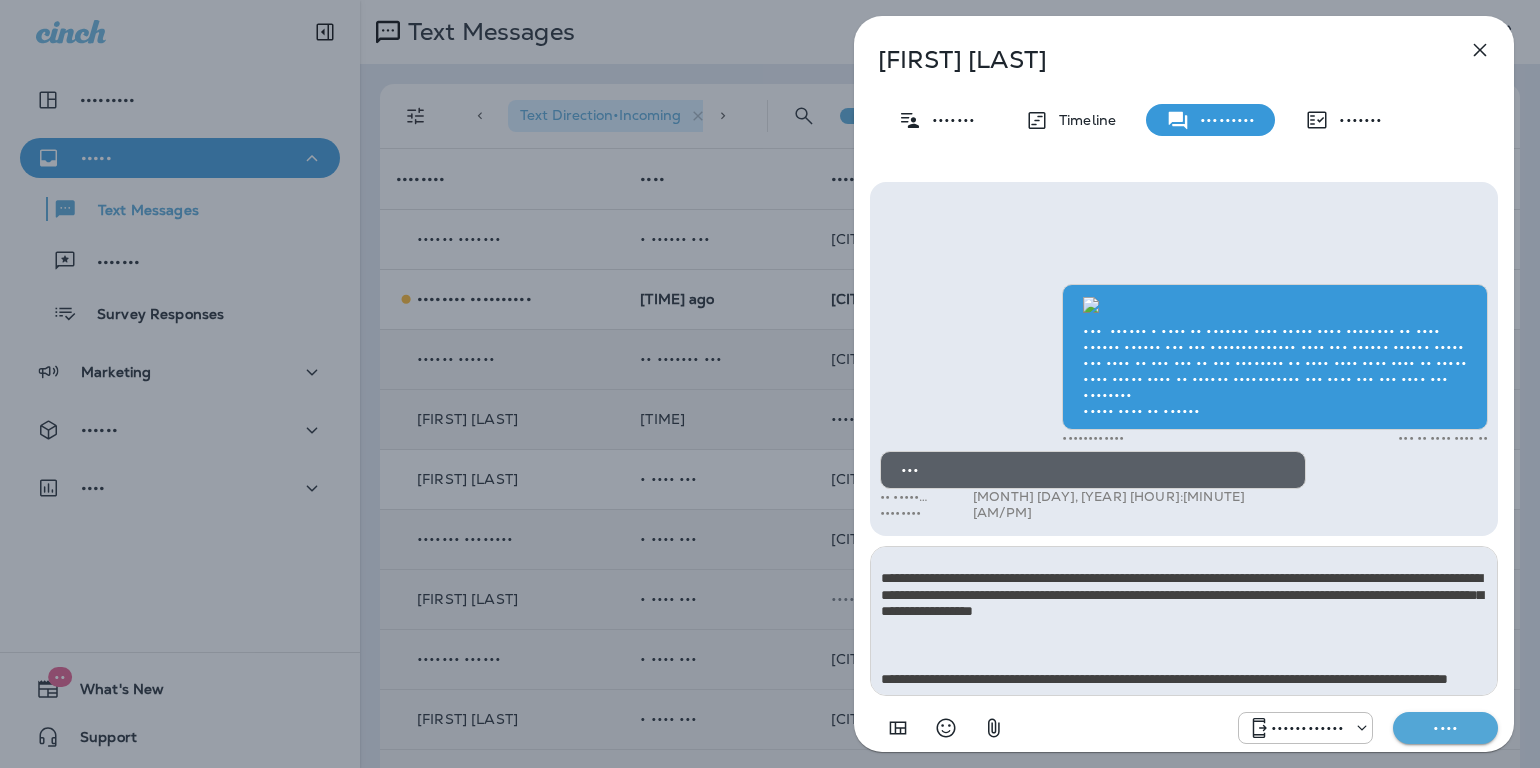 type on "**********" 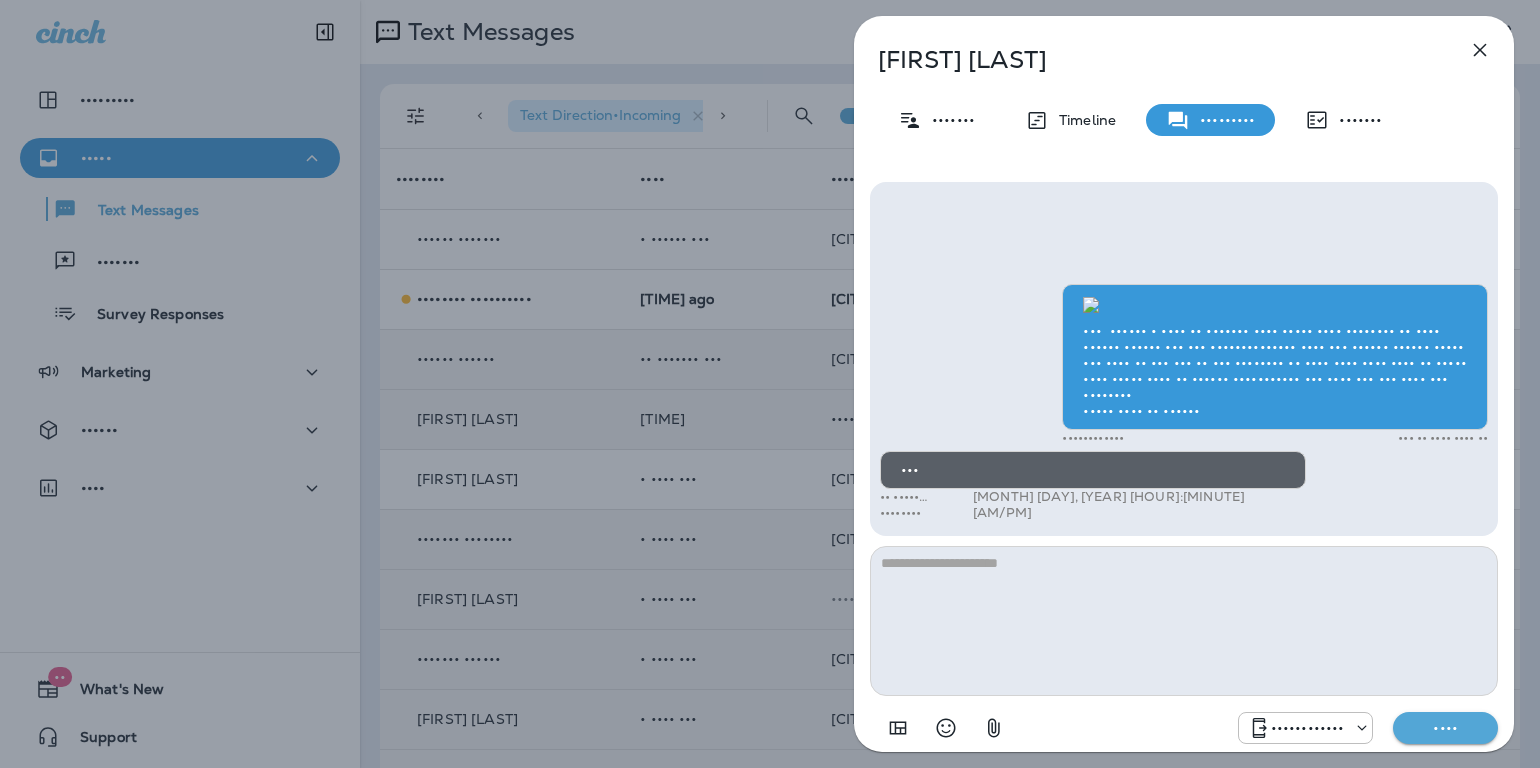scroll, scrollTop: 0, scrollLeft: 0, axis: both 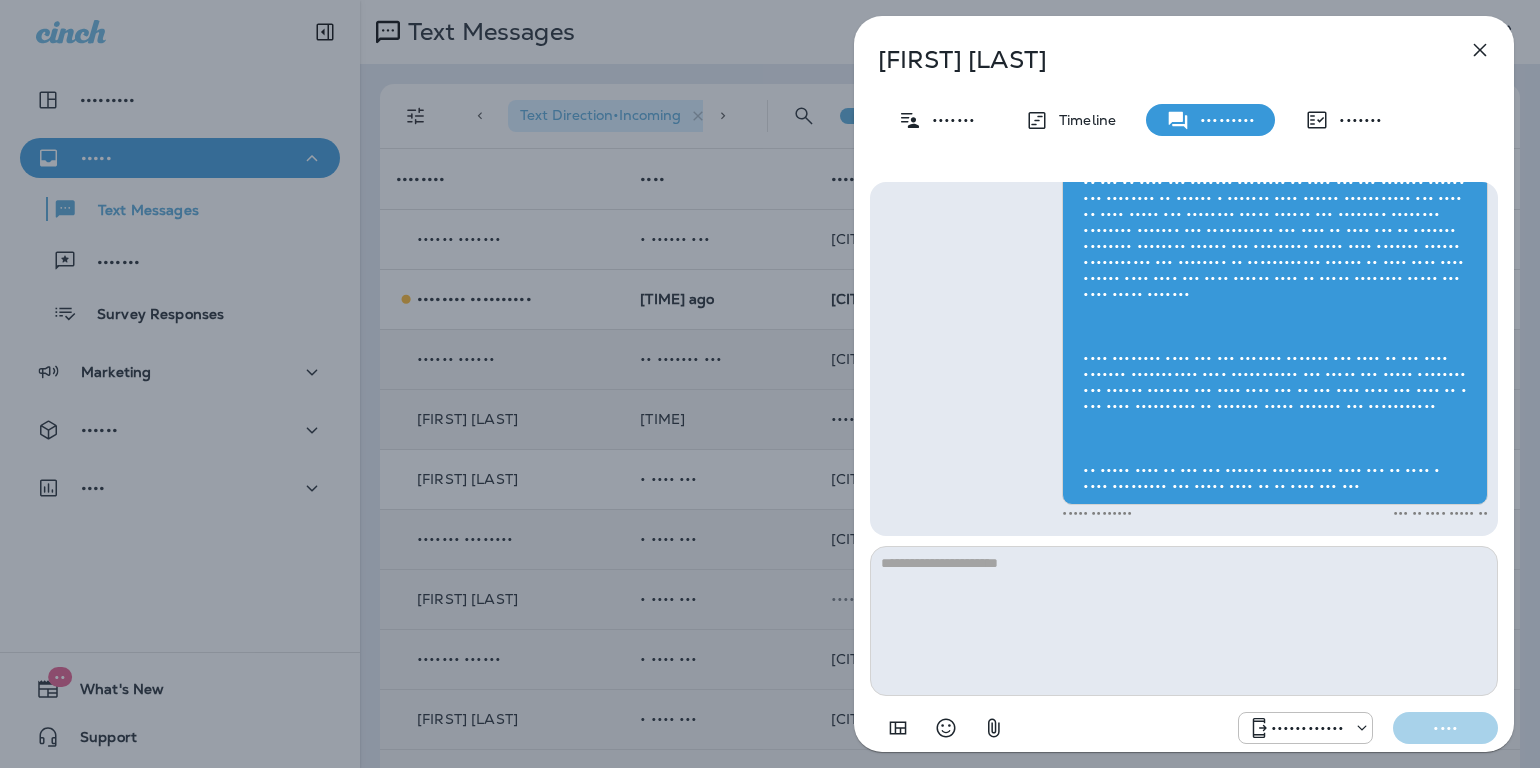 click at bounding box center (1480, 50) 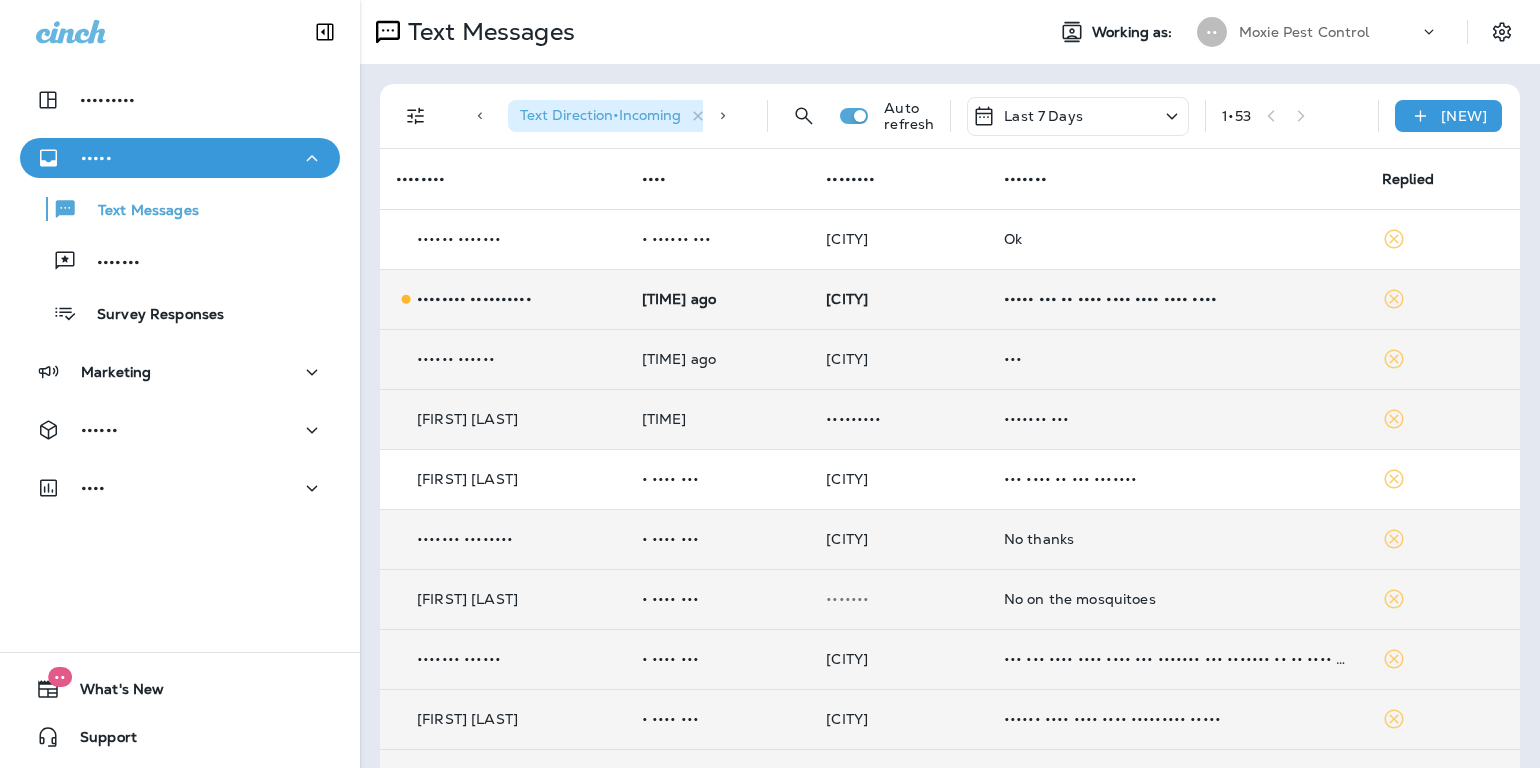 click on "••••• ••• •• •••• •••• •••• •••• ••••" at bounding box center [1177, 299] 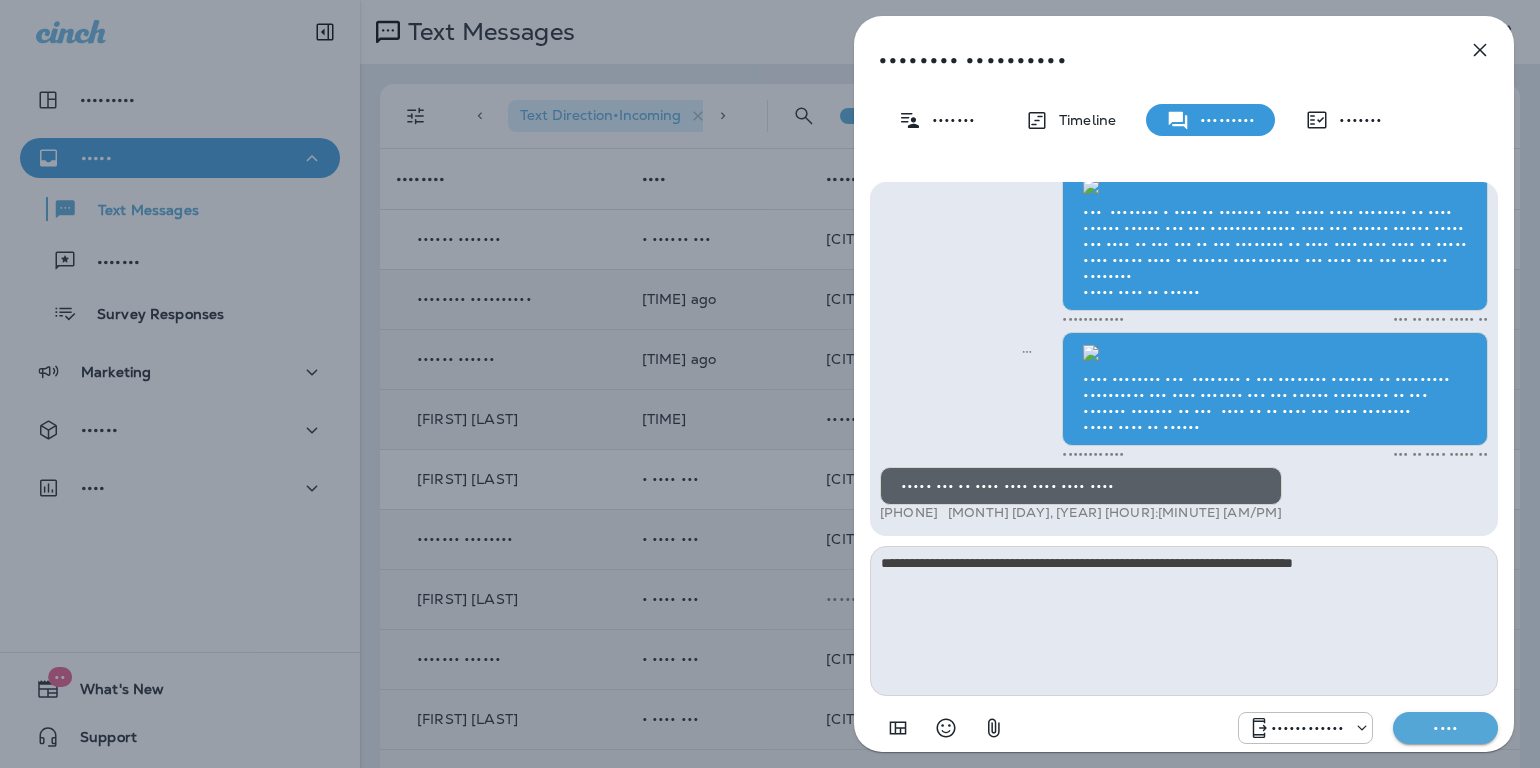 type on "••••••••••••••••••••••••••••••••••••••••••••••••••••••••••••••••••••••••••••••••••" 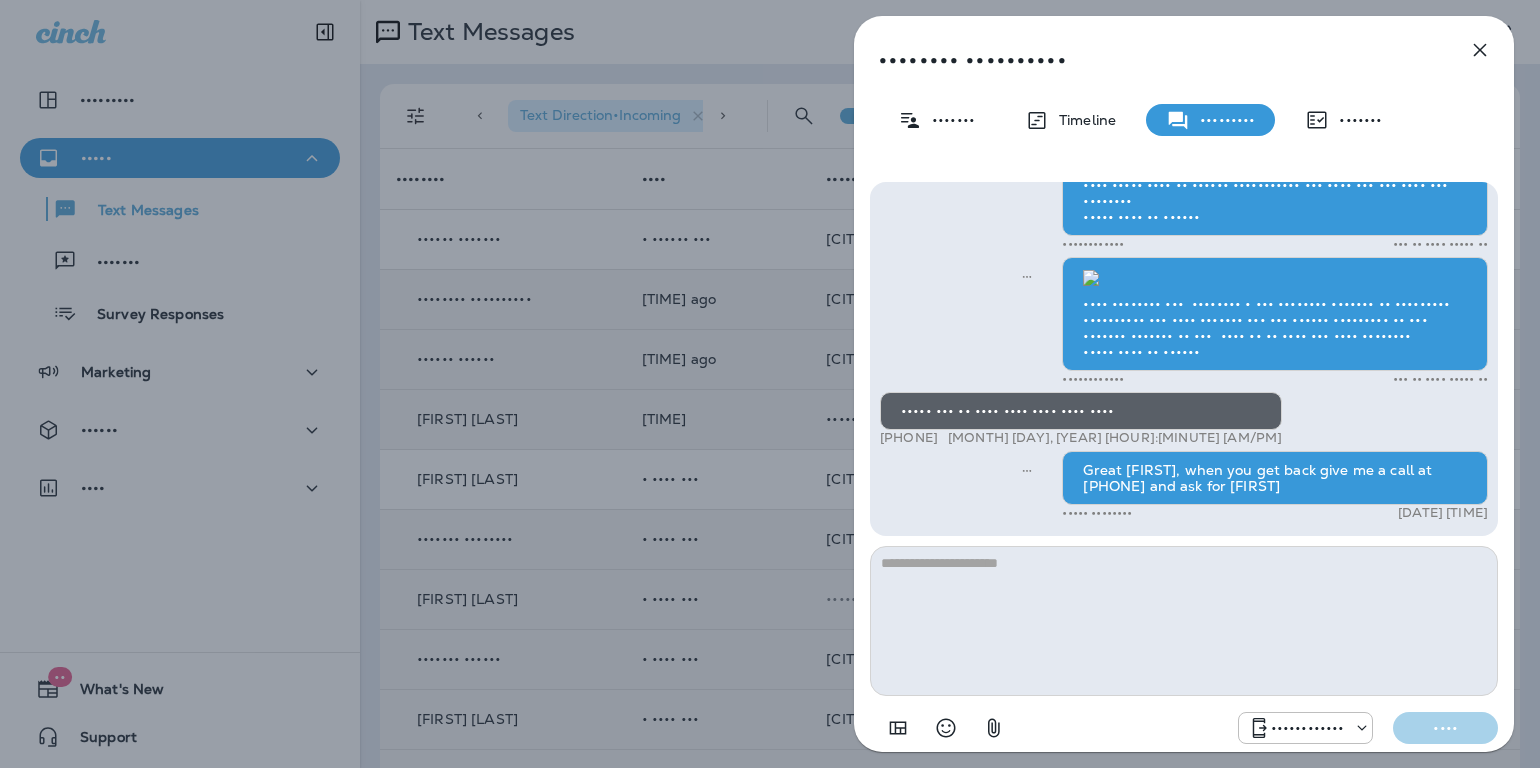 click at bounding box center (1480, 50) 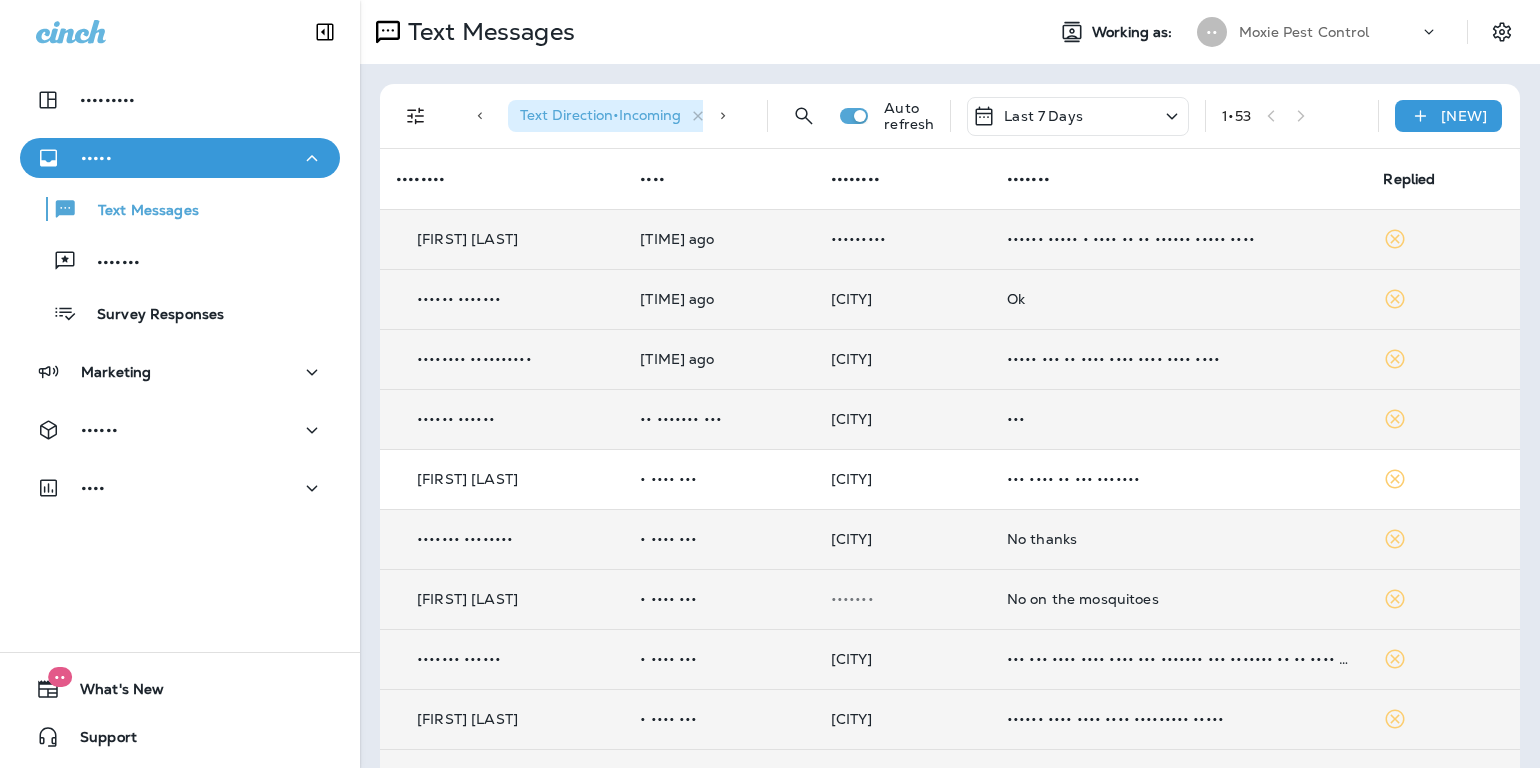 click on "•••••• ••••• • •••• •• •• ••••••  ••••• ••••" at bounding box center (1179, 239) 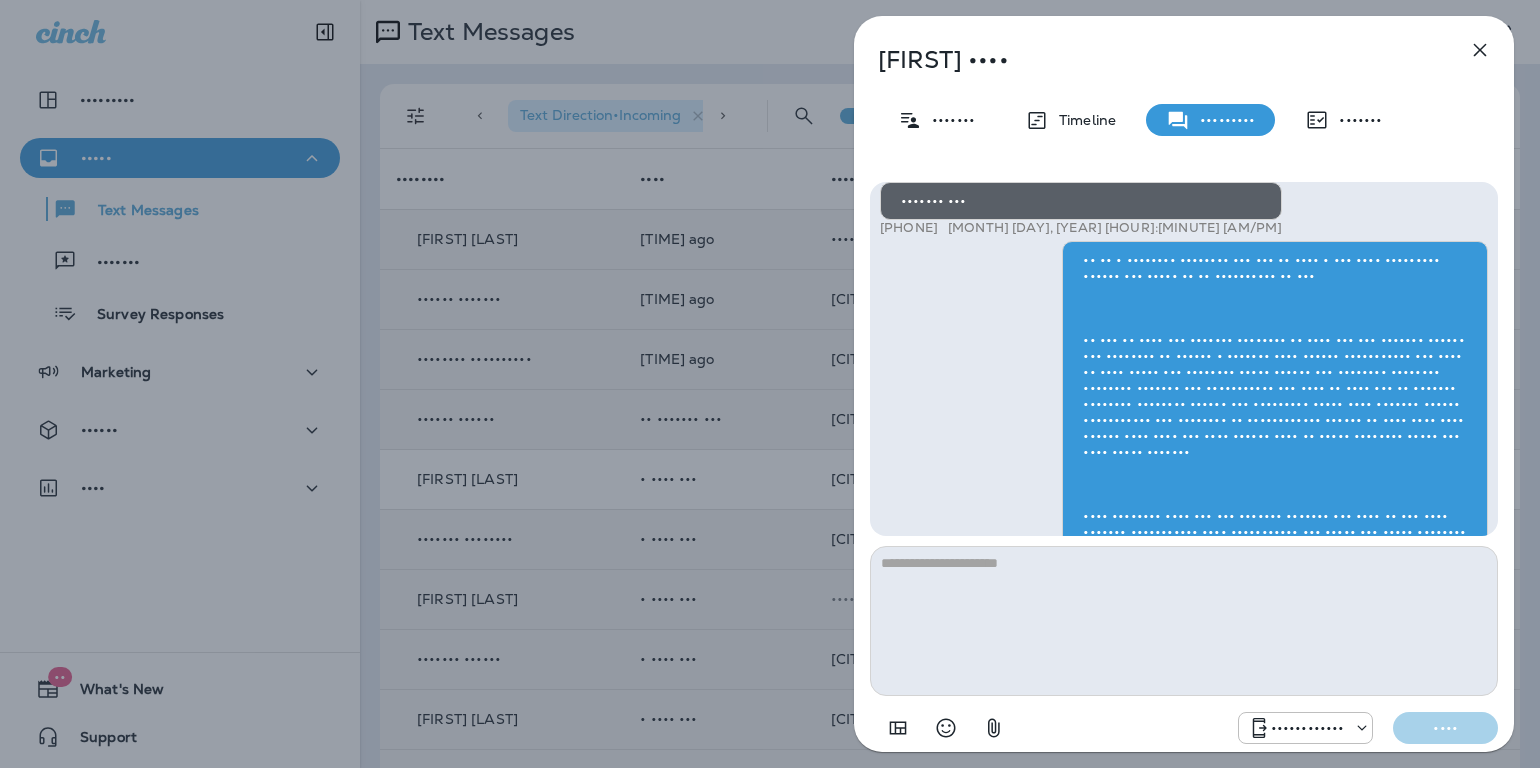 scroll, scrollTop: 1, scrollLeft: 0, axis: vertical 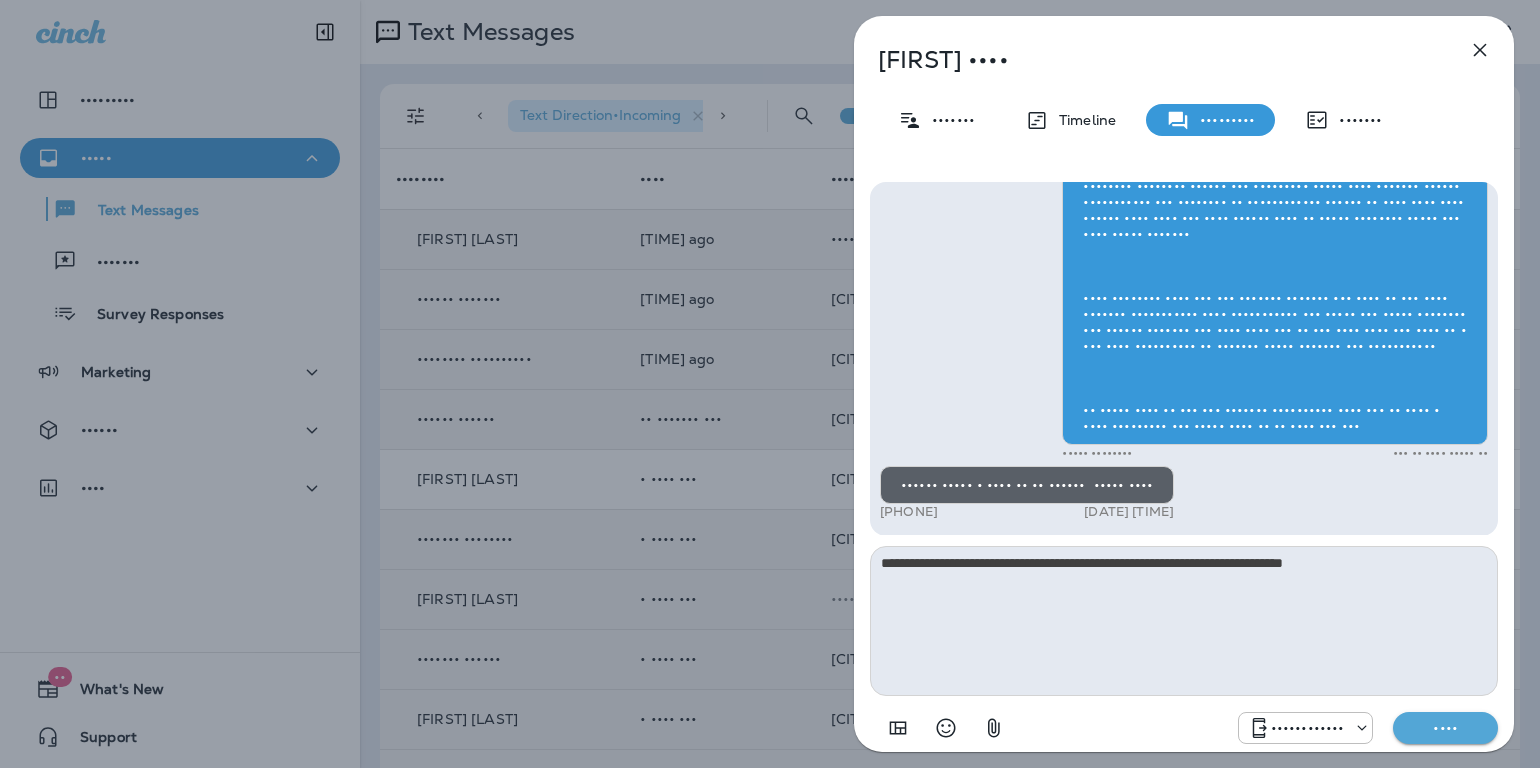 type on "••••••••••••••••••••••••••••••••••••••••••••••••••••••••••••••••••••••••••••••••" 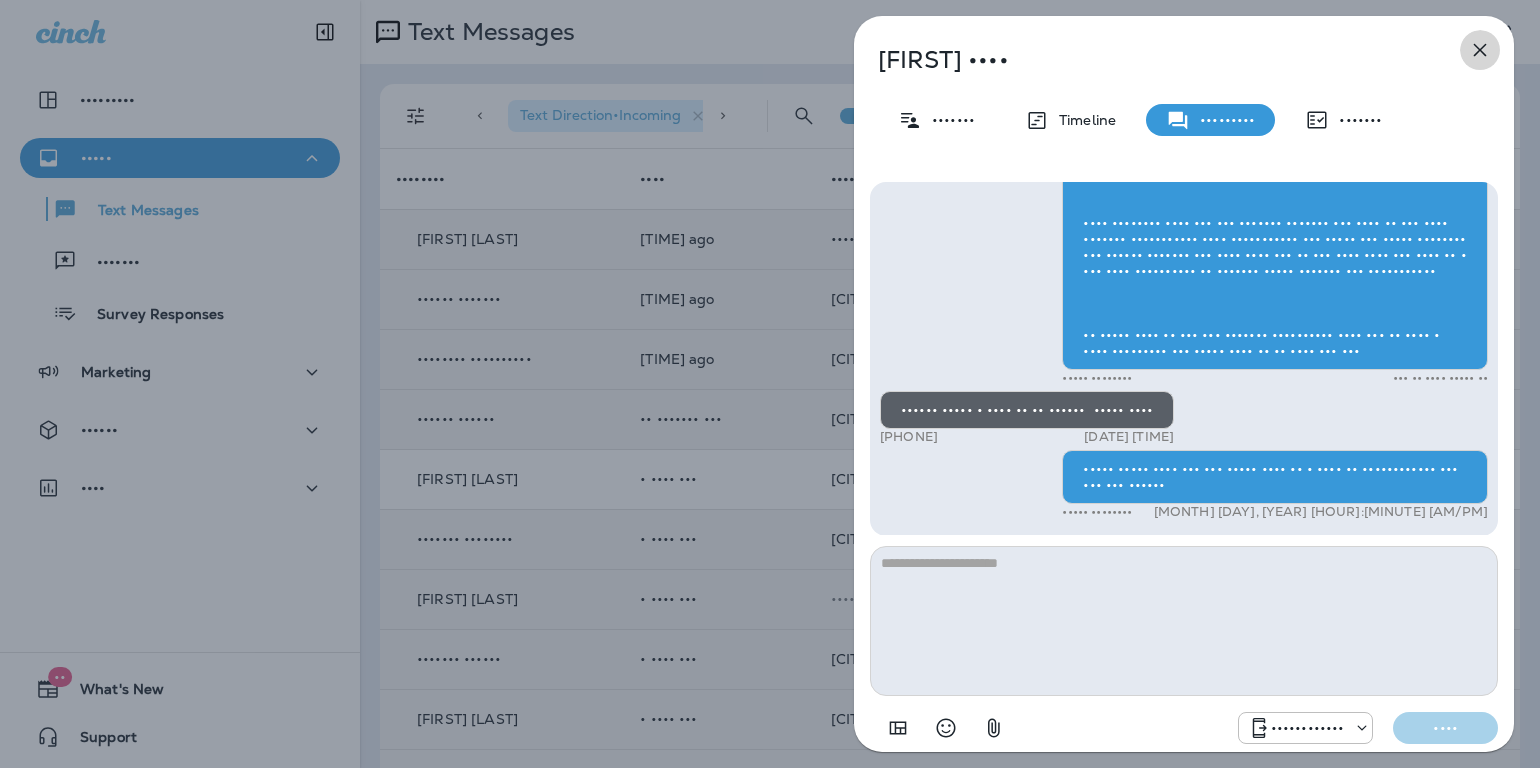 click at bounding box center (1480, 50) 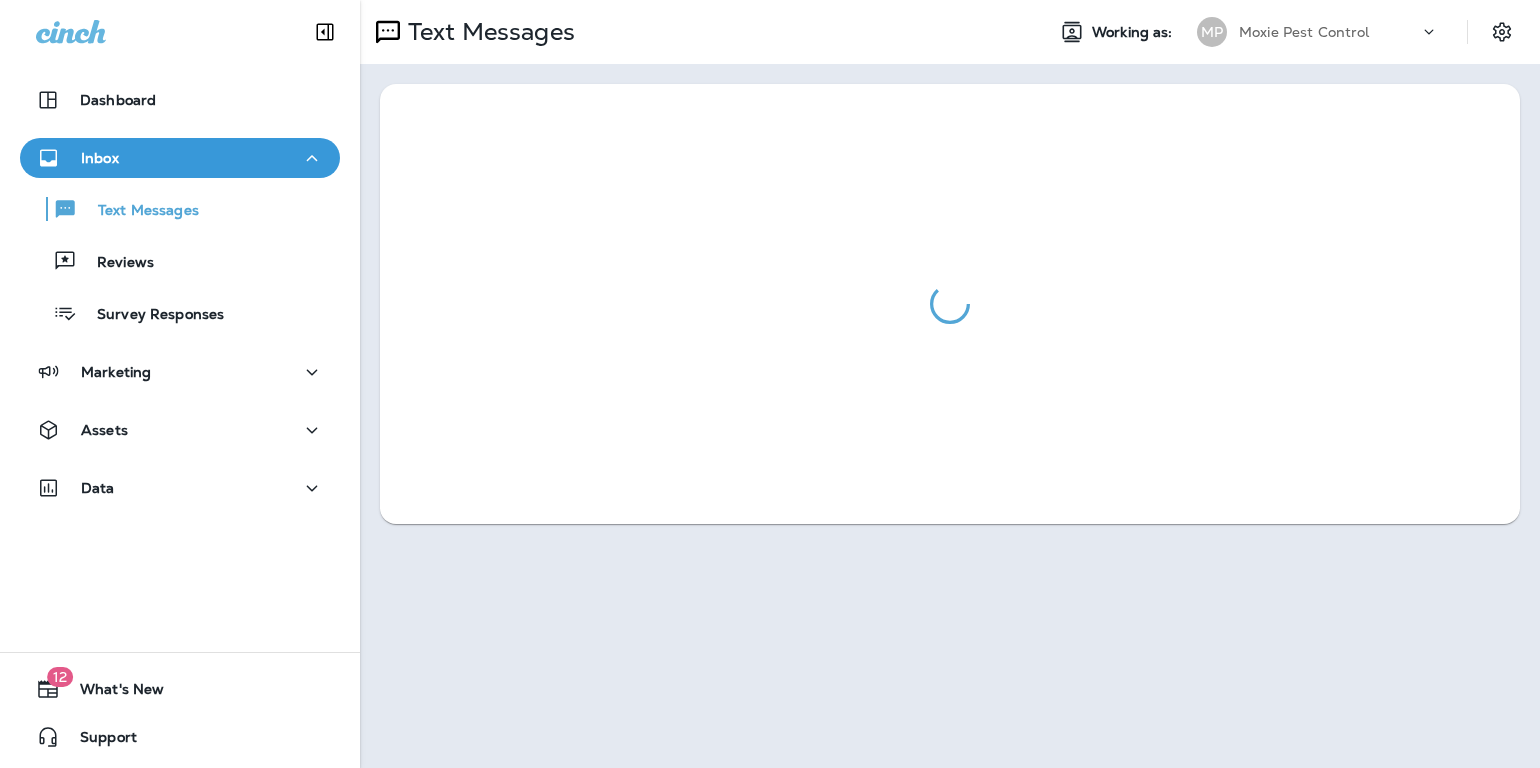 scroll, scrollTop: 0, scrollLeft: 0, axis: both 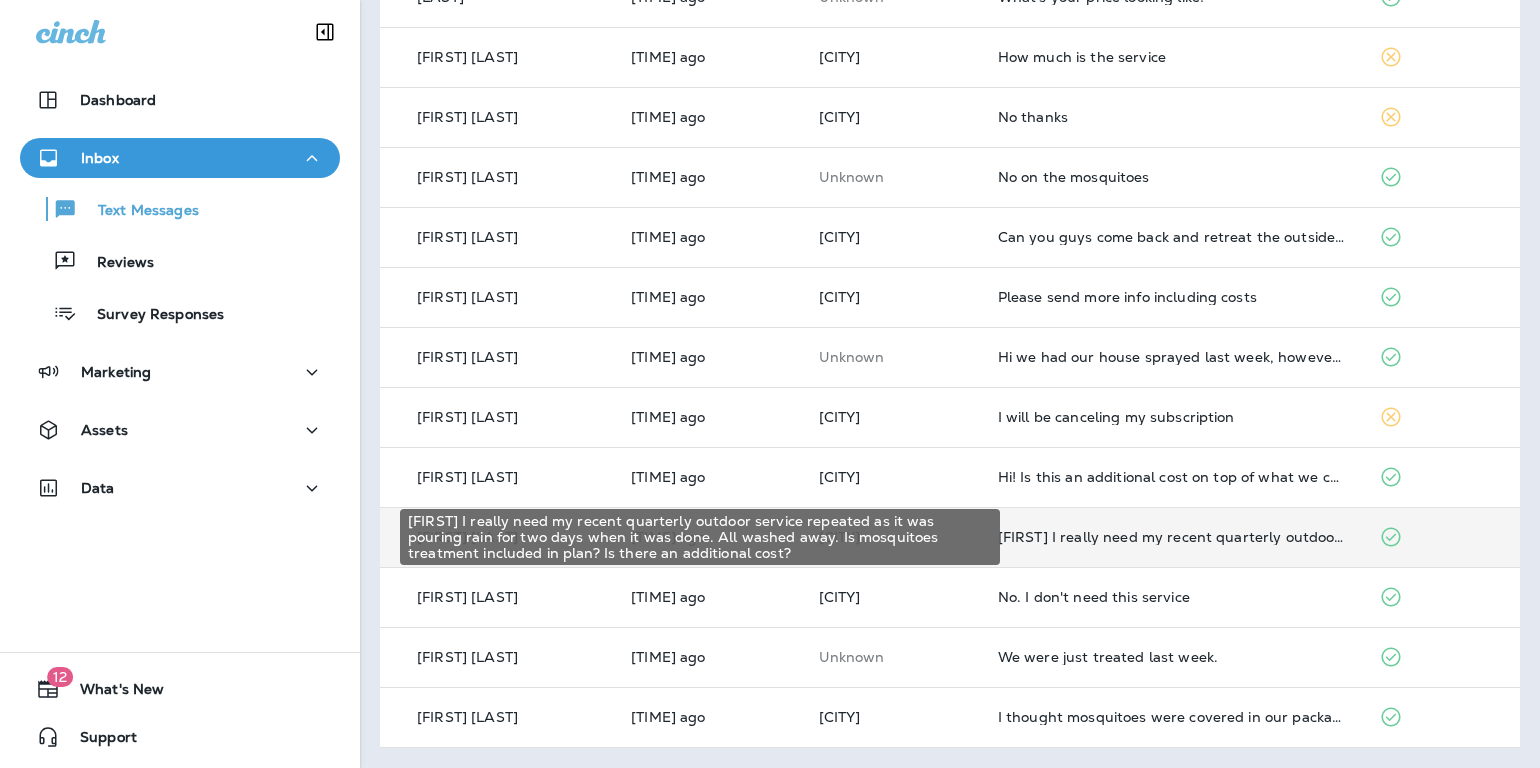 click on "••••••• • •••••• •••• •• •••••• ••••••••• ••••••• ••••••• •••••••• •• •• ••• ••••••• •••• ••• ••• •••• •••• •• ••• ••••• ••• •••••• ••••• •• •••••••••• ••••••••• •••••••• •• ••••• •• ••••• •• •••••••••• •••••" at bounding box center [1181, 537] 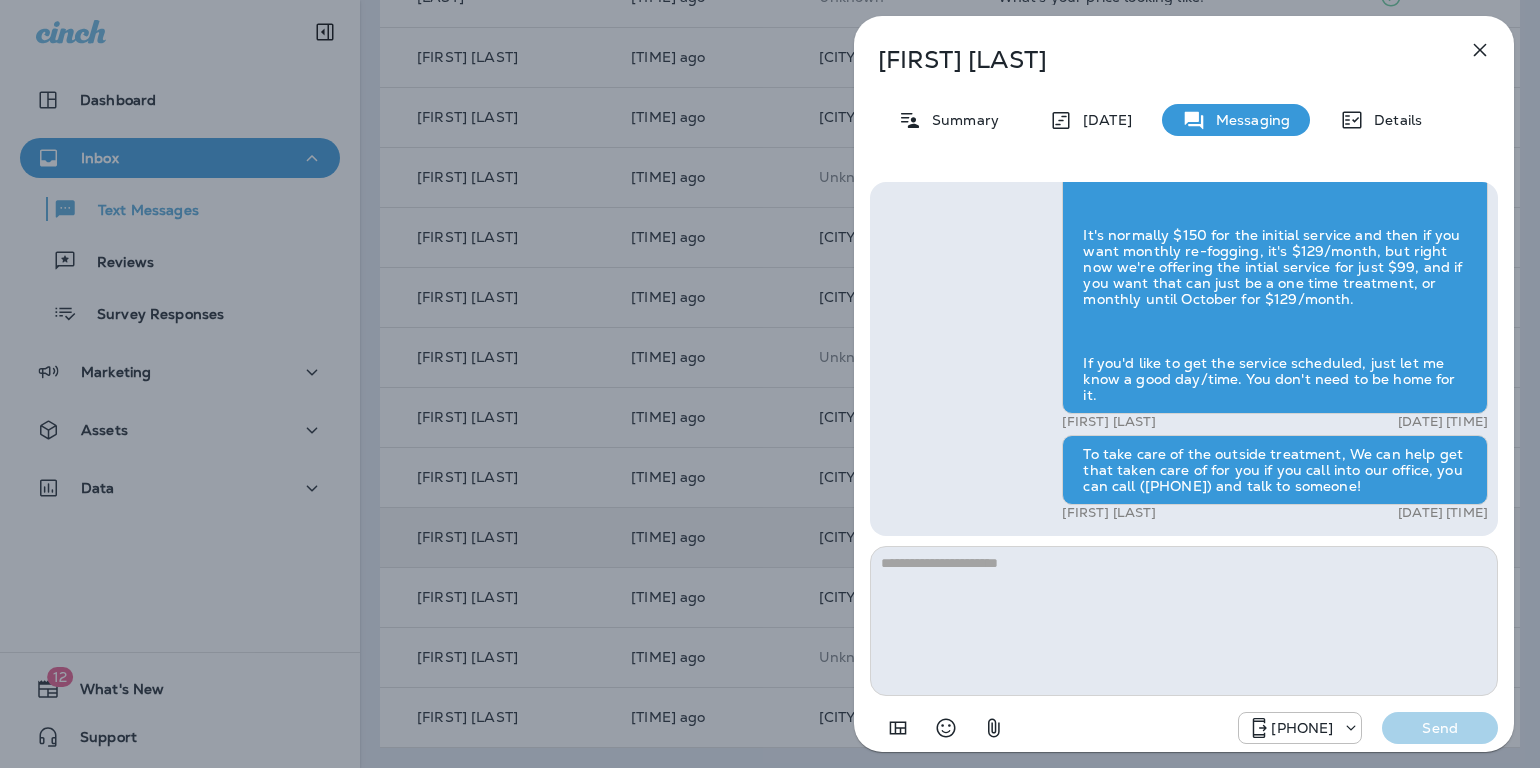 click at bounding box center [1480, 50] 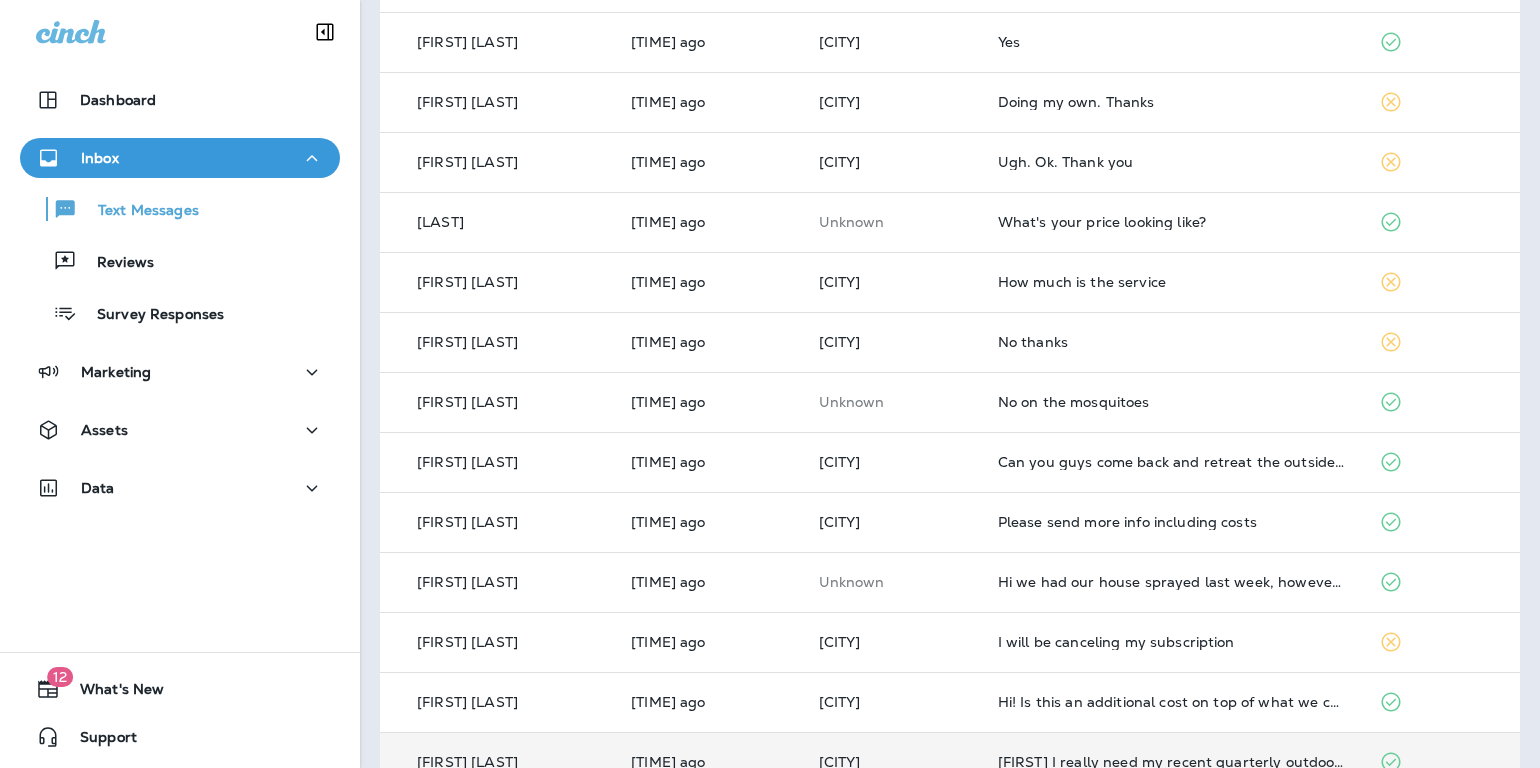scroll, scrollTop: 199, scrollLeft: 0, axis: vertical 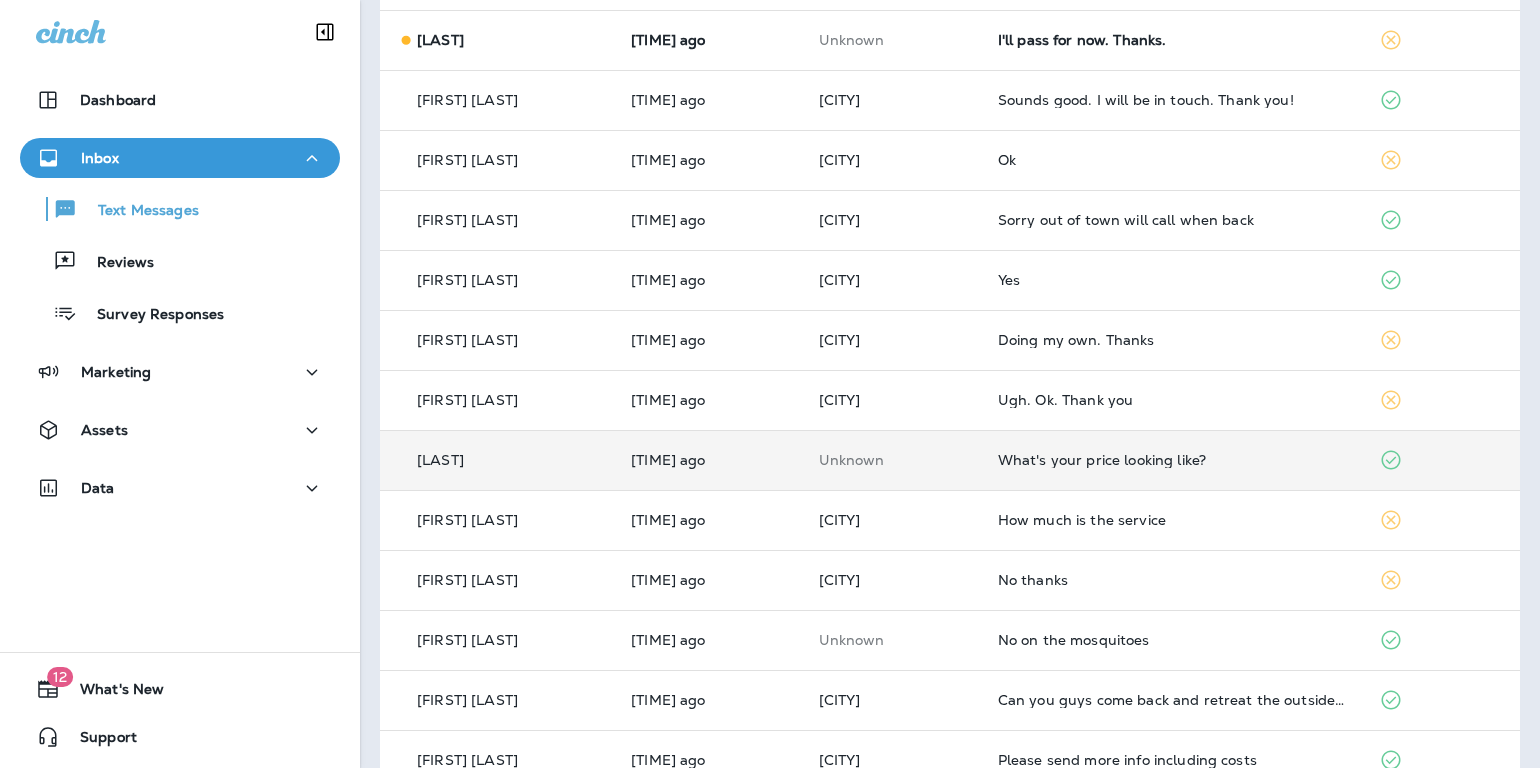 click on "•••••• •••• ••••• ••••••• •••••" at bounding box center [1181, 460] 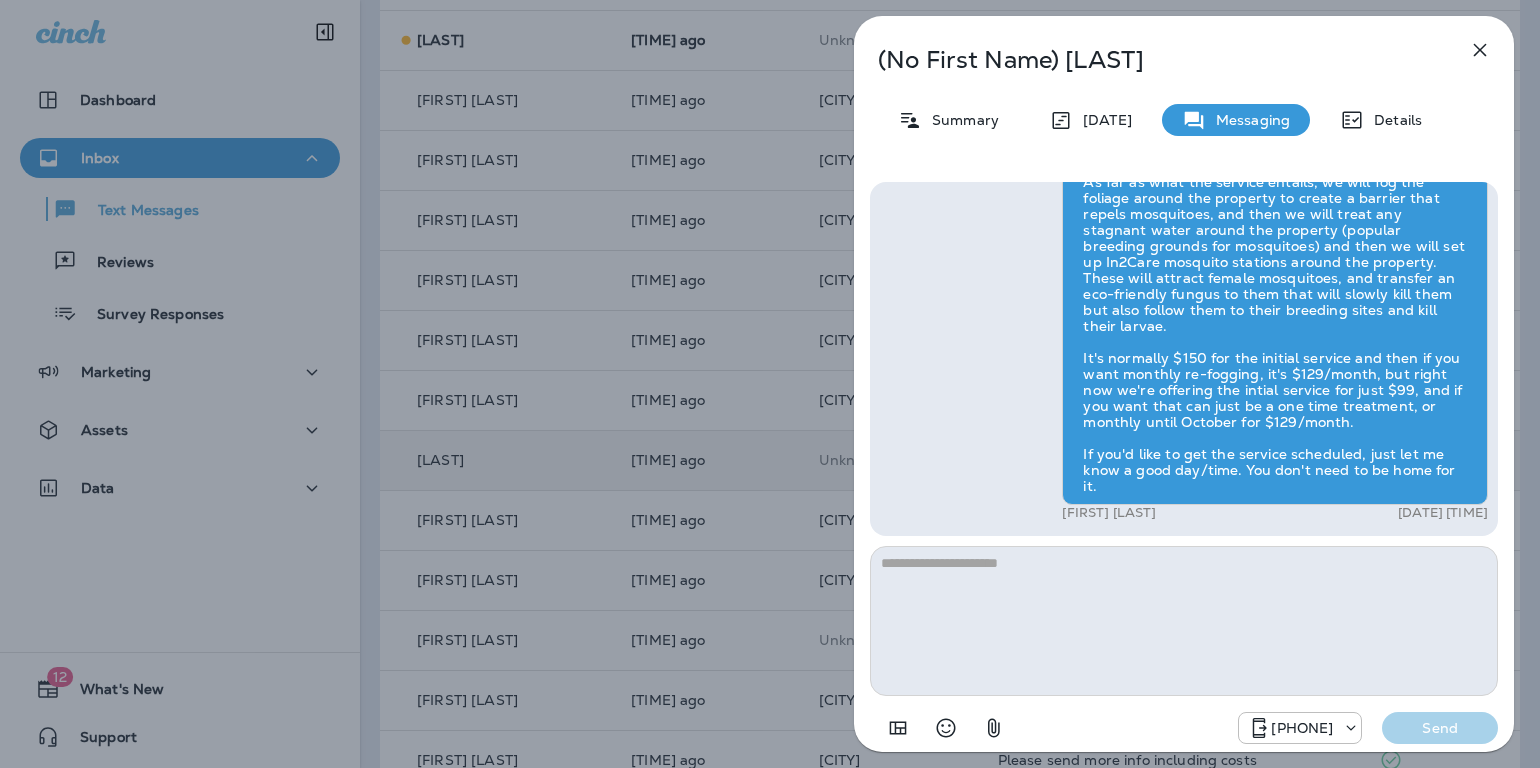 click at bounding box center (1480, 50) 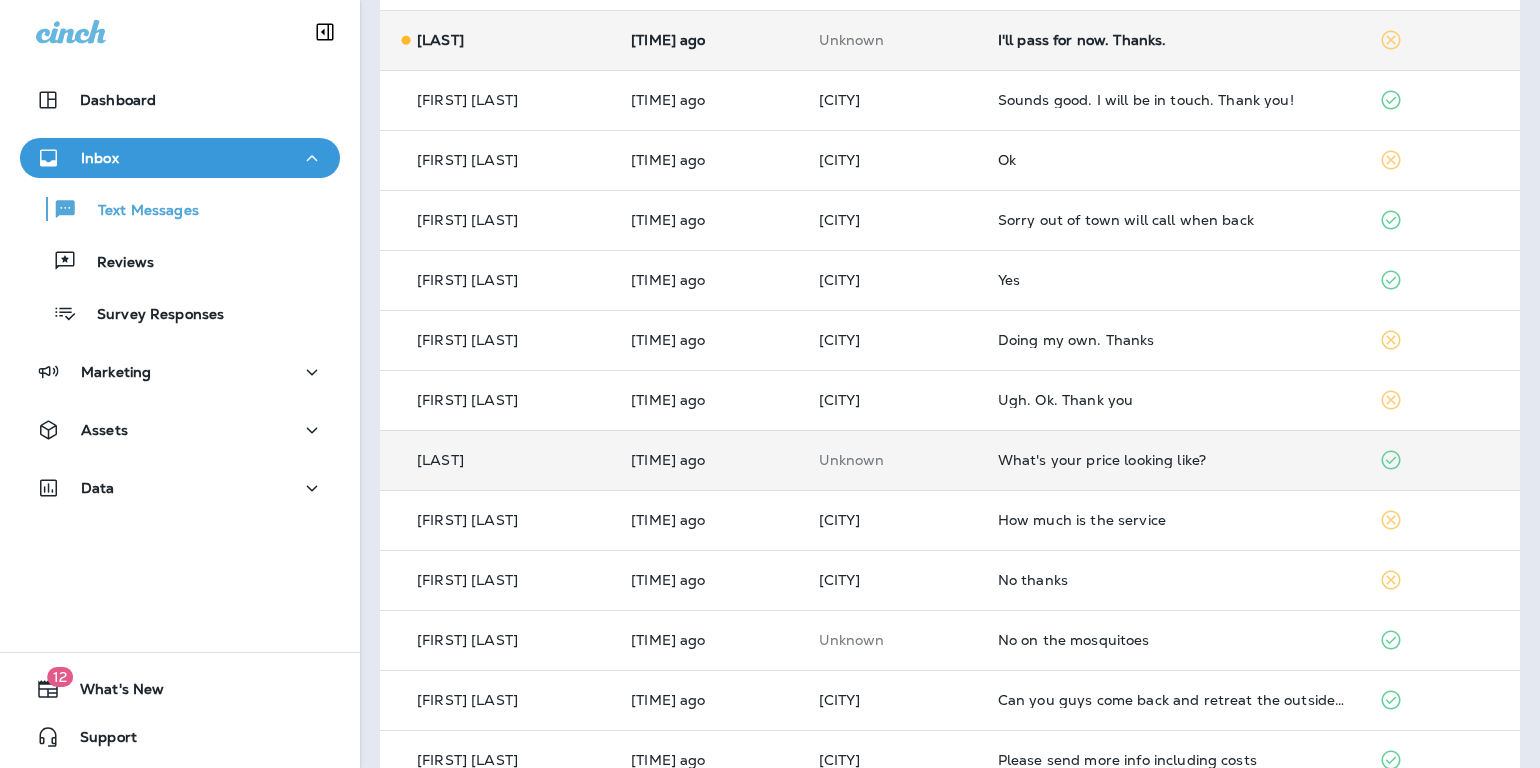 click on "•••• •••• ••• •••• •••••••" at bounding box center (1181, 40) 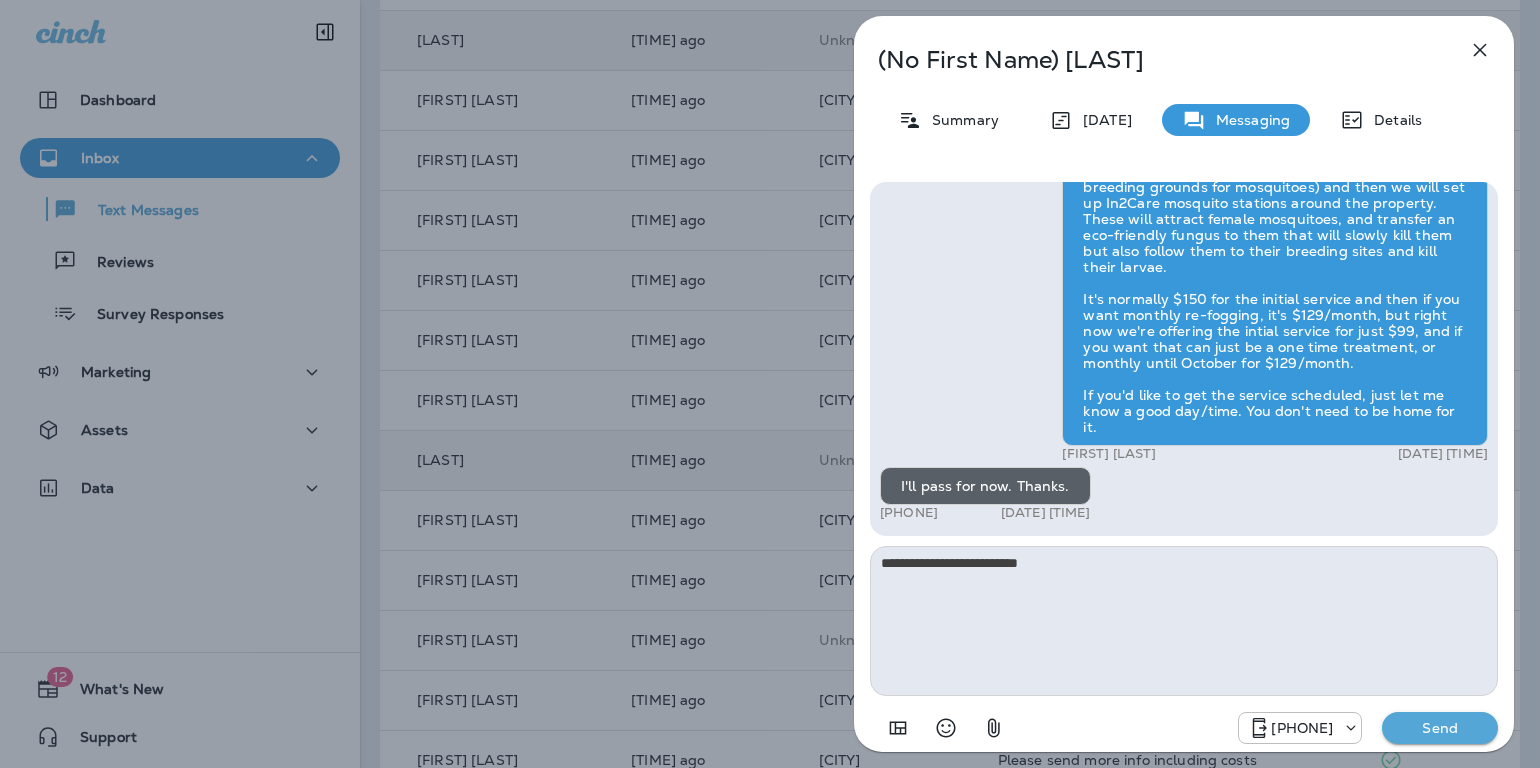 type on "•••••••••••••••••••••••••••" 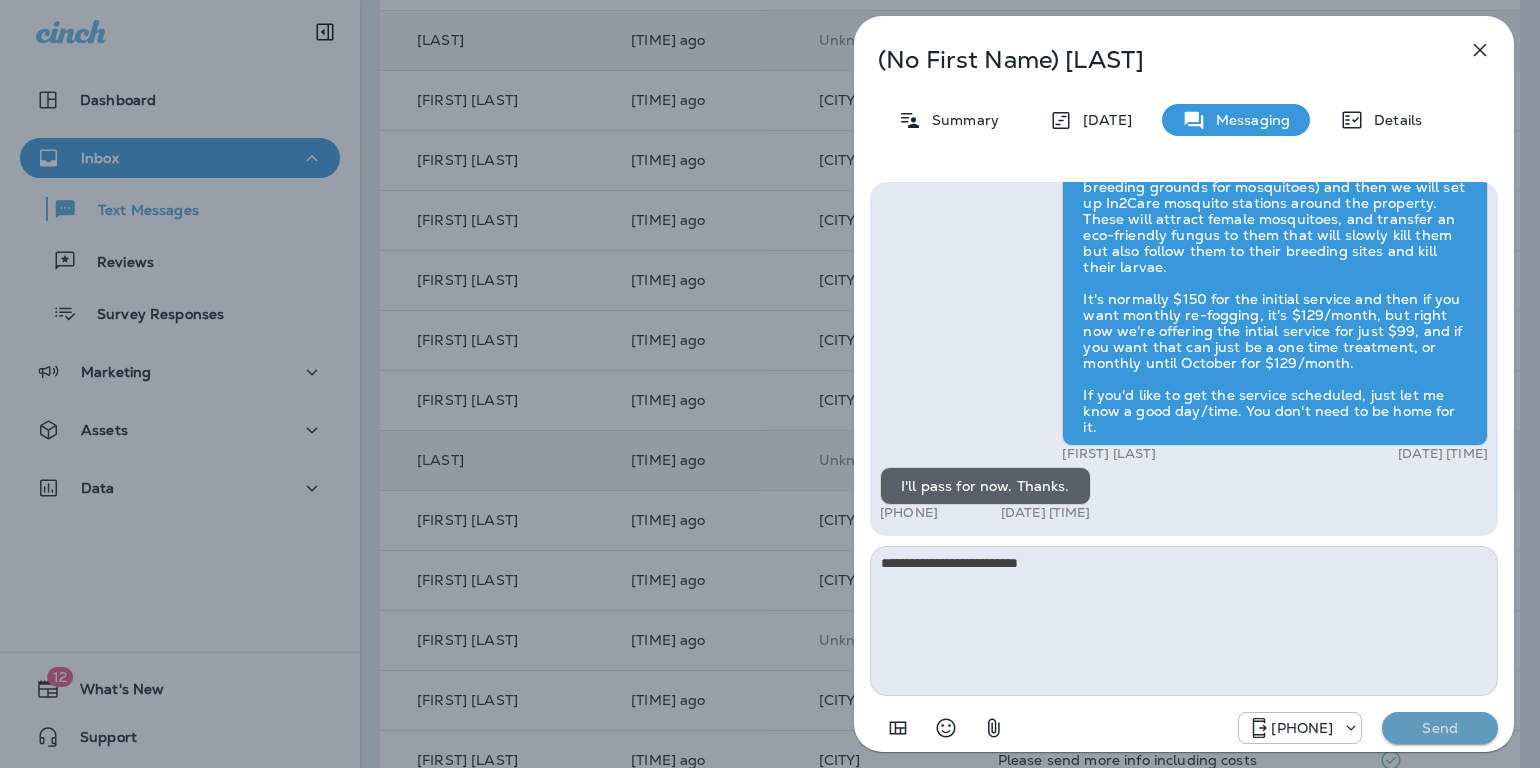 click on "••••" at bounding box center [1445, 728] 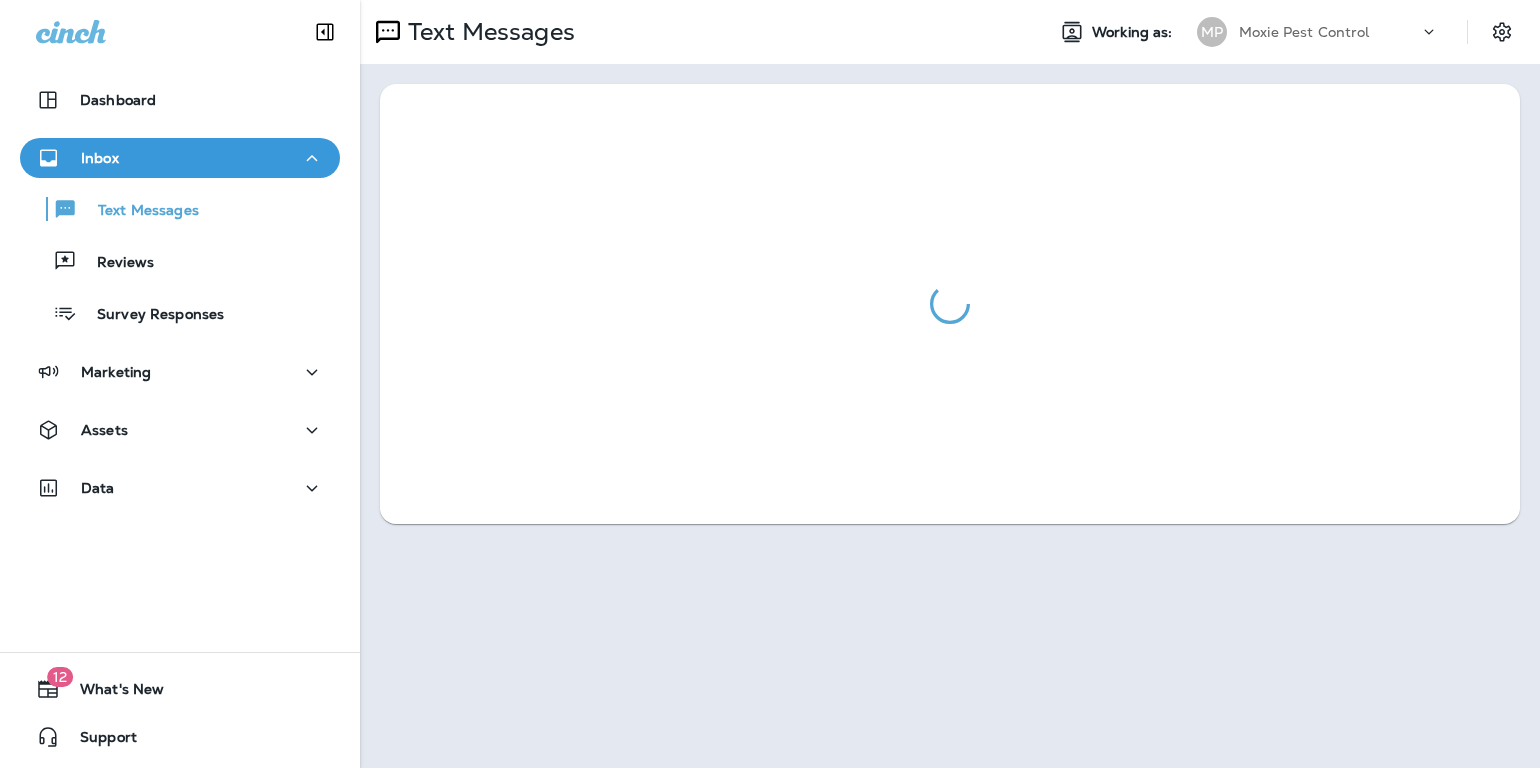 scroll, scrollTop: 0, scrollLeft: 0, axis: both 